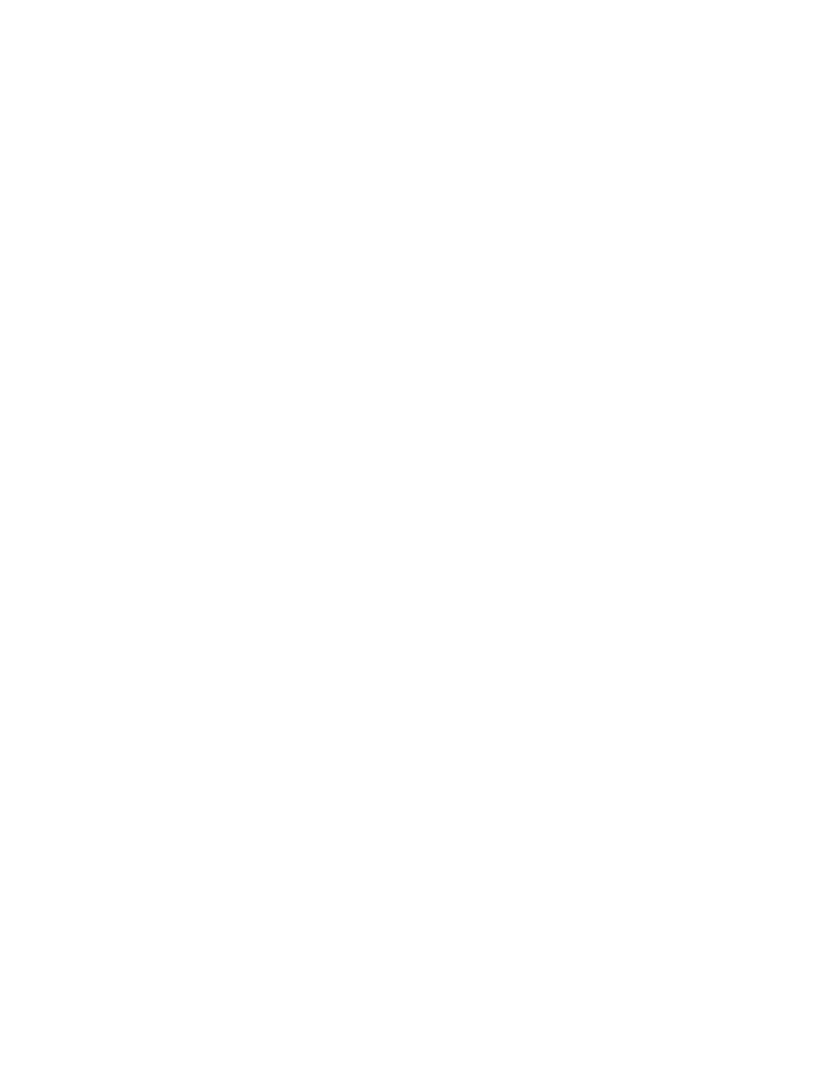 scroll, scrollTop: 0, scrollLeft: 0, axis: both 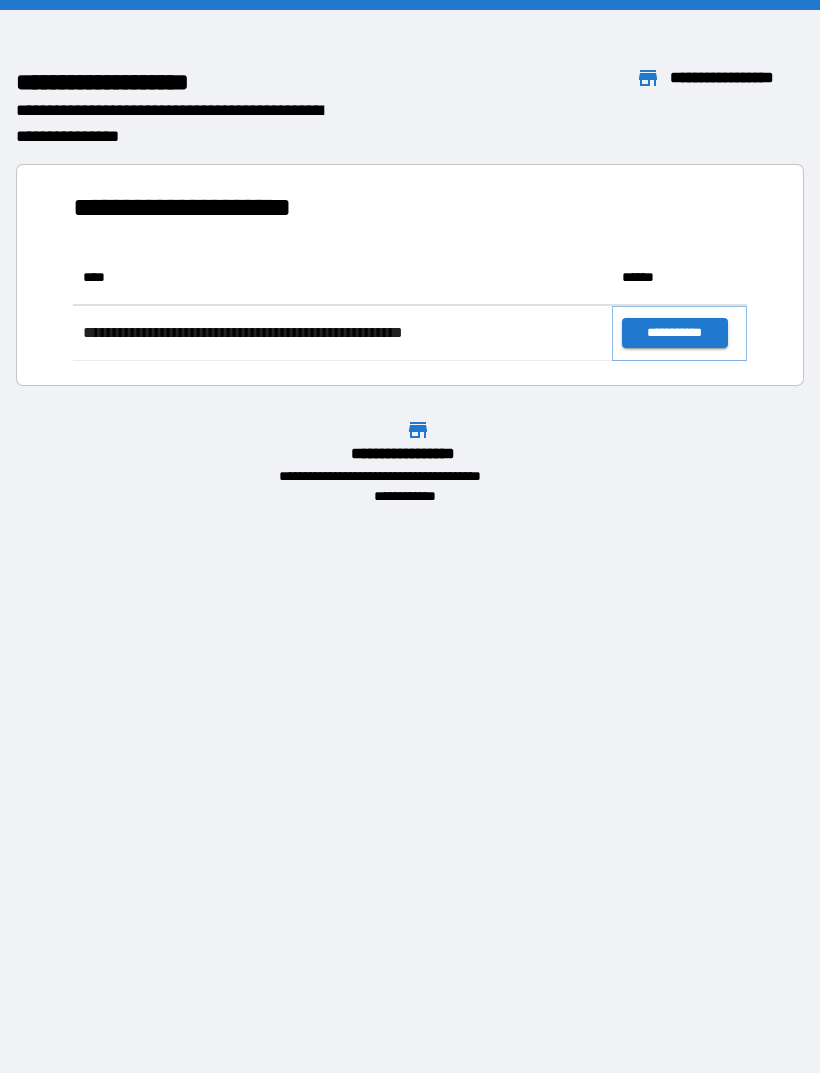 click on "**********" at bounding box center (674, 333) 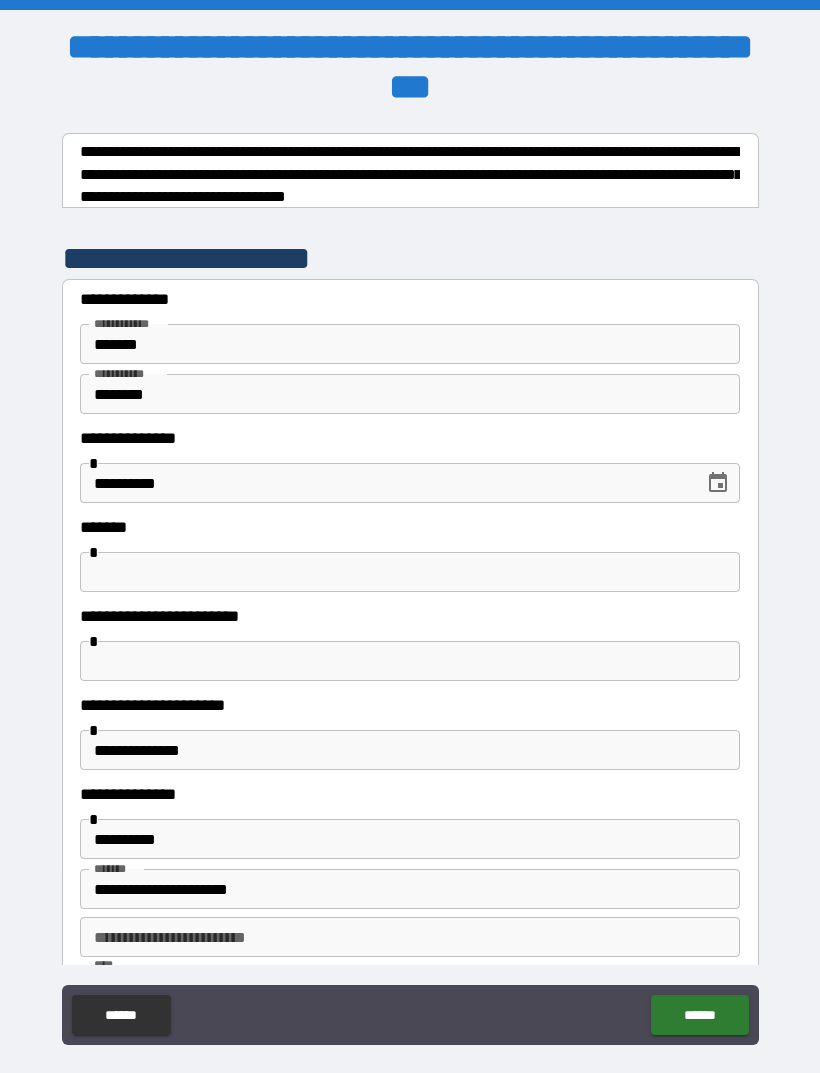 click at bounding box center (410, 572) 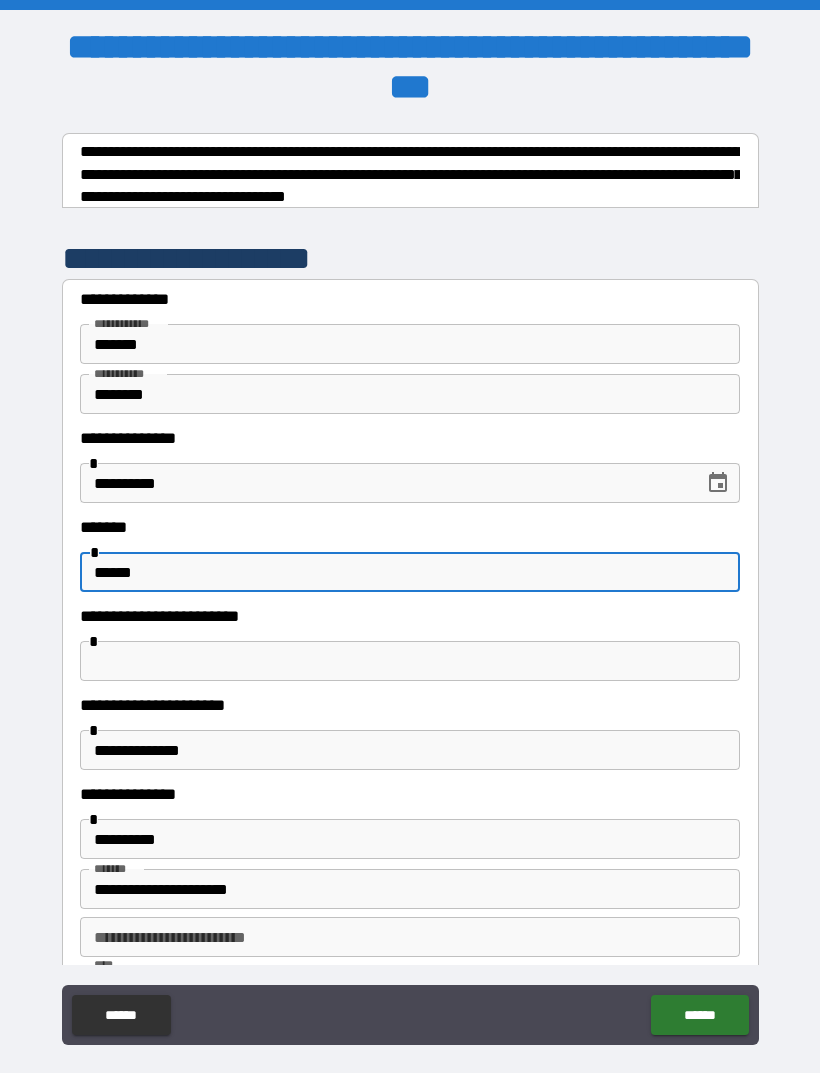 type on "******" 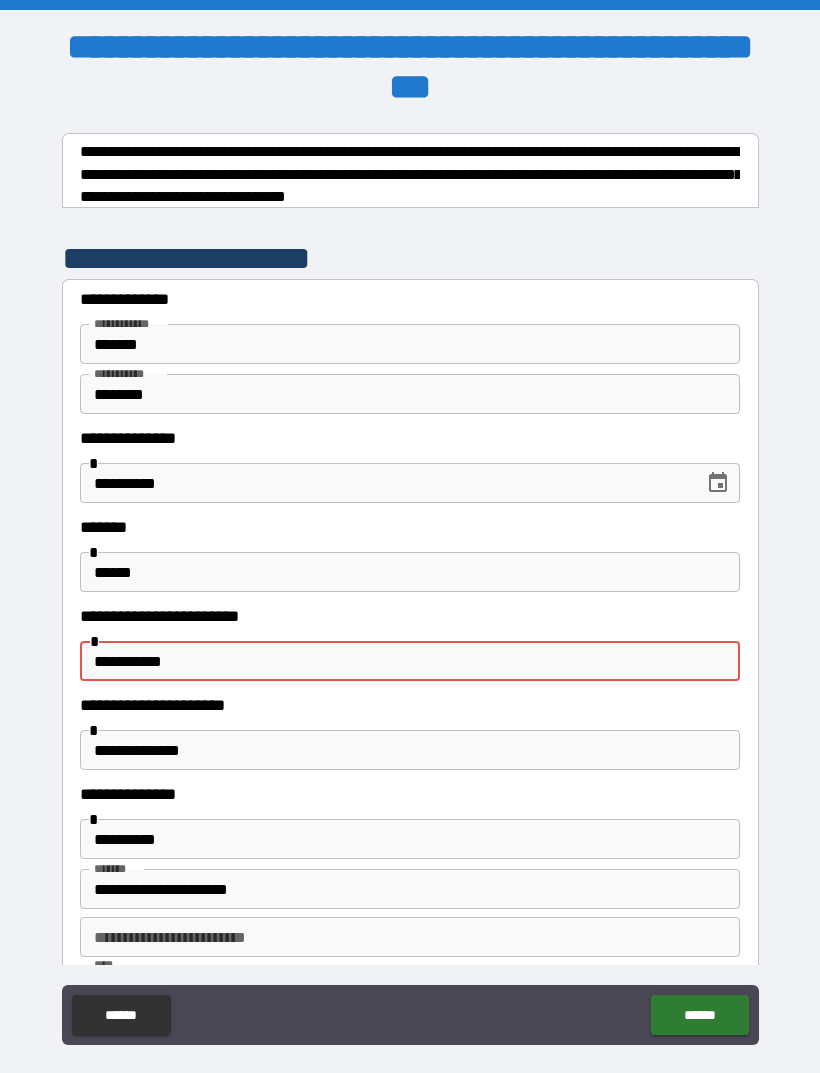 type on "**********" 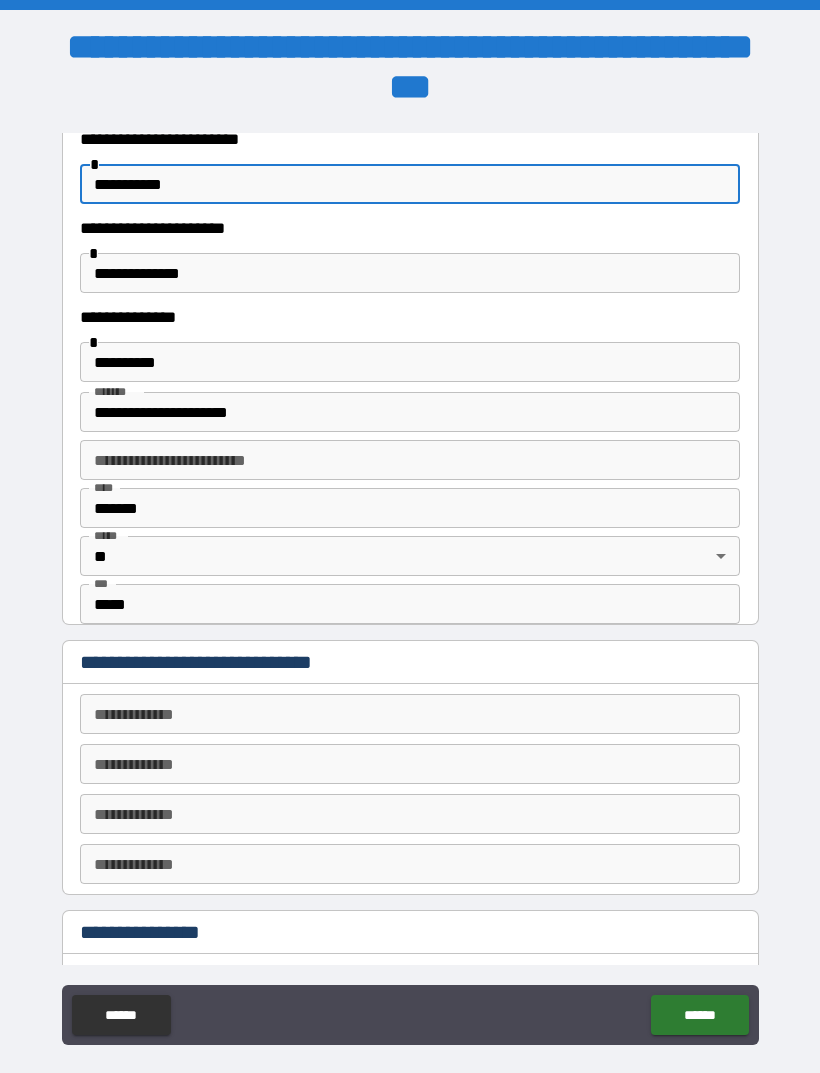 scroll, scrollTop: 487, scrollLeft: 0, axis: vertical 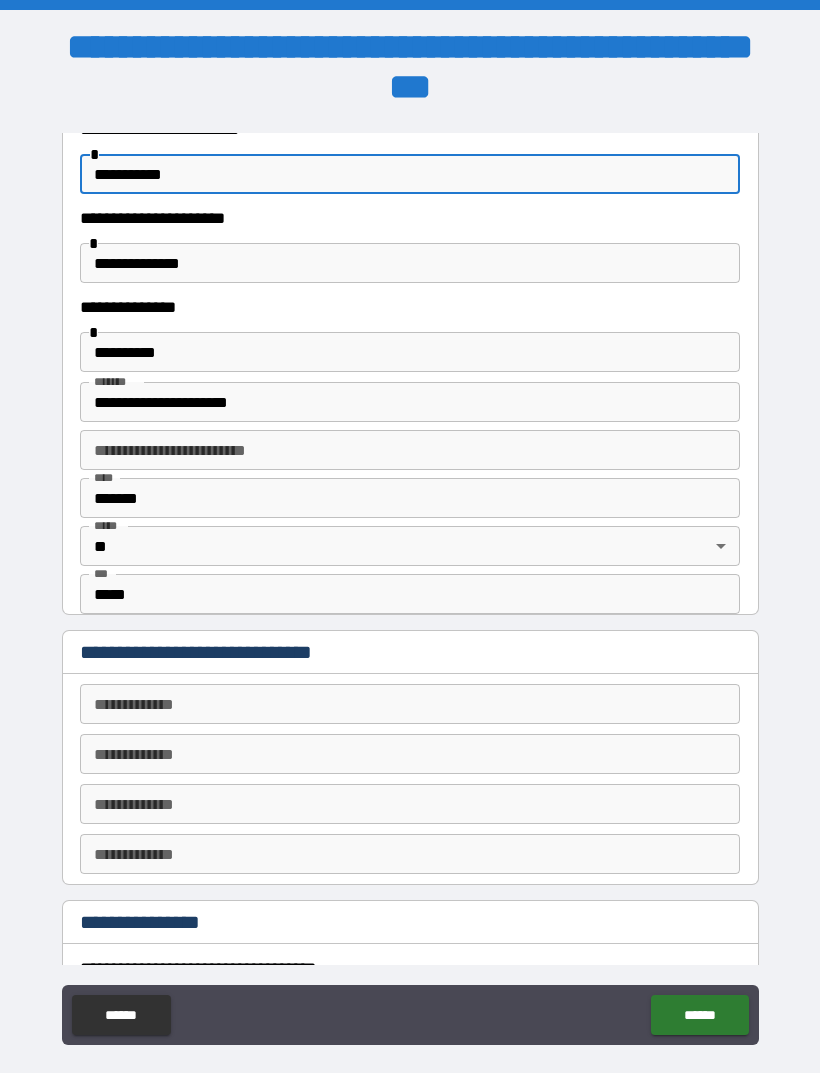 click on "**********" at bounding box center [410, 704] 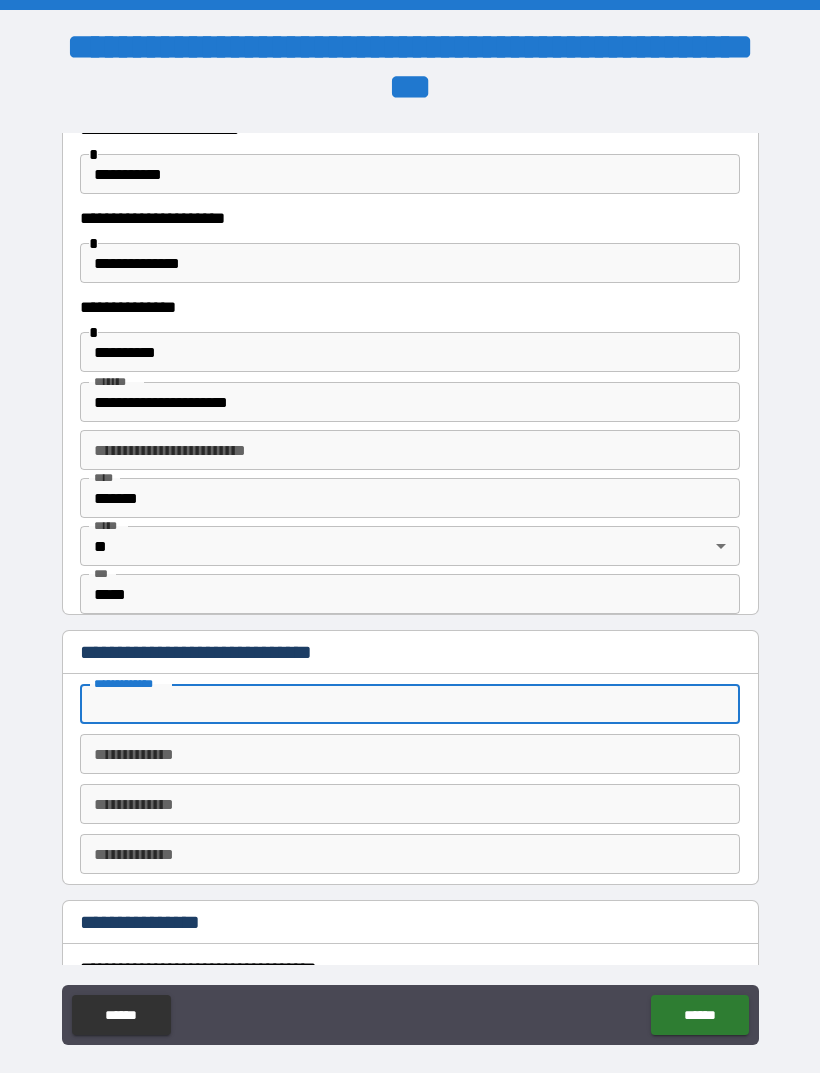 scroll, scrollTop: 1, scrollLeft: 0, axis: vertical 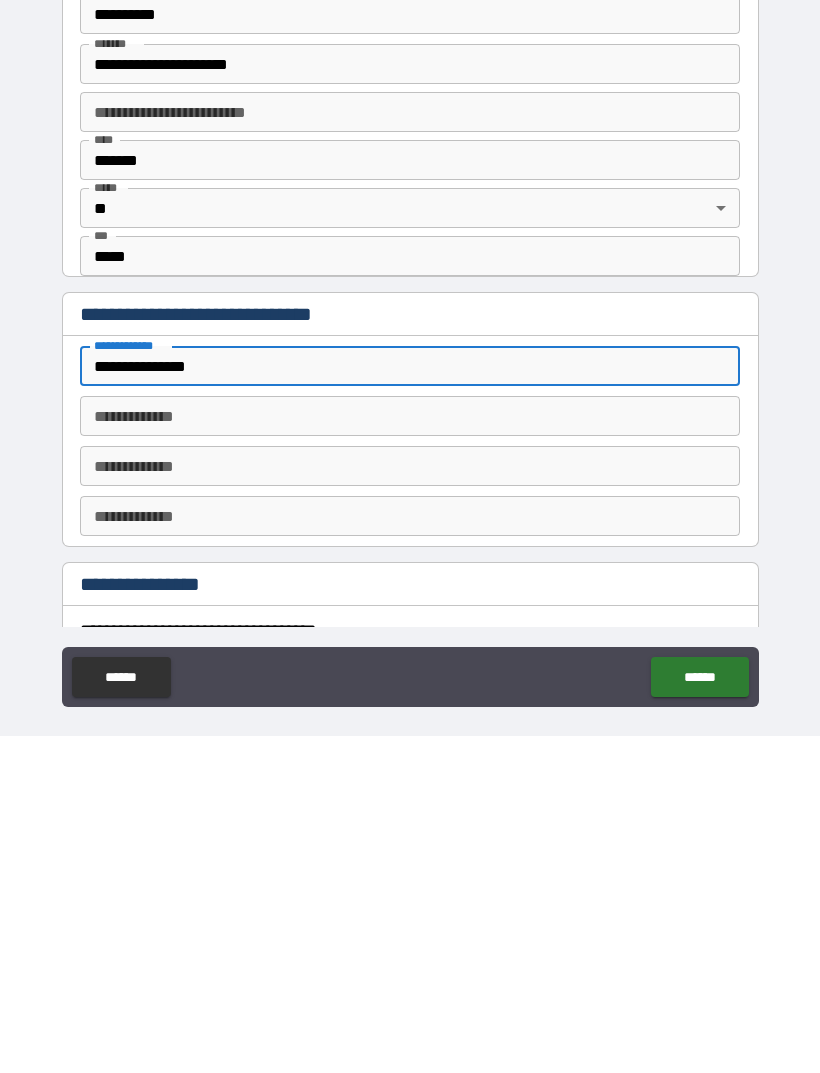 type on "**********" 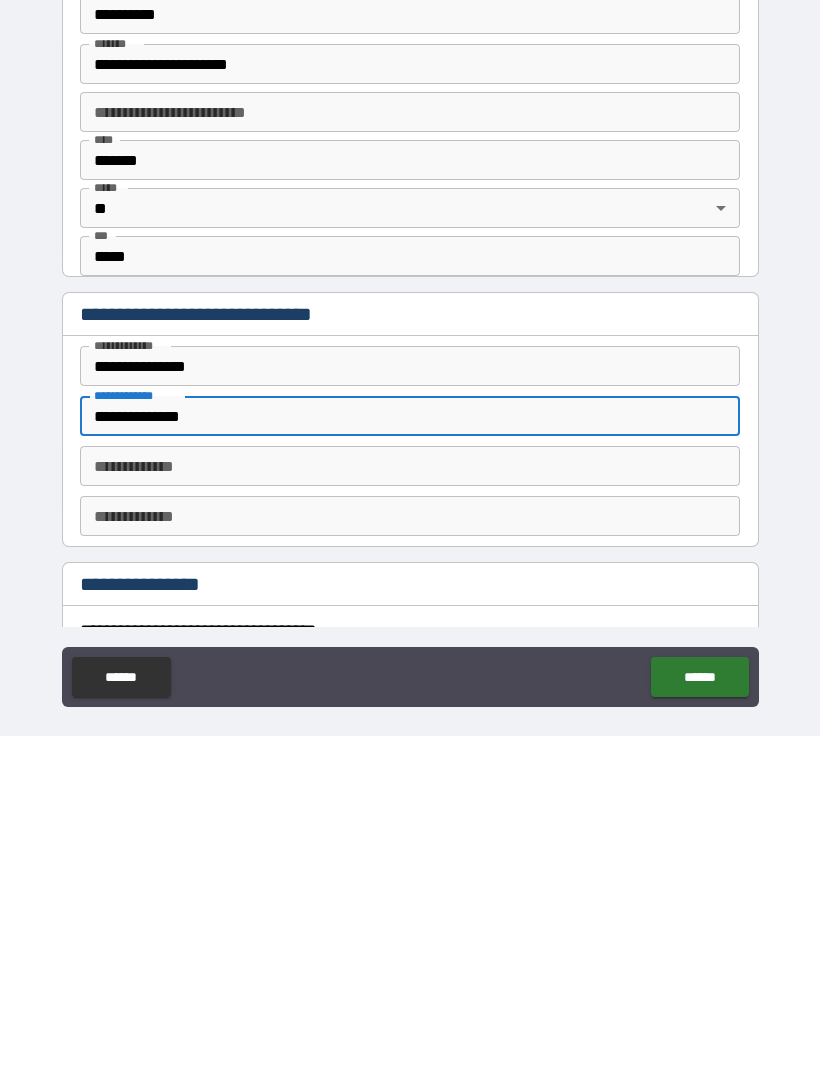 type on "**********" 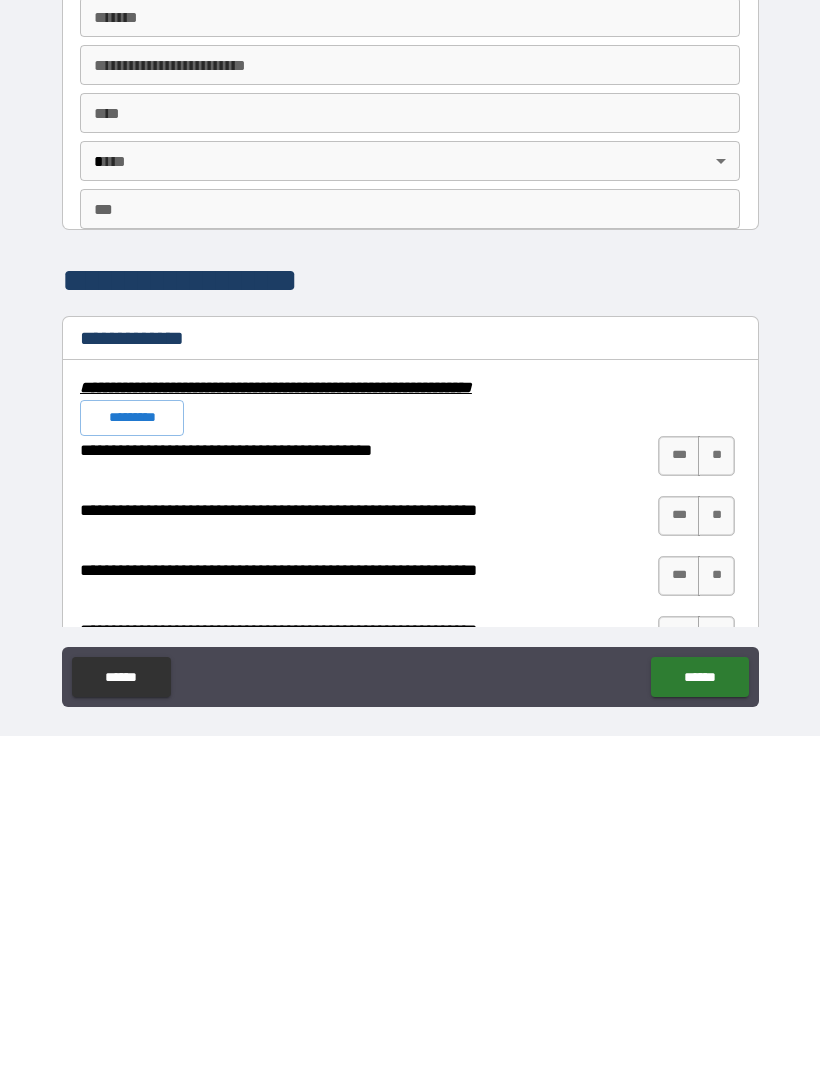 scroll, scrollTop: 1513, scrollLeft: 0, axis: vertical 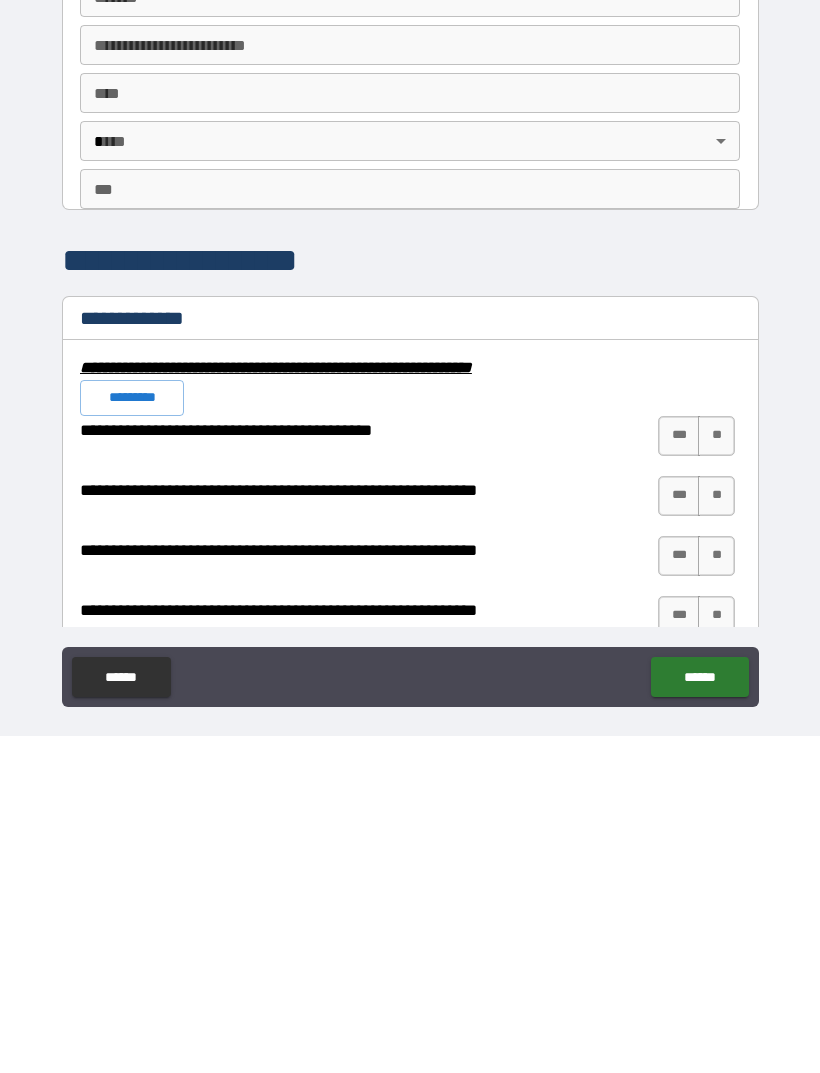 click on "***" at bounding box center [679, 773] 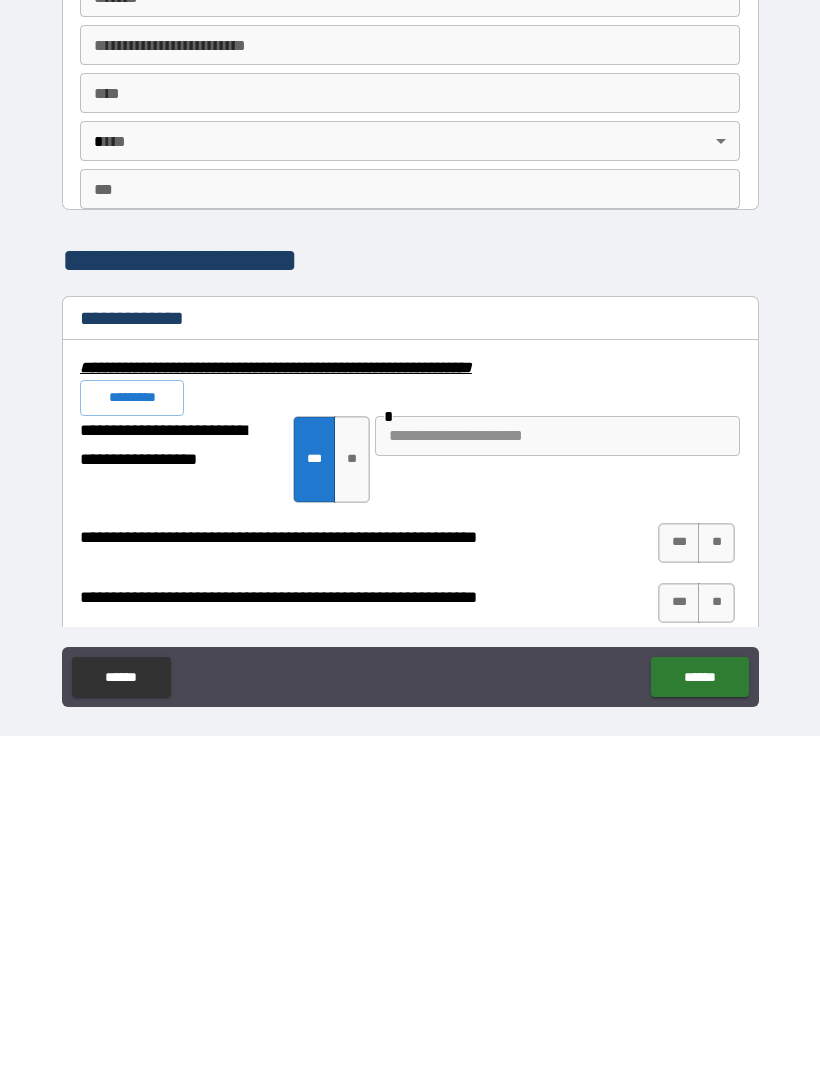 scroll, scrollTop: 64, scrollLeft: 0, axis: vertical 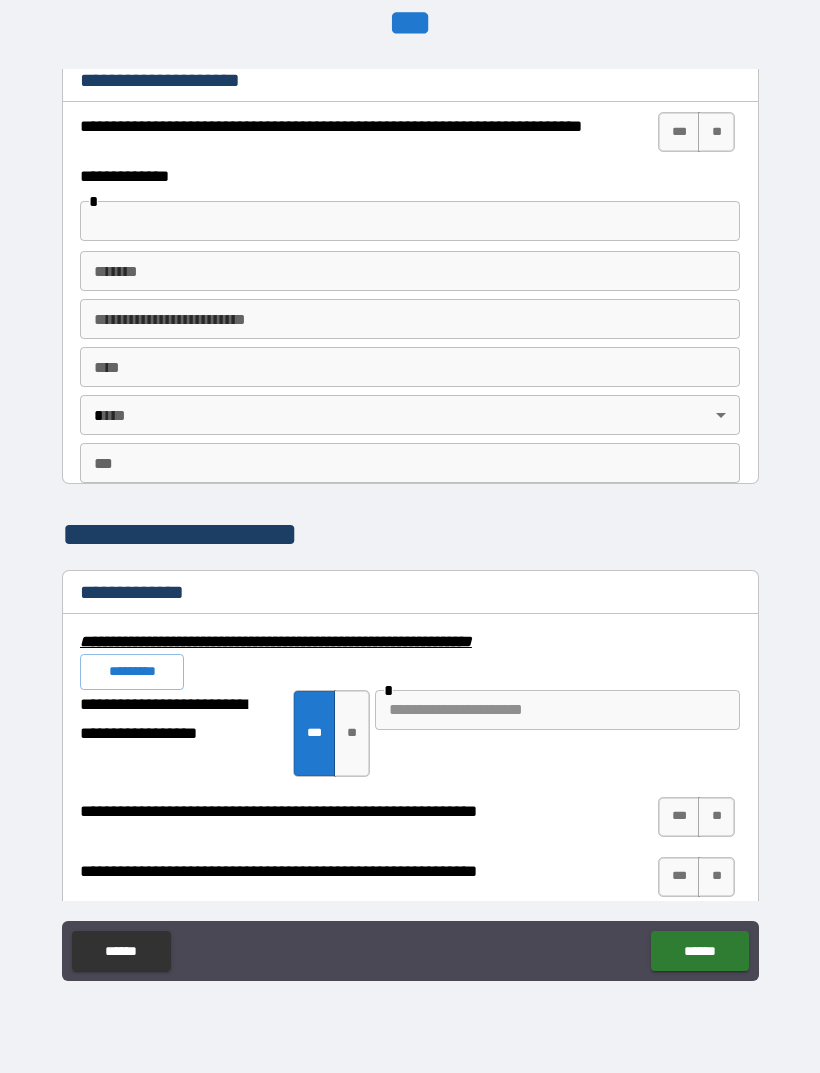 click at bounding box center (557, 710) 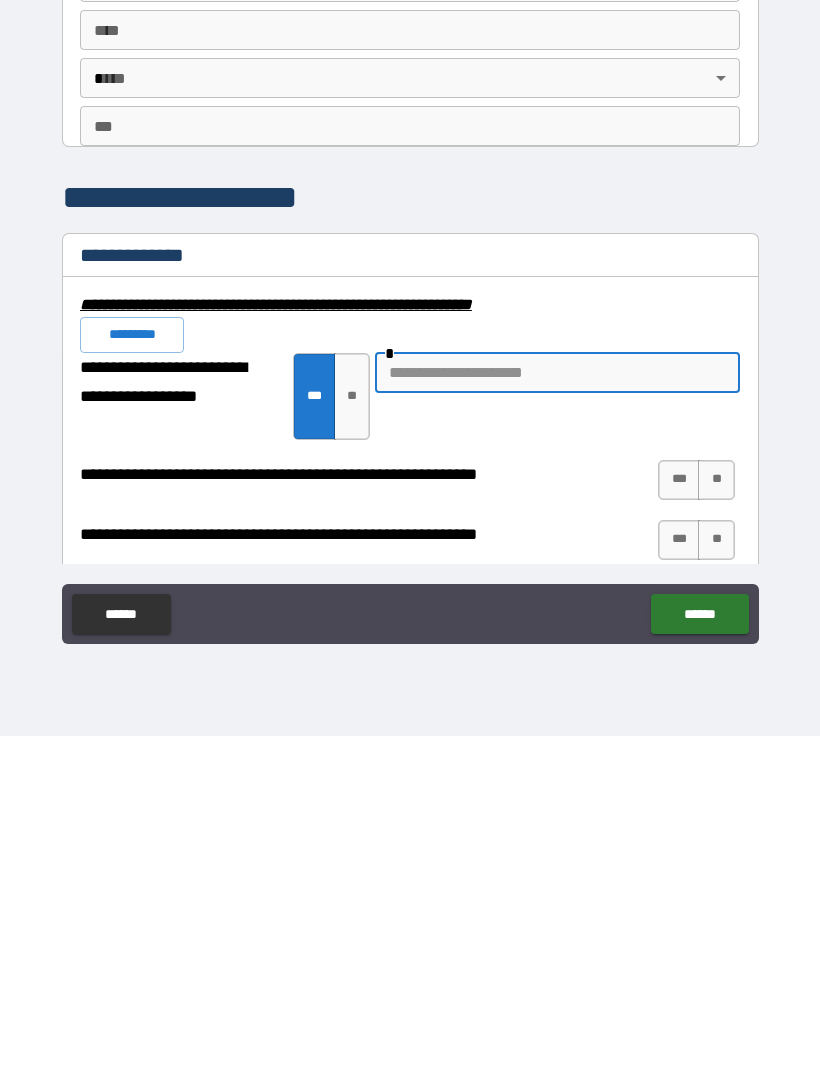 click on "***" at bounding box center (679, 817) 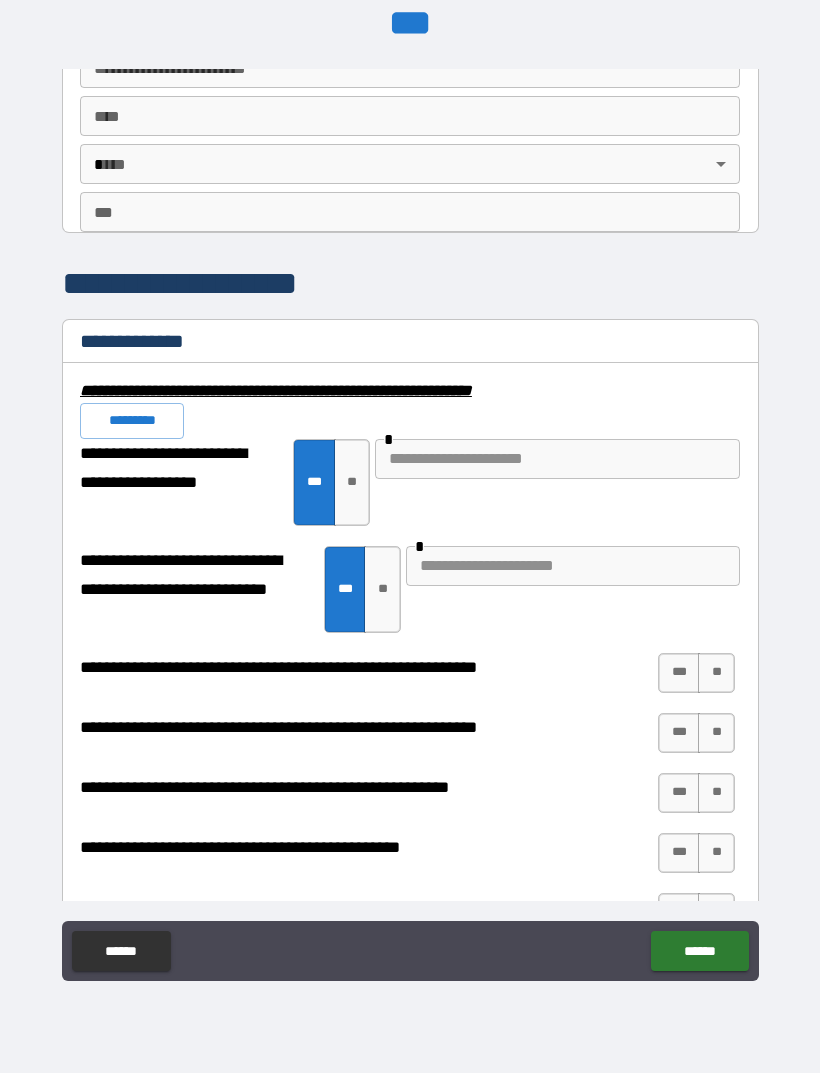 scroll, scrollTop: 1773, scrollLeft: 0, axis: vertical 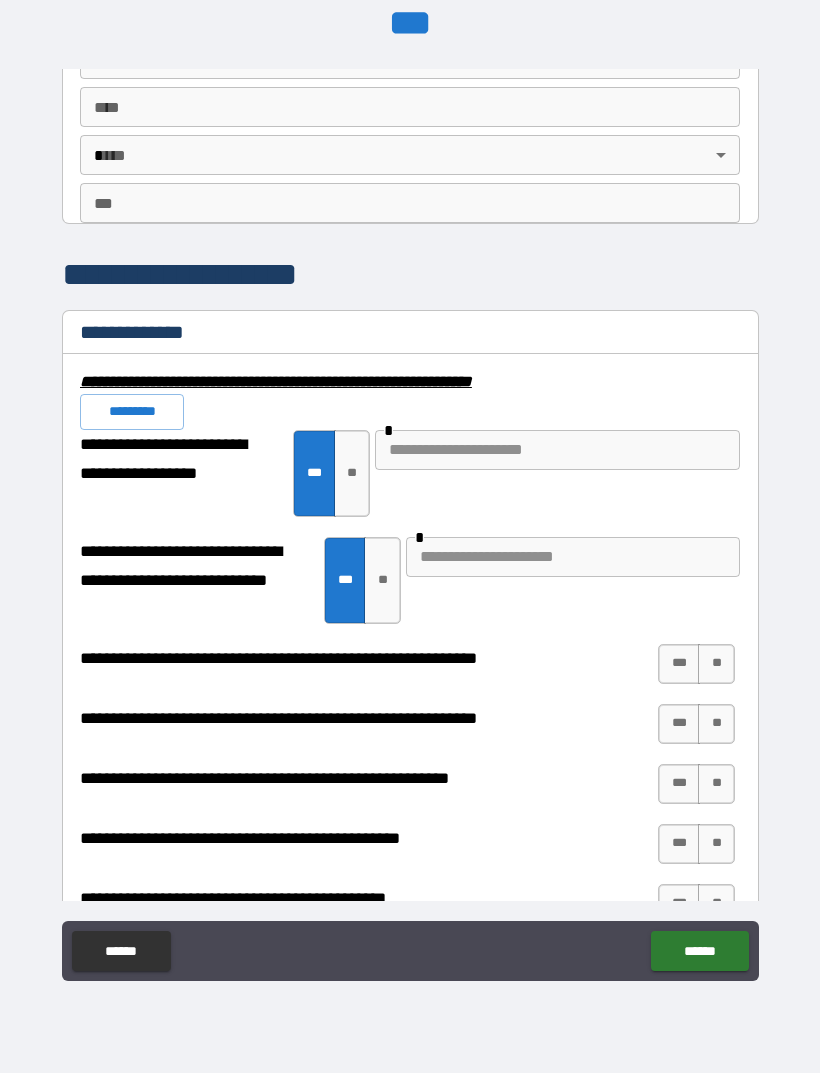 click at bounding box center [573, 557] 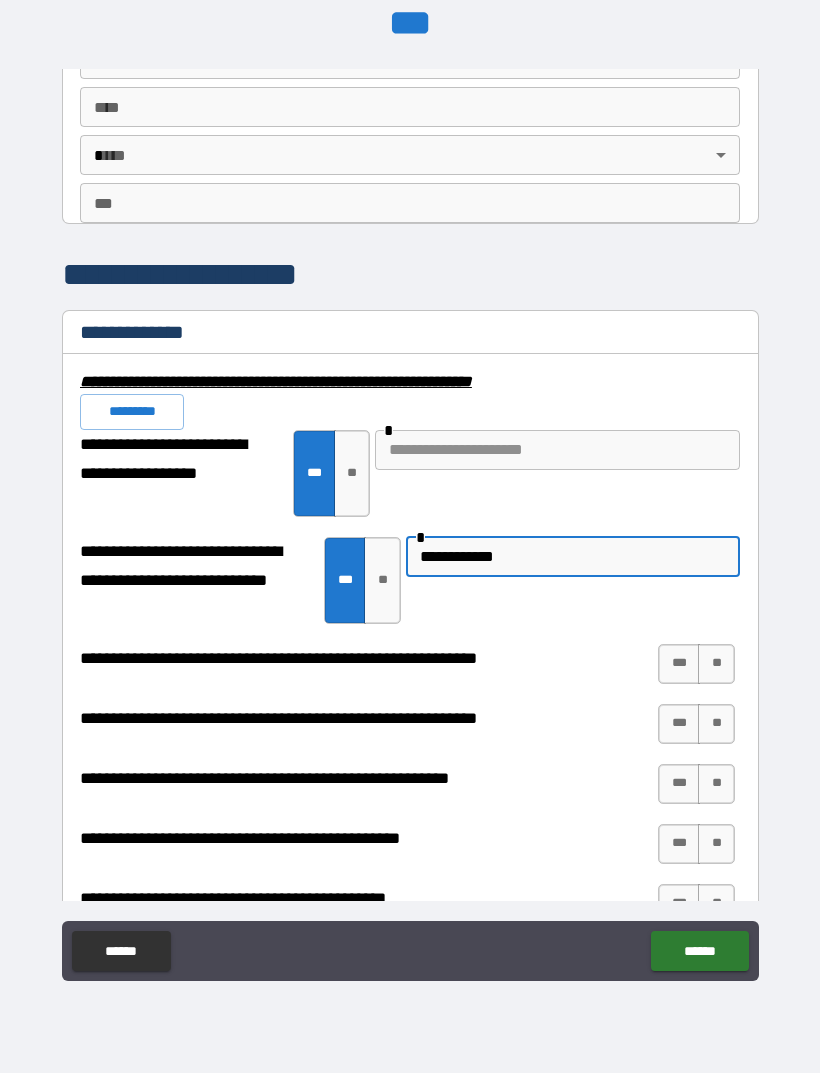 type on "**********" 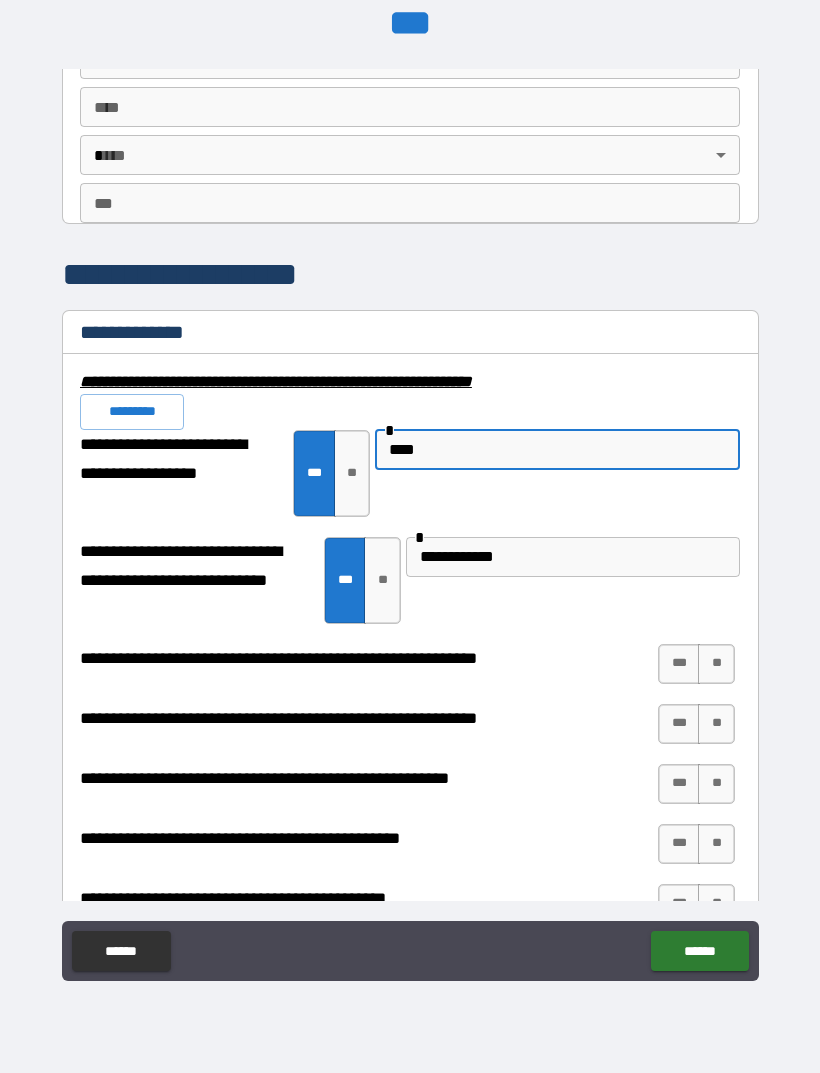 click on "**" at bounding box center (716, 664) 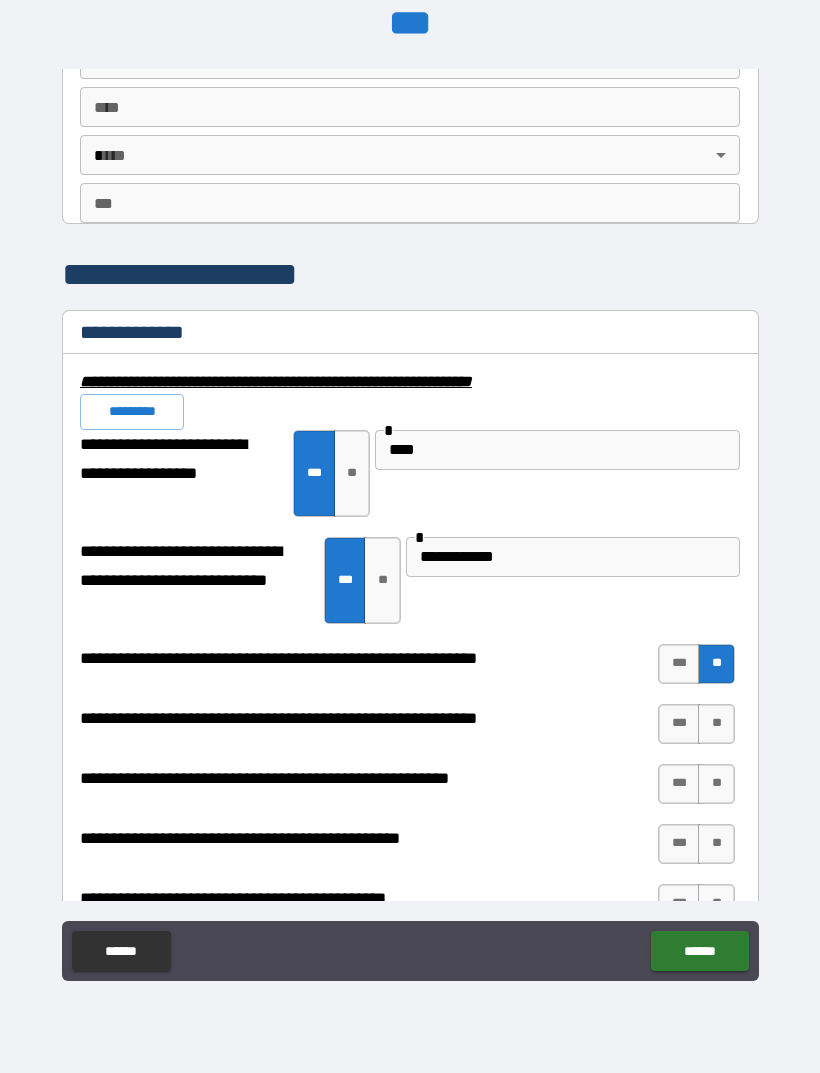click on "**" at bounding box center (716, 724) 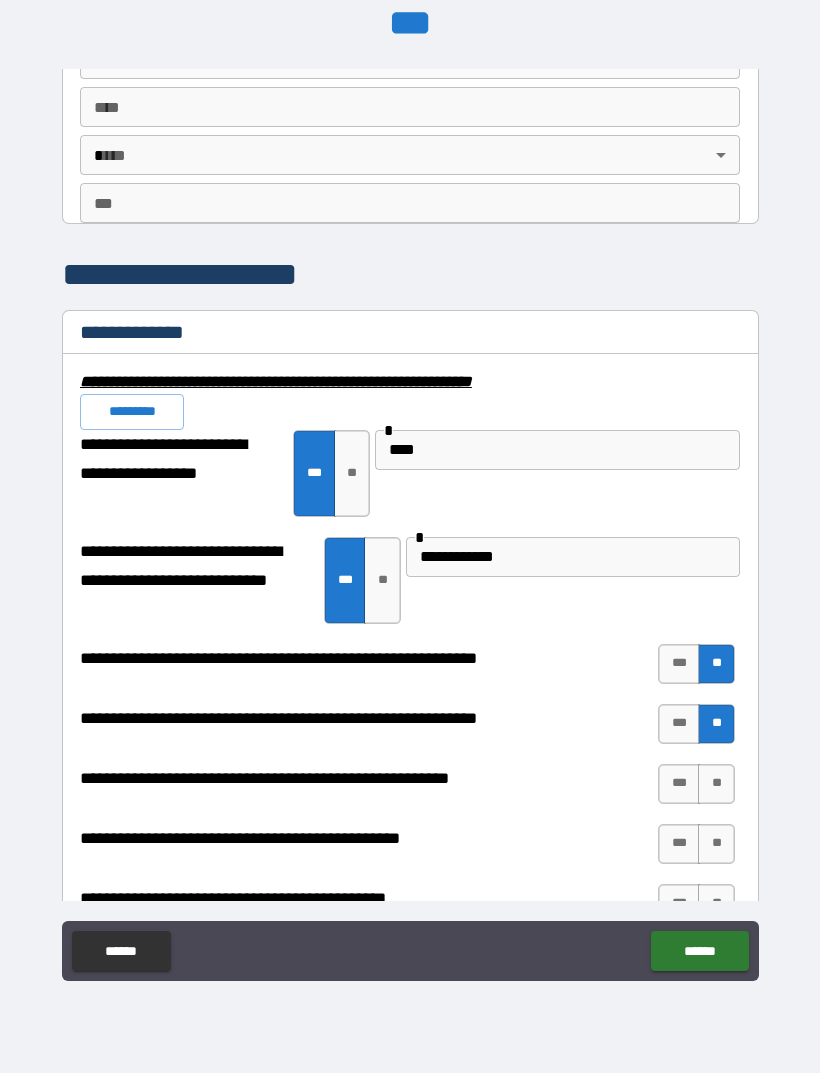 click on "**" at bounding box center [716, 784] 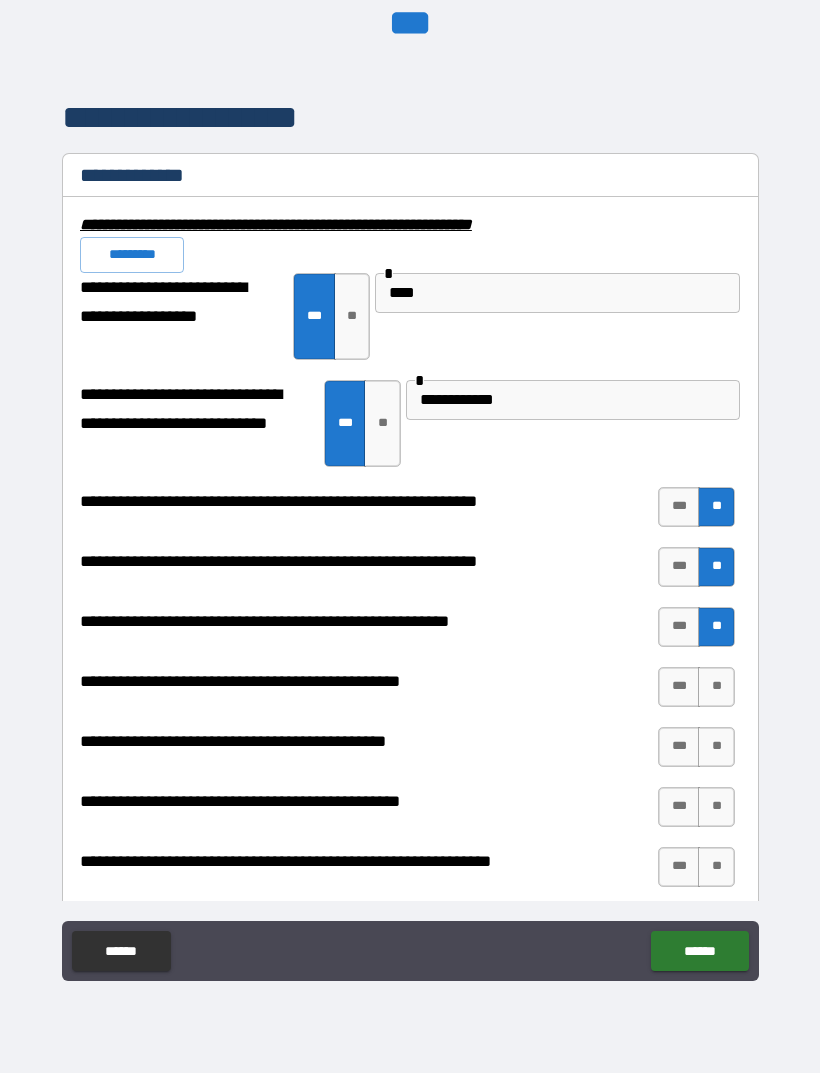scroll, scrollTop: 1954, scrollLeft: 0, axis: vertical 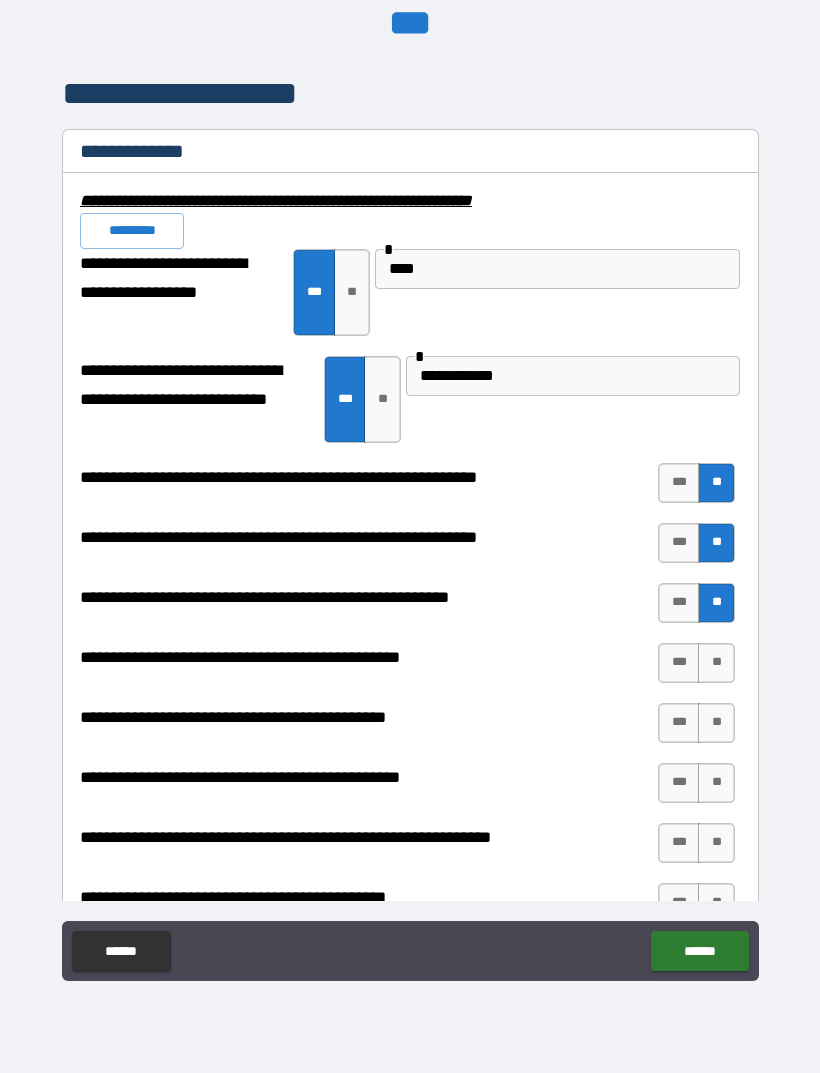 click on "**" at bounding box center [716, 663] 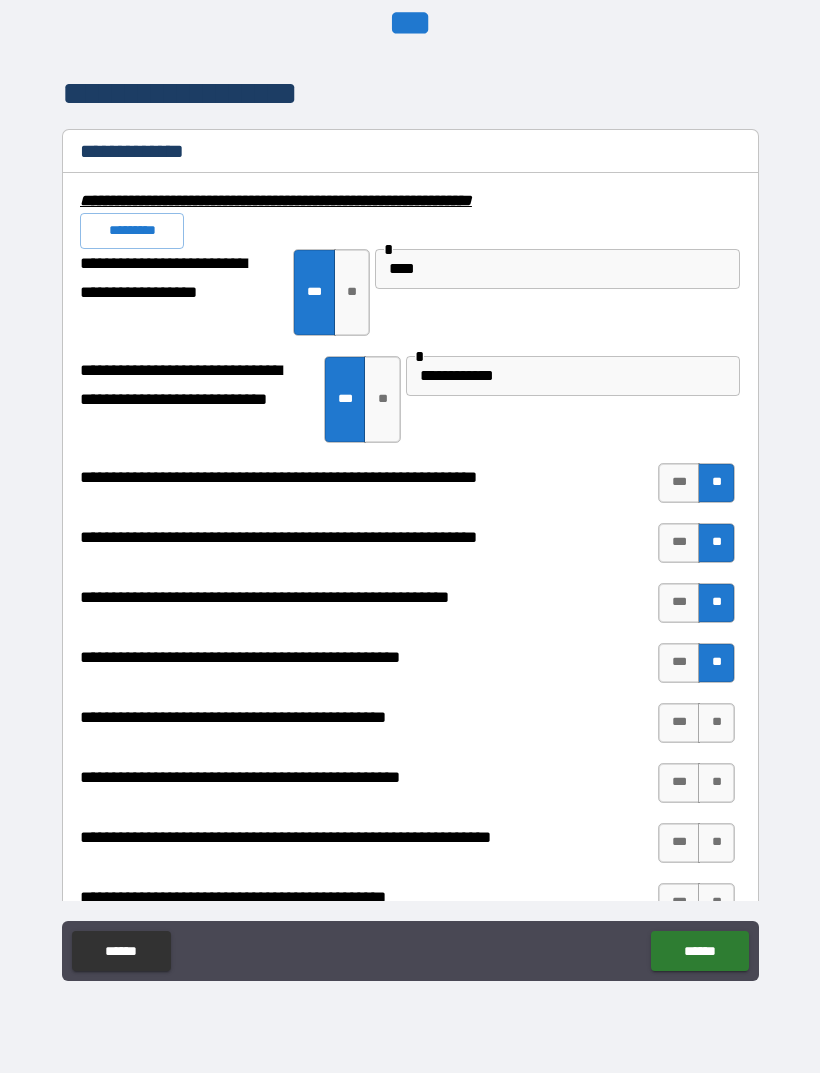 click on "**" at bounding box center (716, 723) 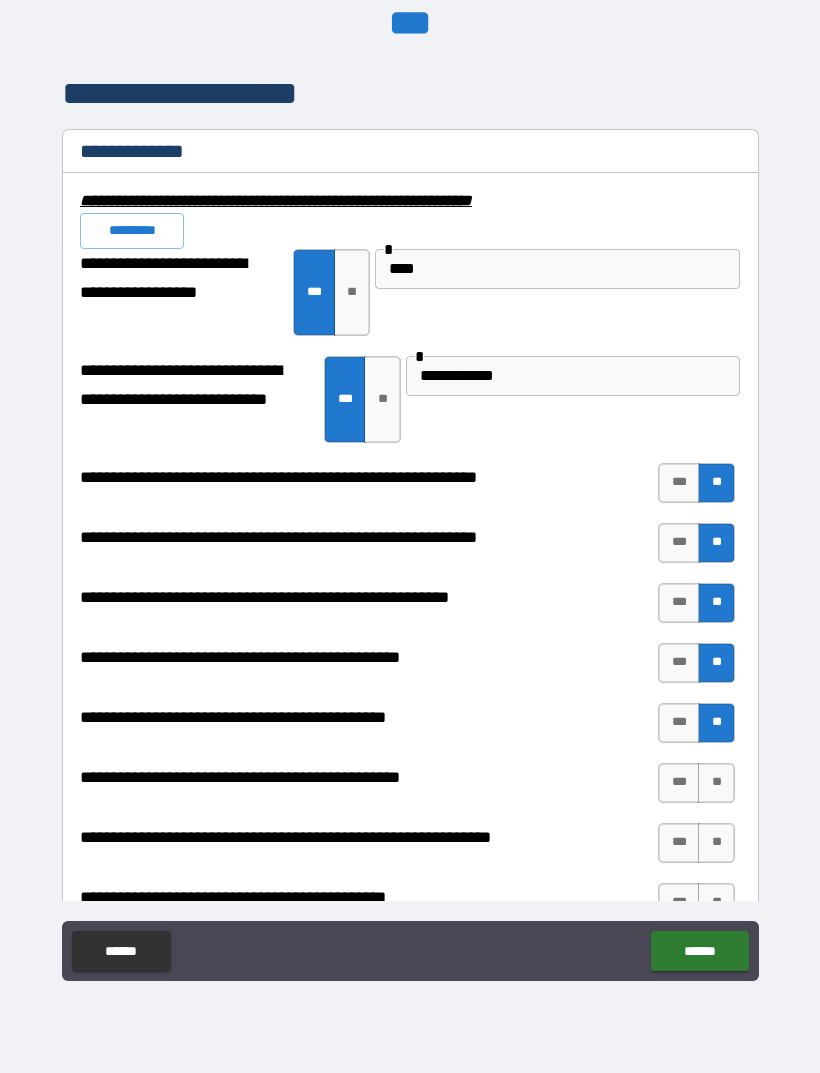 scroll, scrollTop: 2070, scrollLeft: 0, axis: vertical 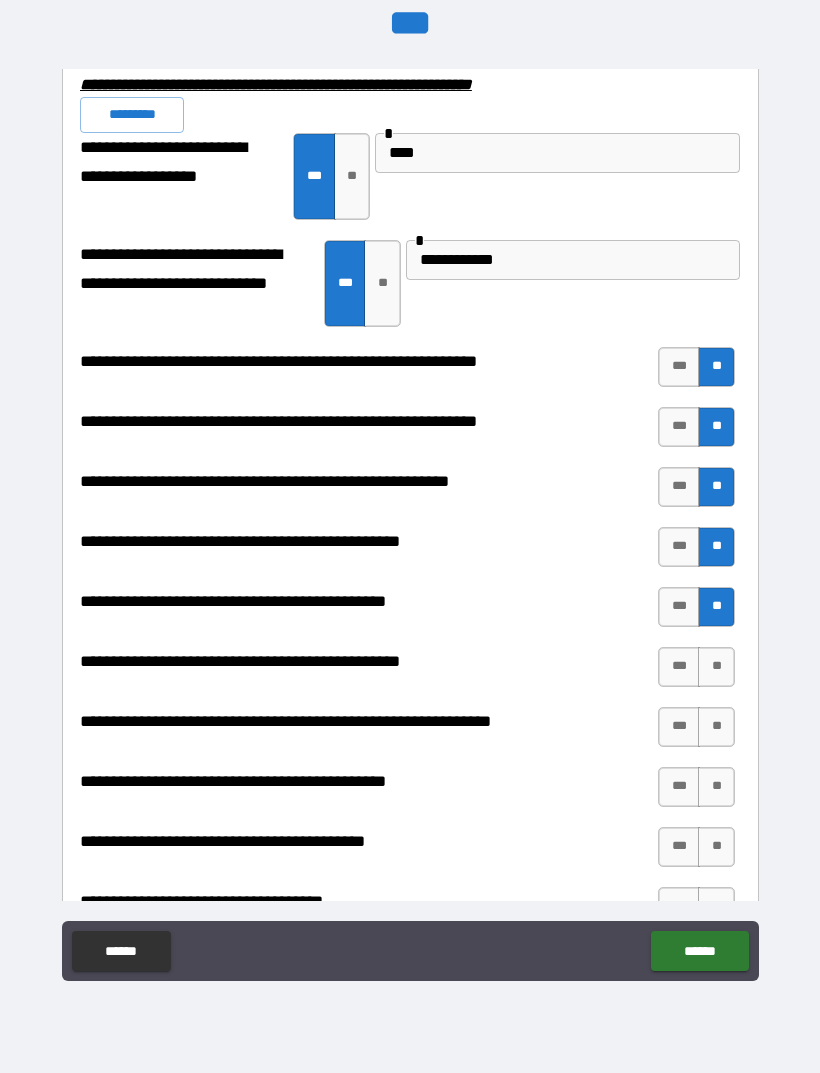 click on "***" at bounding box center [679, 667] 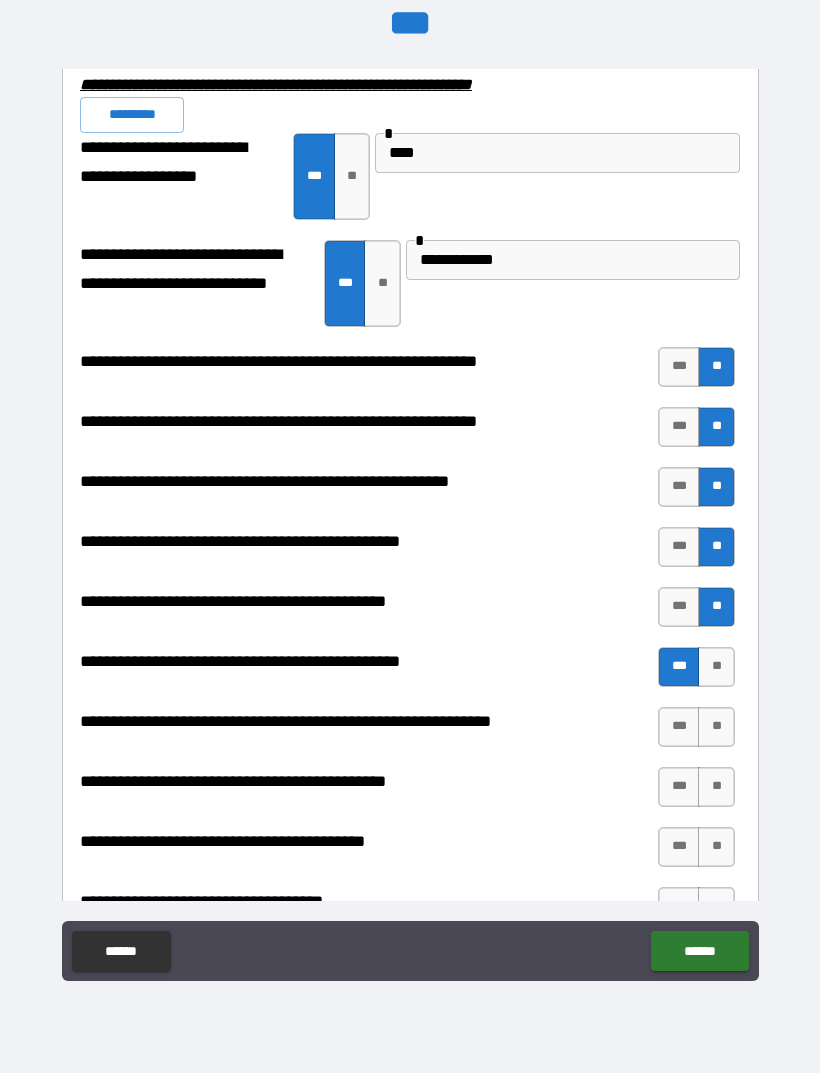 click on "***" at bounding box center [679, 727] 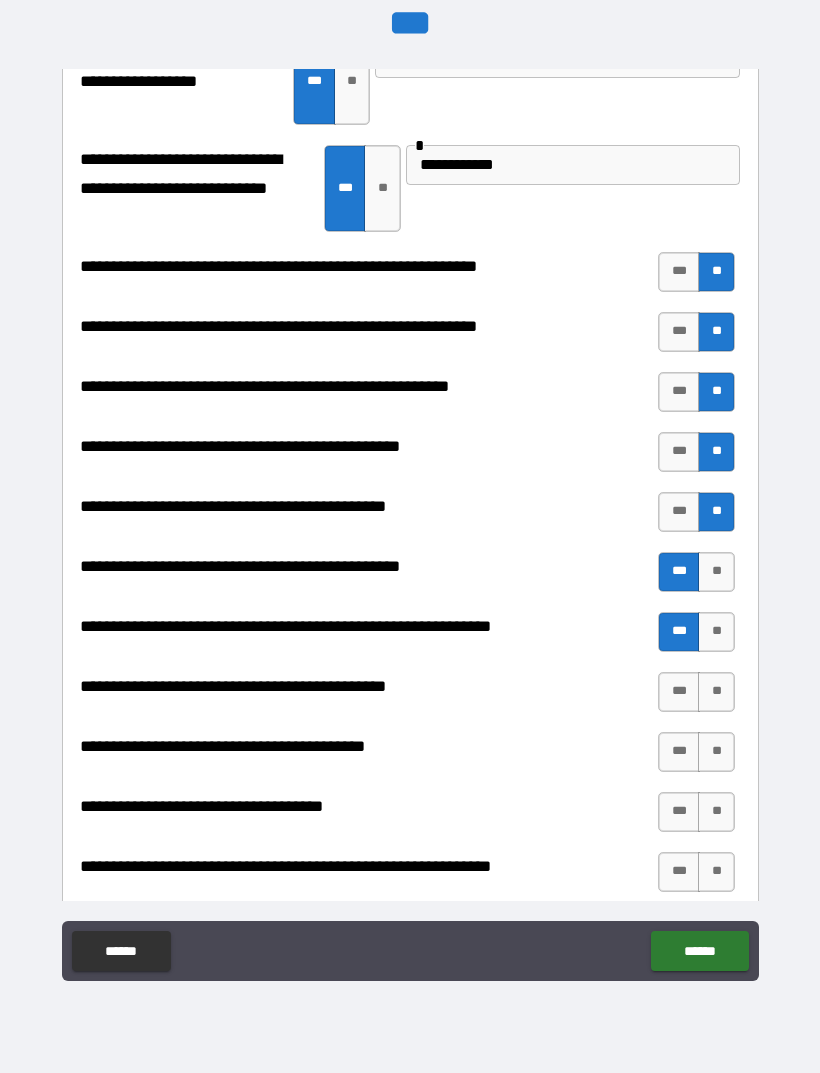scroll, scrollTop: 2184, scrollLeft: 0, axis: vertical 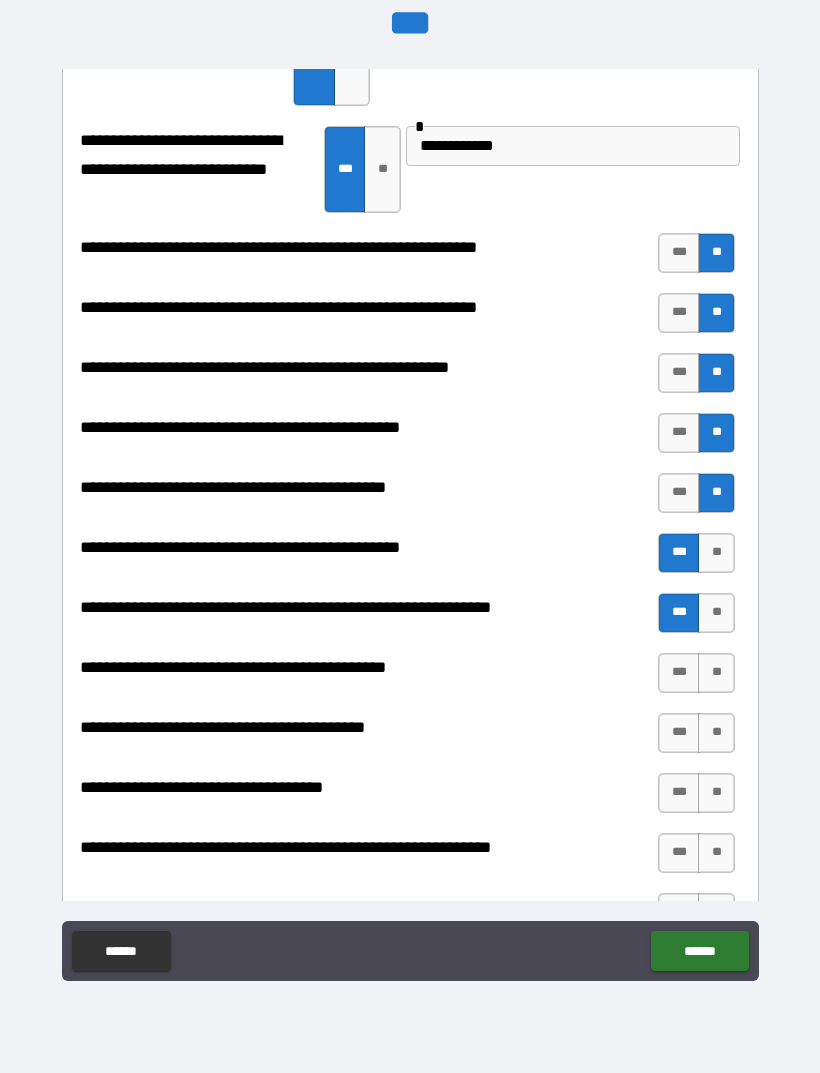 click on "**" at bounding box center (716, 673) 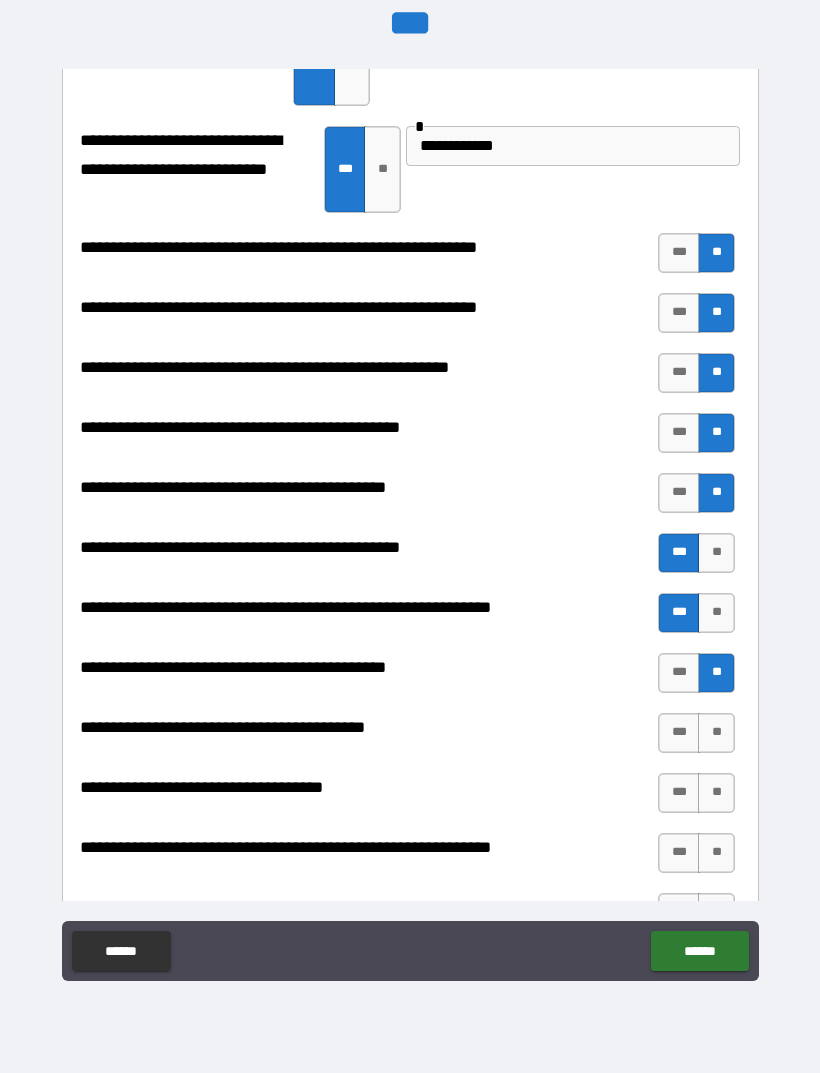 click on "***" at bounding box center (679, 733) 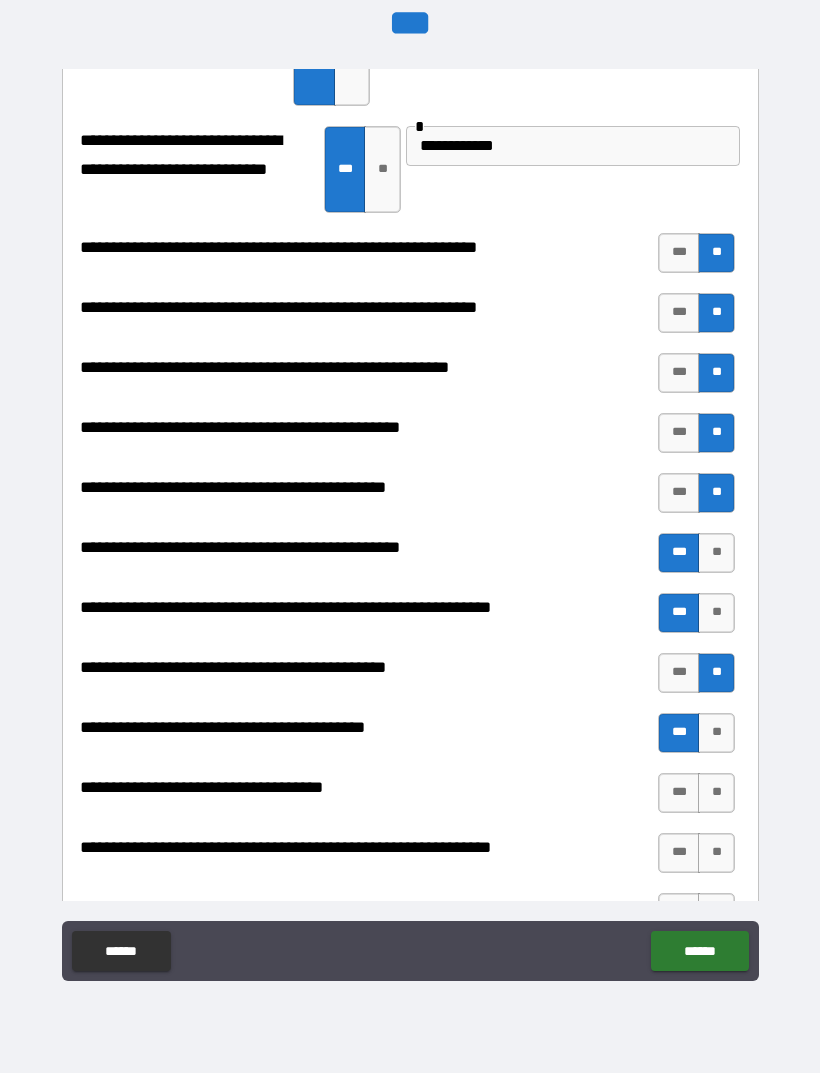 click on "**" at bounding box center [716, 793] 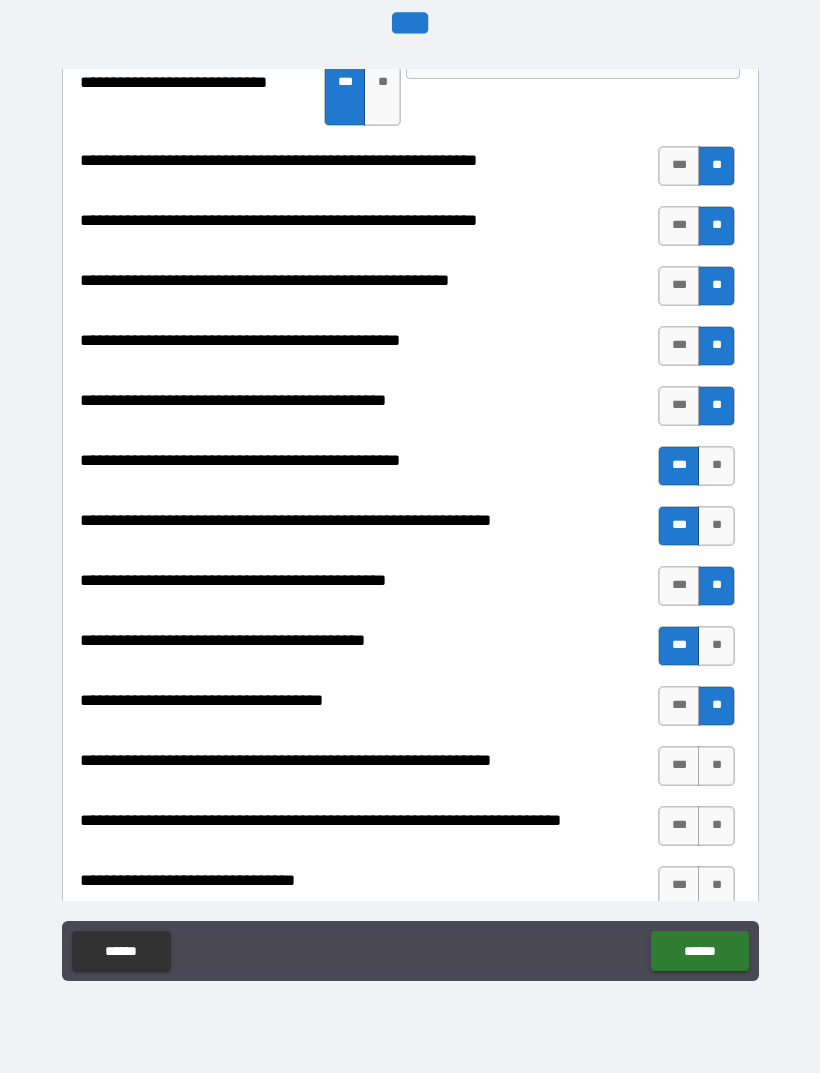 scroll, scrollTop: 2304, scrollLeft: 0, axis: vertical 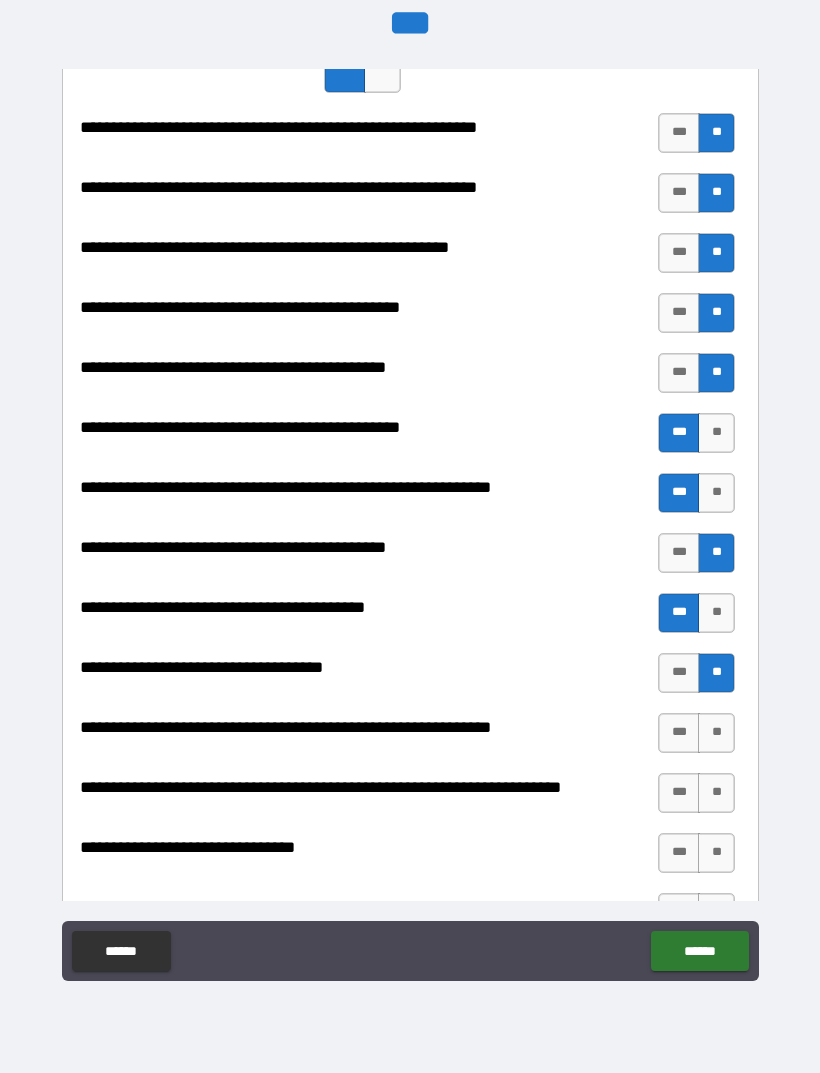 click on "**" at bounding box center (716, 733) 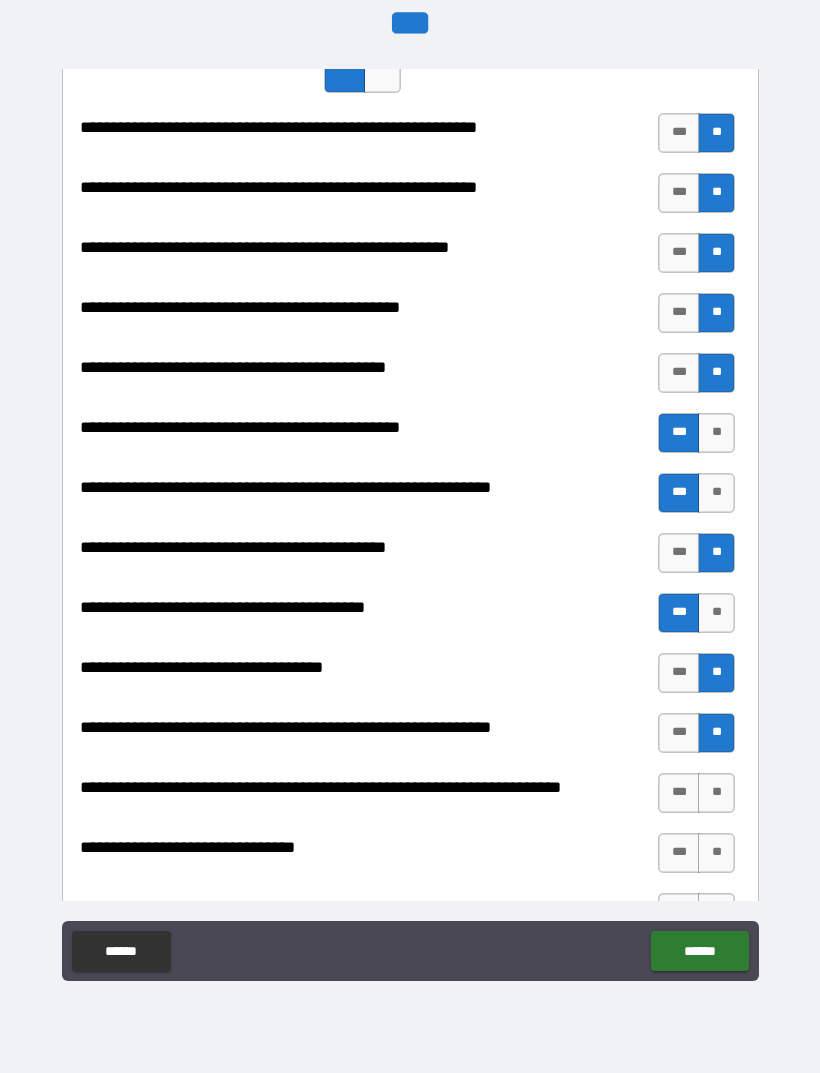 click on "**" at bounding box center (716, 793) 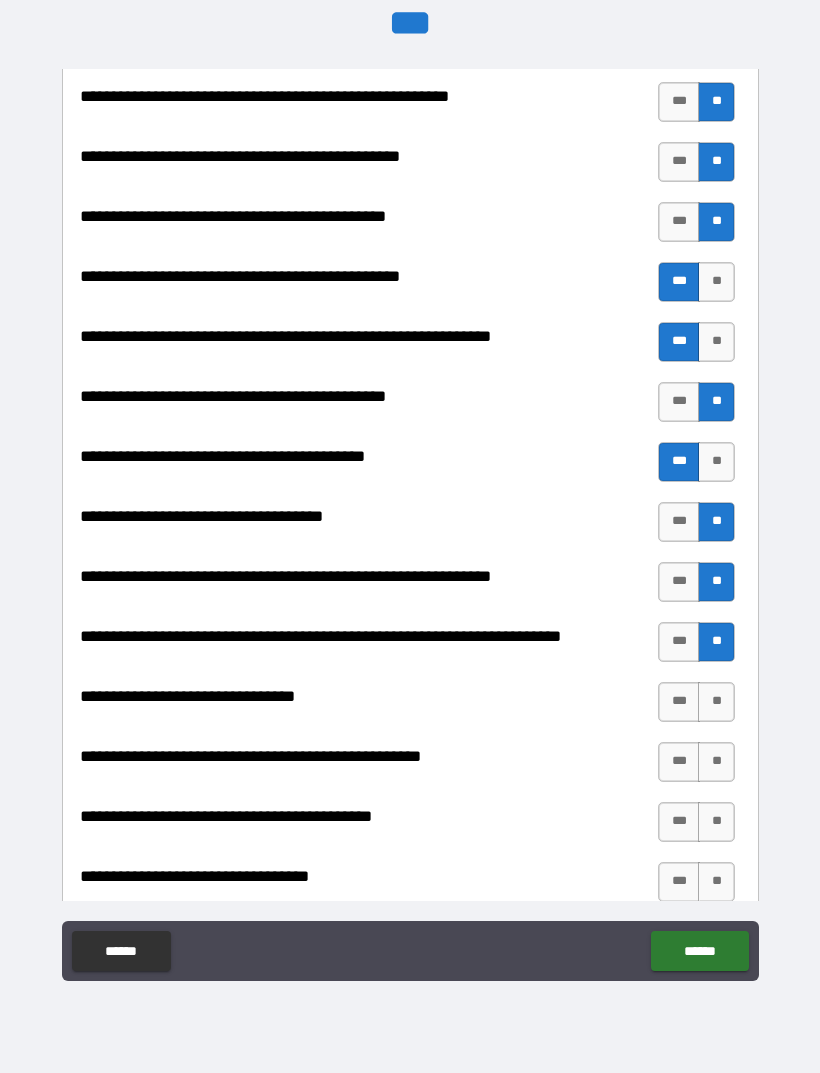scroll, scrollTop: 2456, scrollLeft: 0, axis: vertical 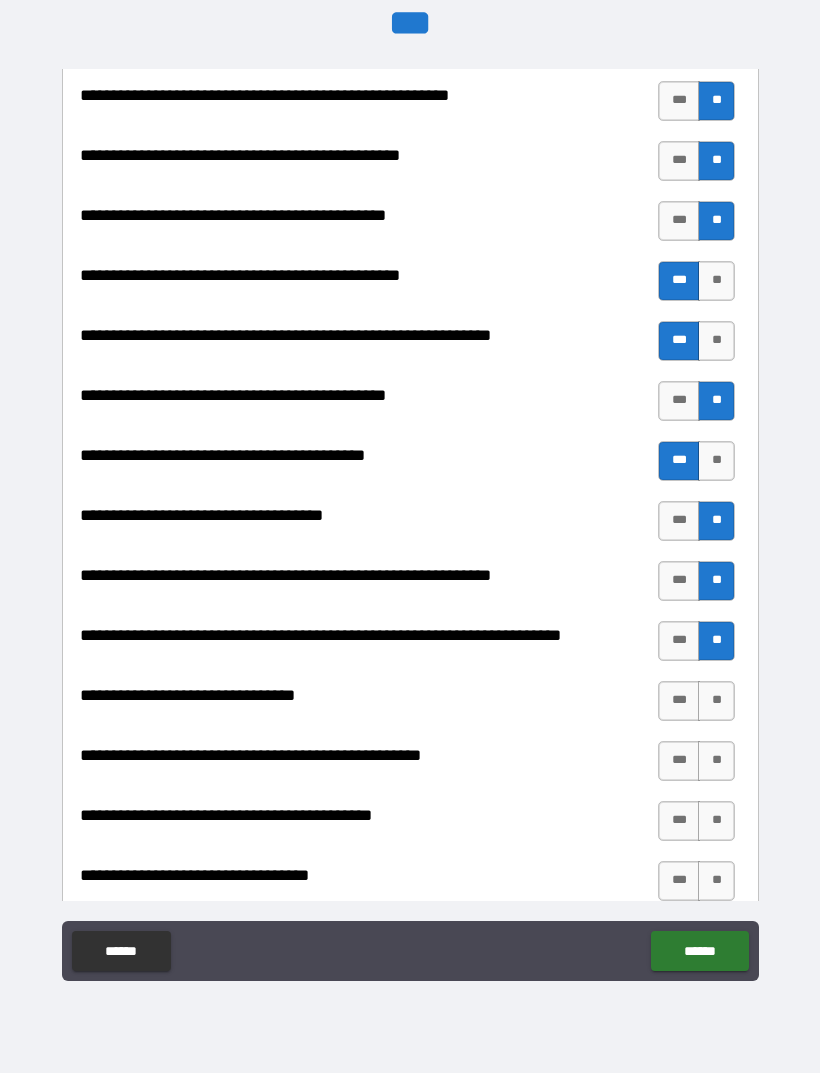 click on "**" at bounding box center [716, 701] 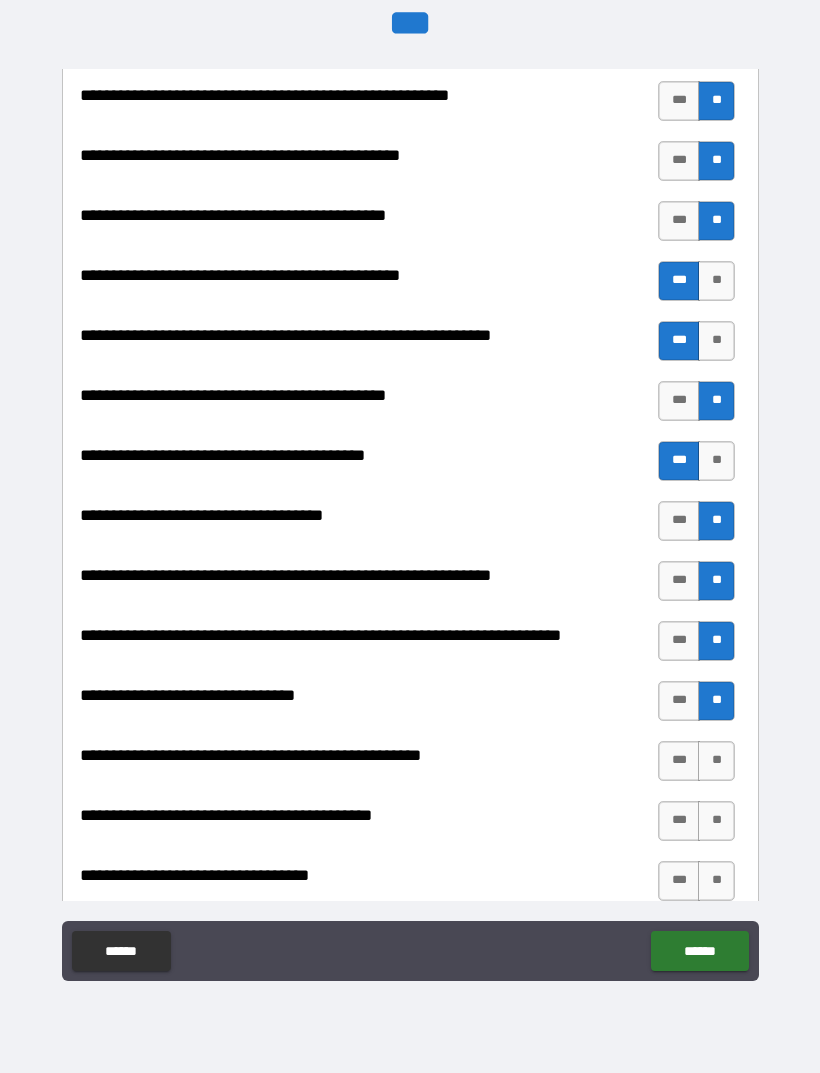 click on "**" at bounding box center (716, 761) 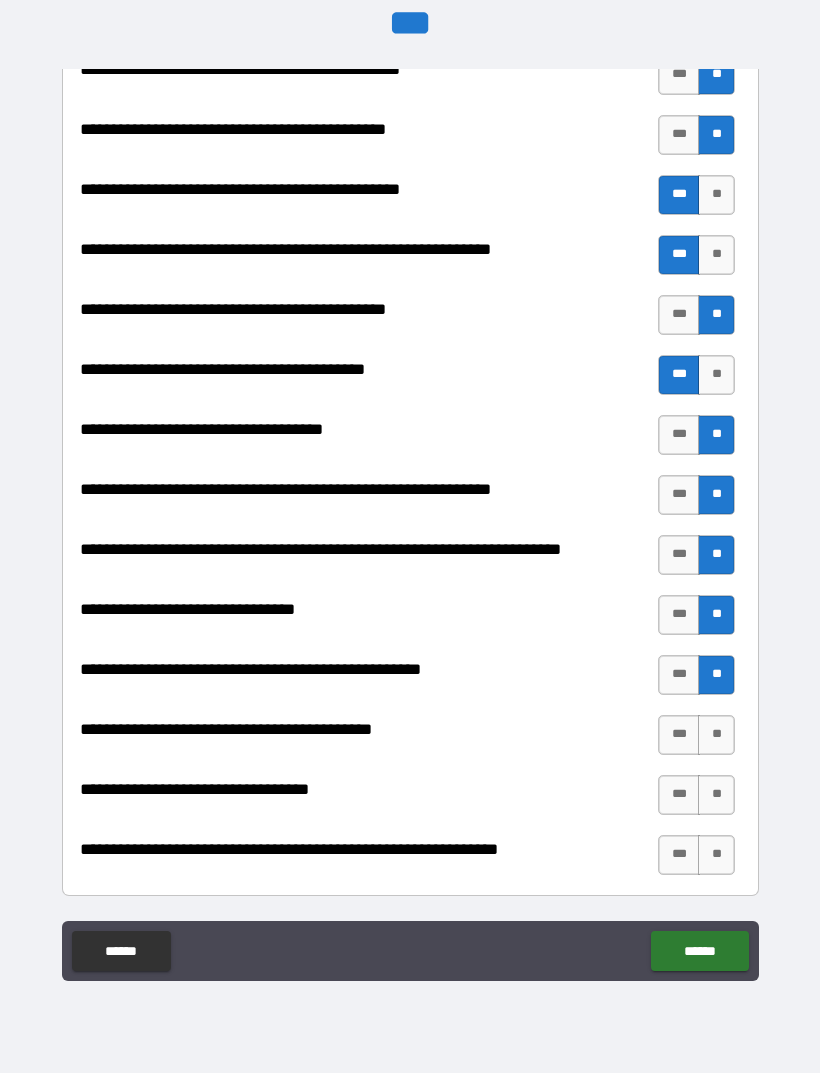 scroll, scrollTop: 2594, scrollLeft: 0, axis: vertical 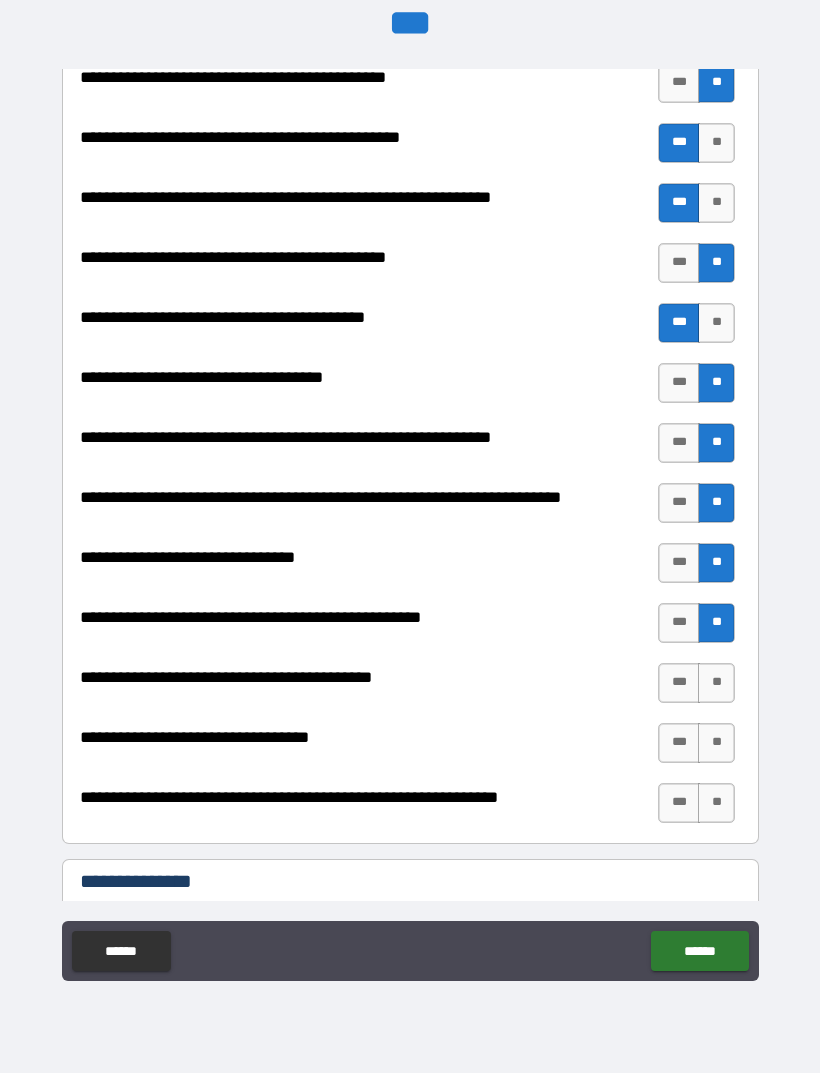click on "**" at bounding box center (716, 683) 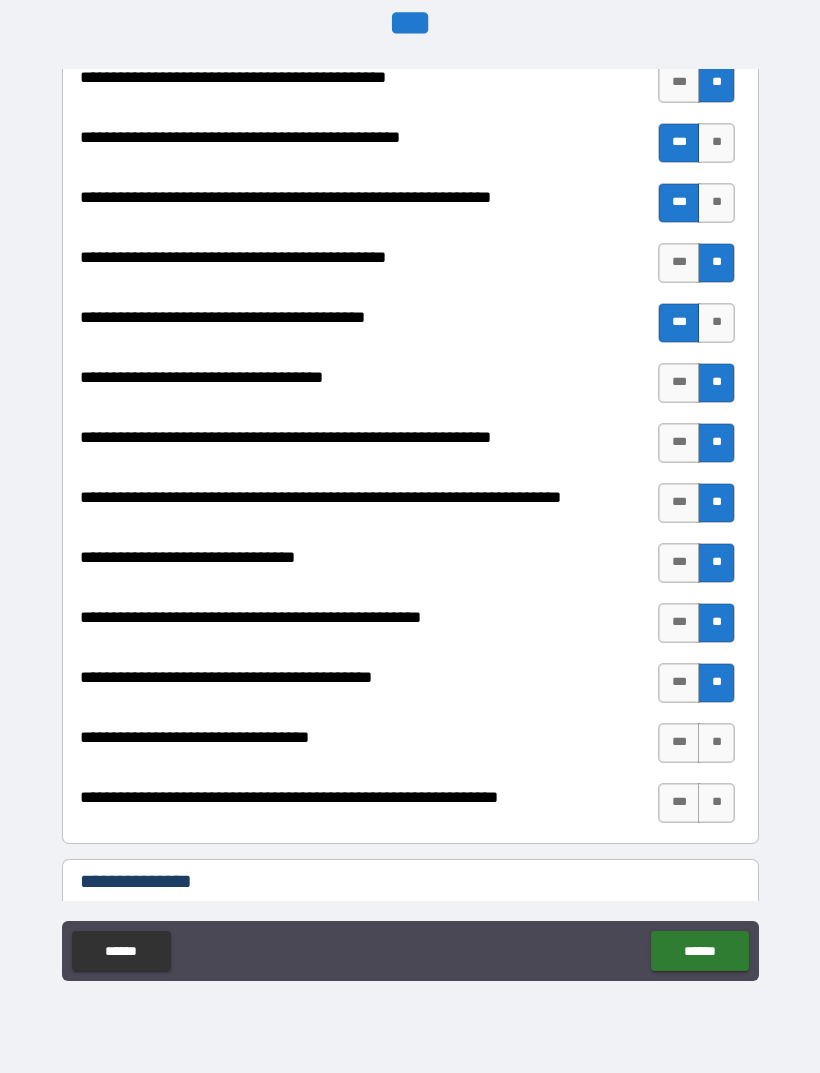 click on "***" at bounding box center [679, 743] 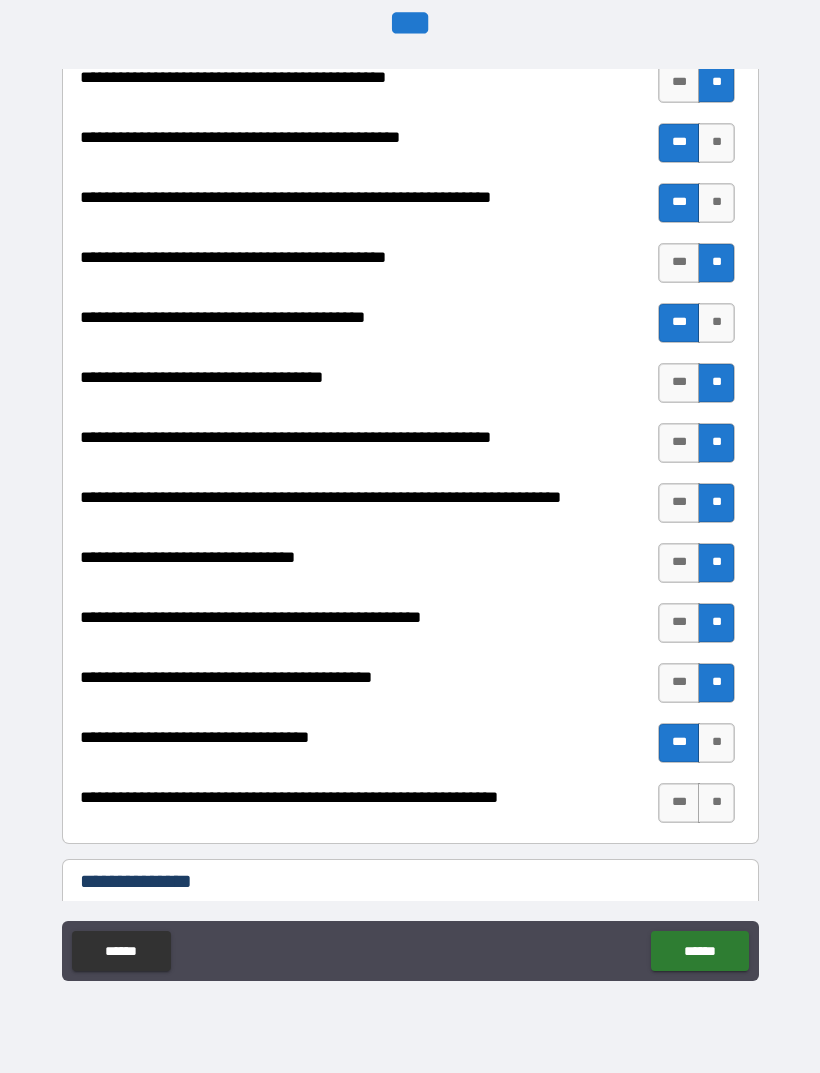 click on "**" at bounding box center (716, 803) 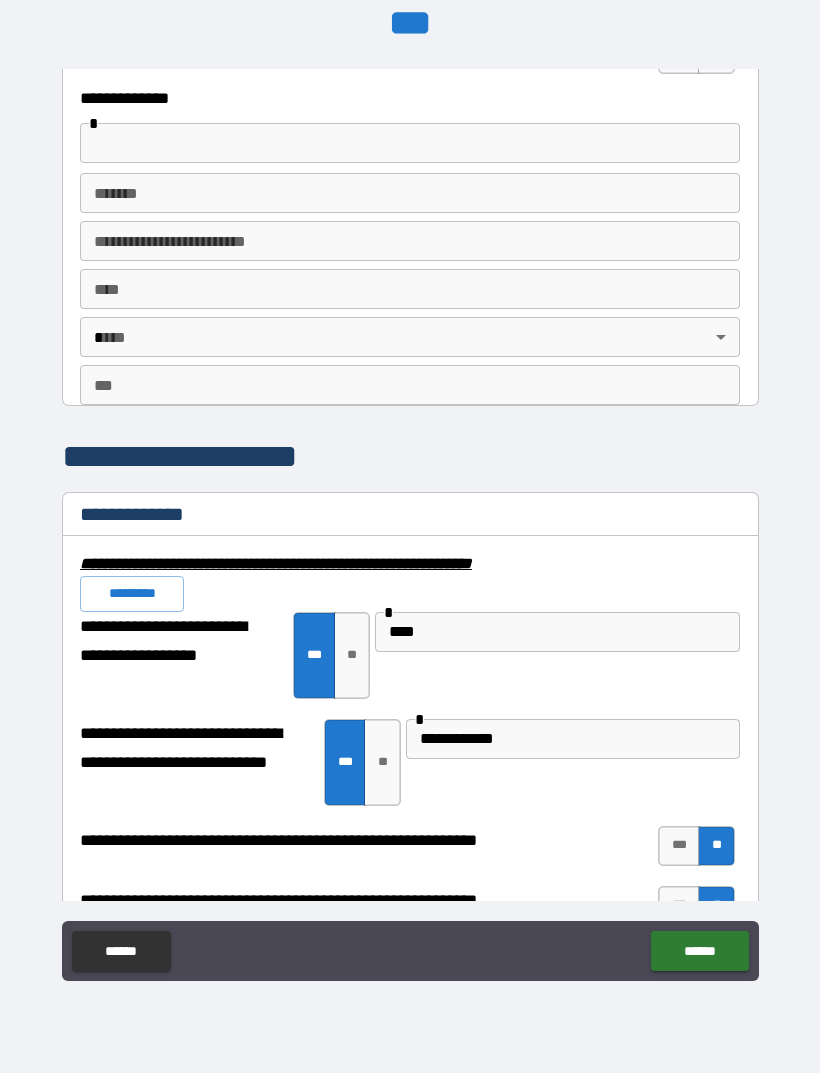 scroll, scrollTop: 1592, scrollLeft: 0, axis: vertical 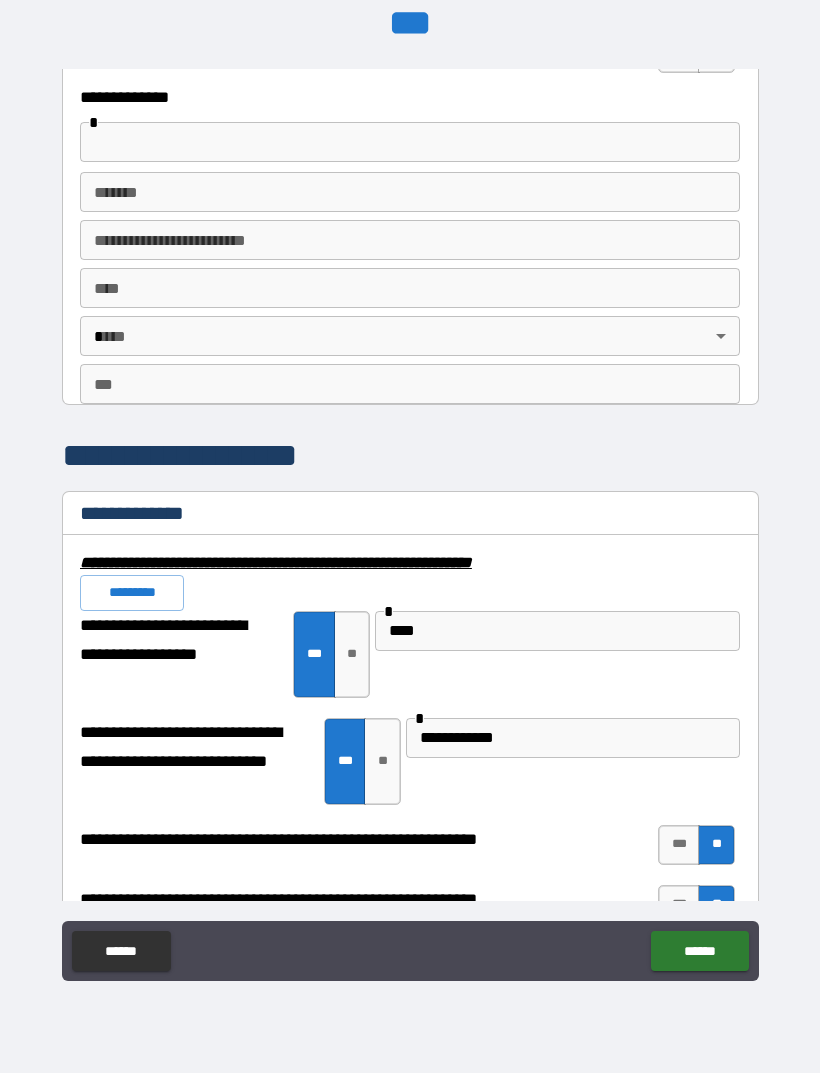 click on "***" at bounding box center (557, 631) 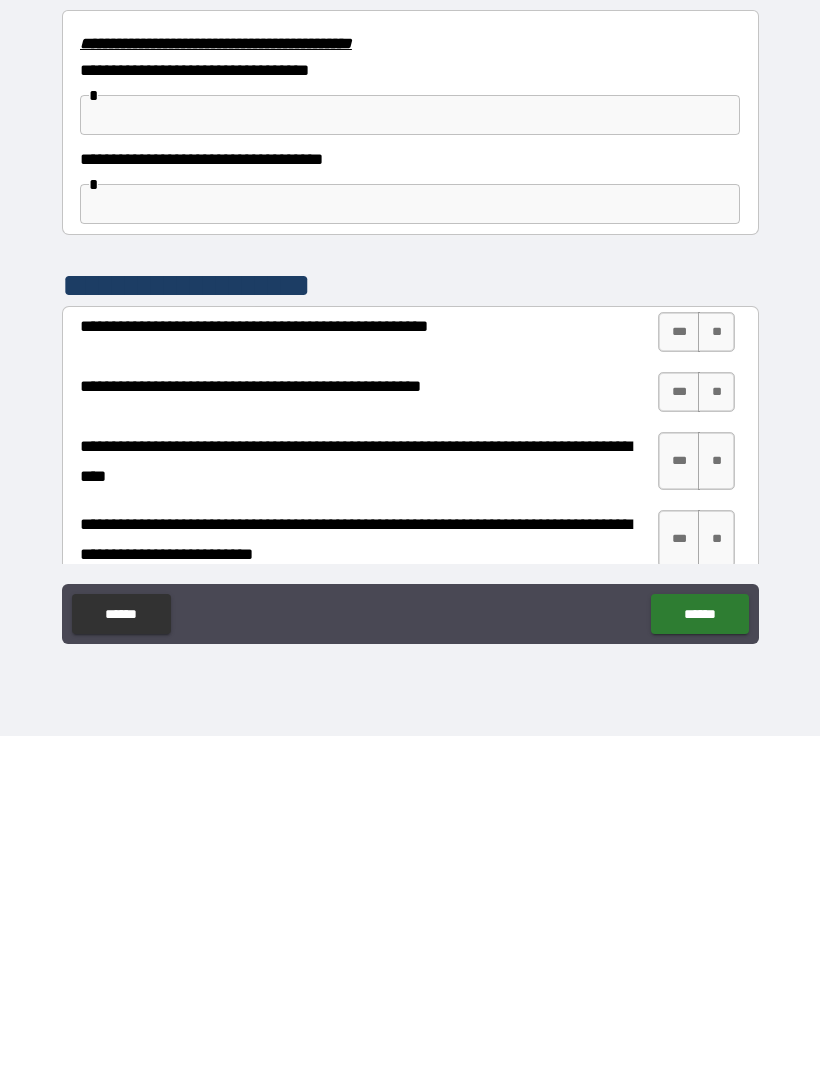 scroll, scrollTop: 3411, scrollLeft: 0, axis: vertical 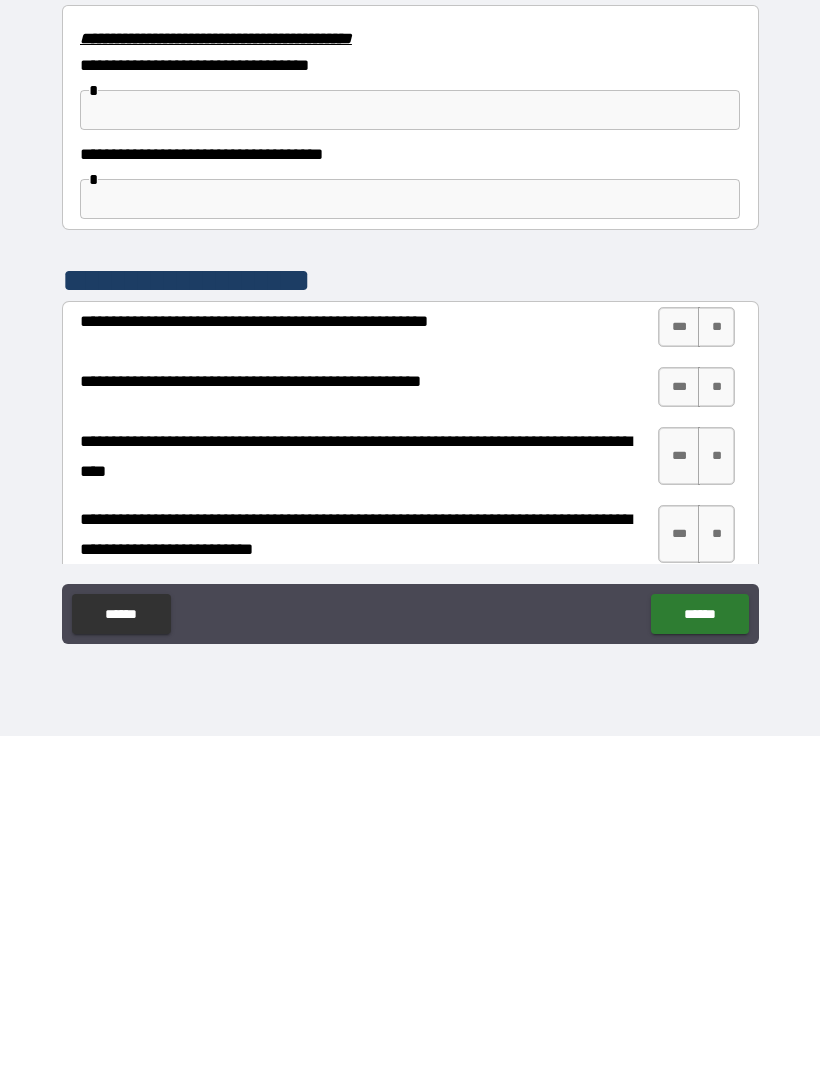 type on "**********" 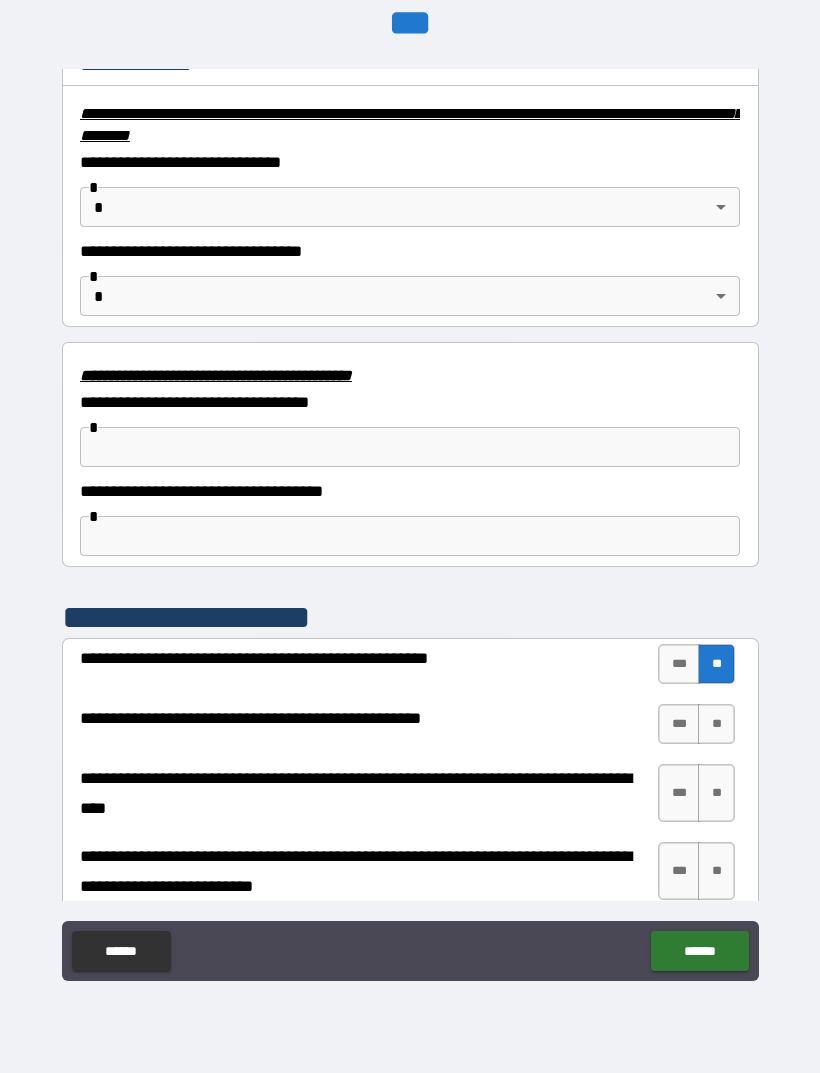 click on "**" at bounding box center [716, 724] 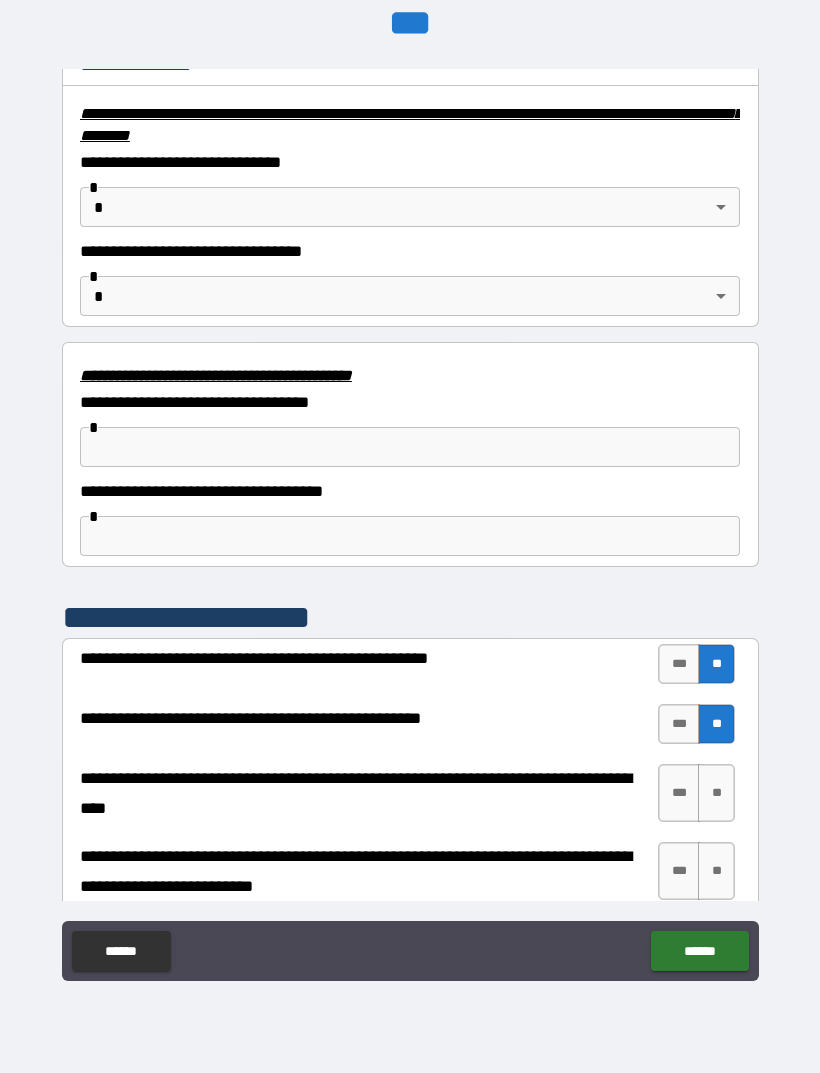 click on "**" at bounding box center (716, 724) 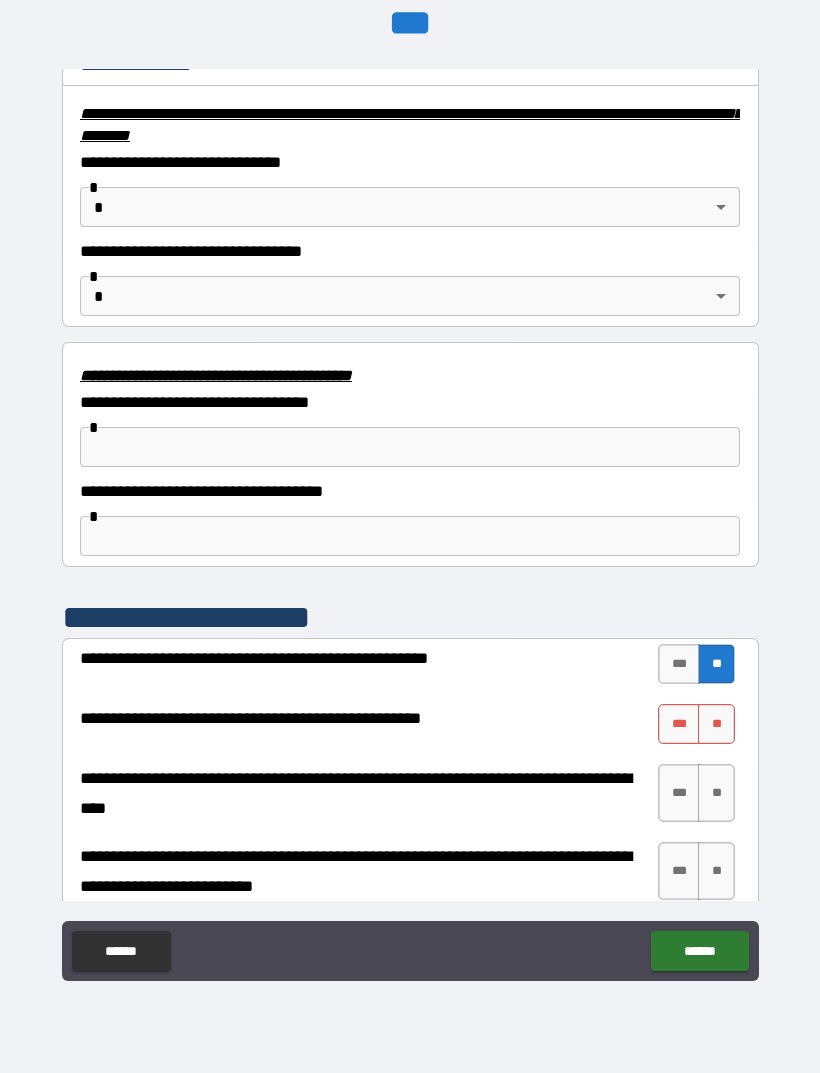 click on "**" at bounding box center (716, 724) 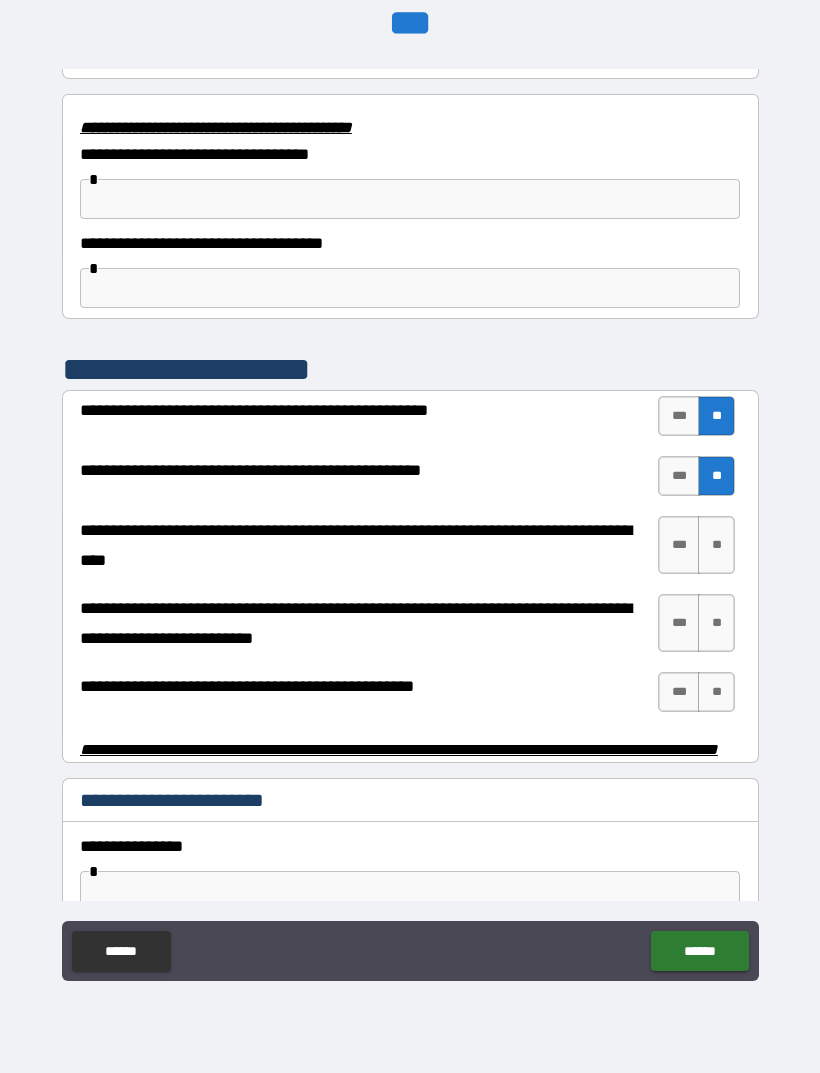 scroll, scrollTop: 3681, scrollLeft: 0, axis: vertical 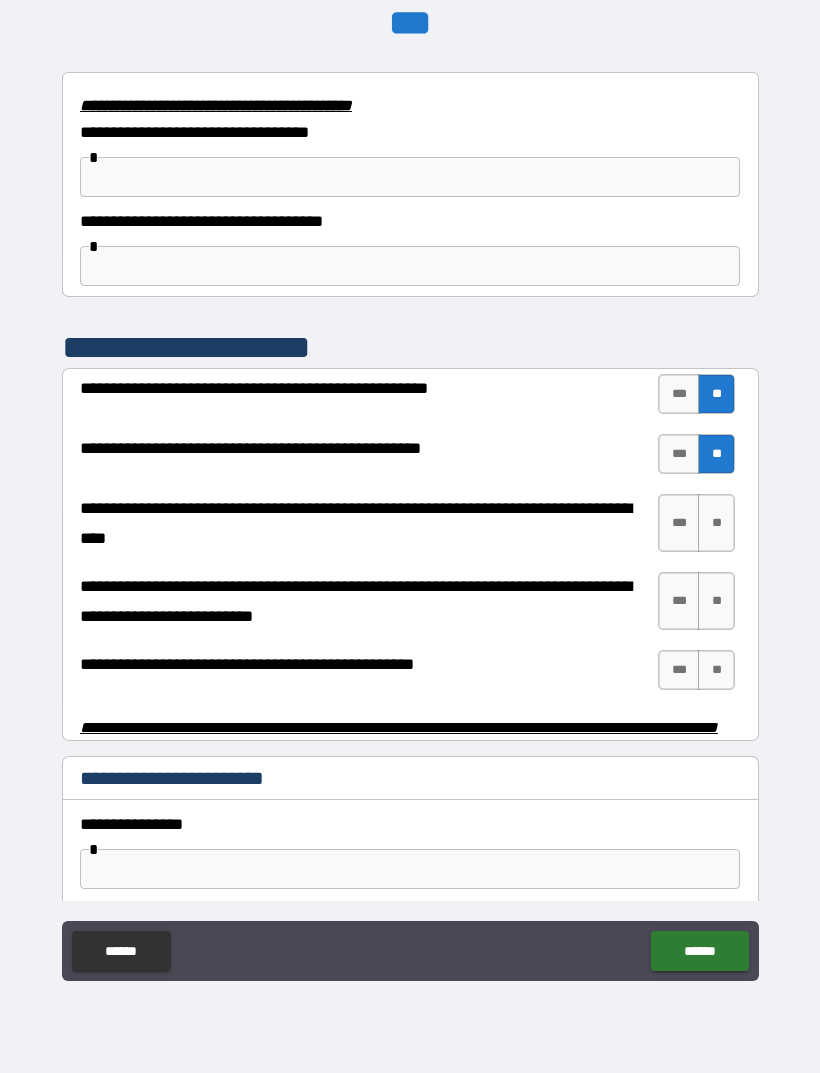 click on "**" at bounding box center [716, 523] 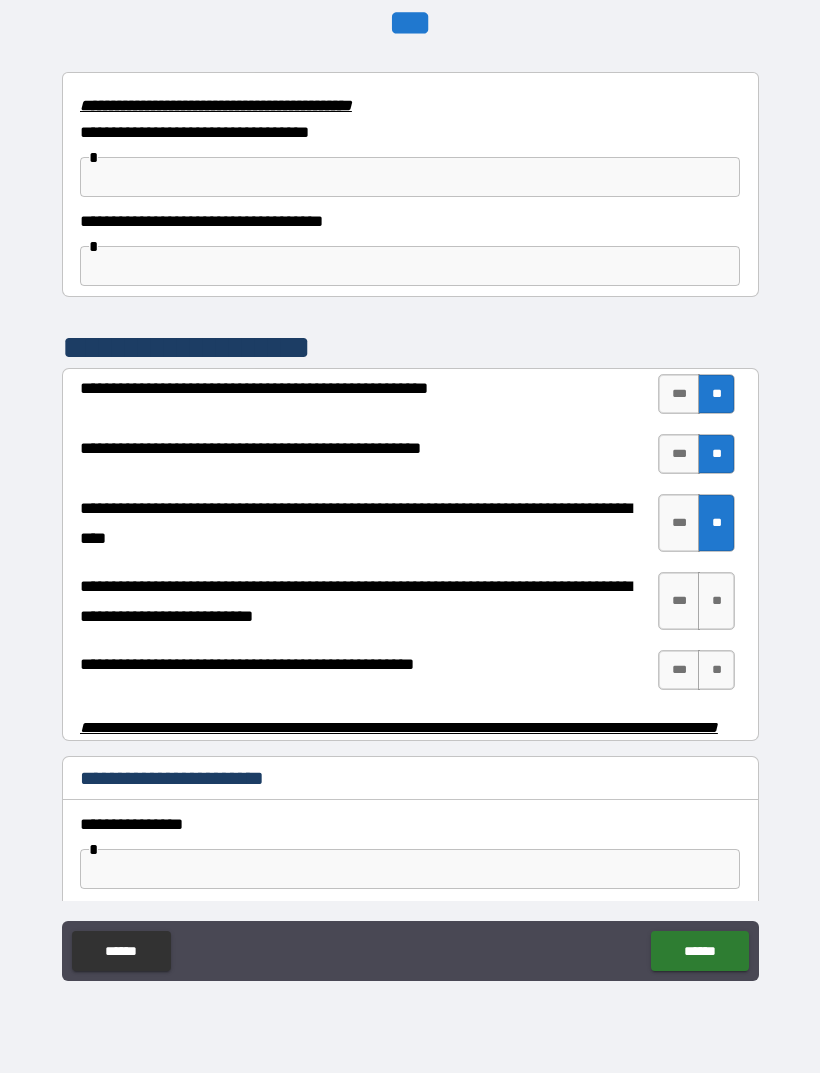 click on "**" at bounding box center (716, 601) 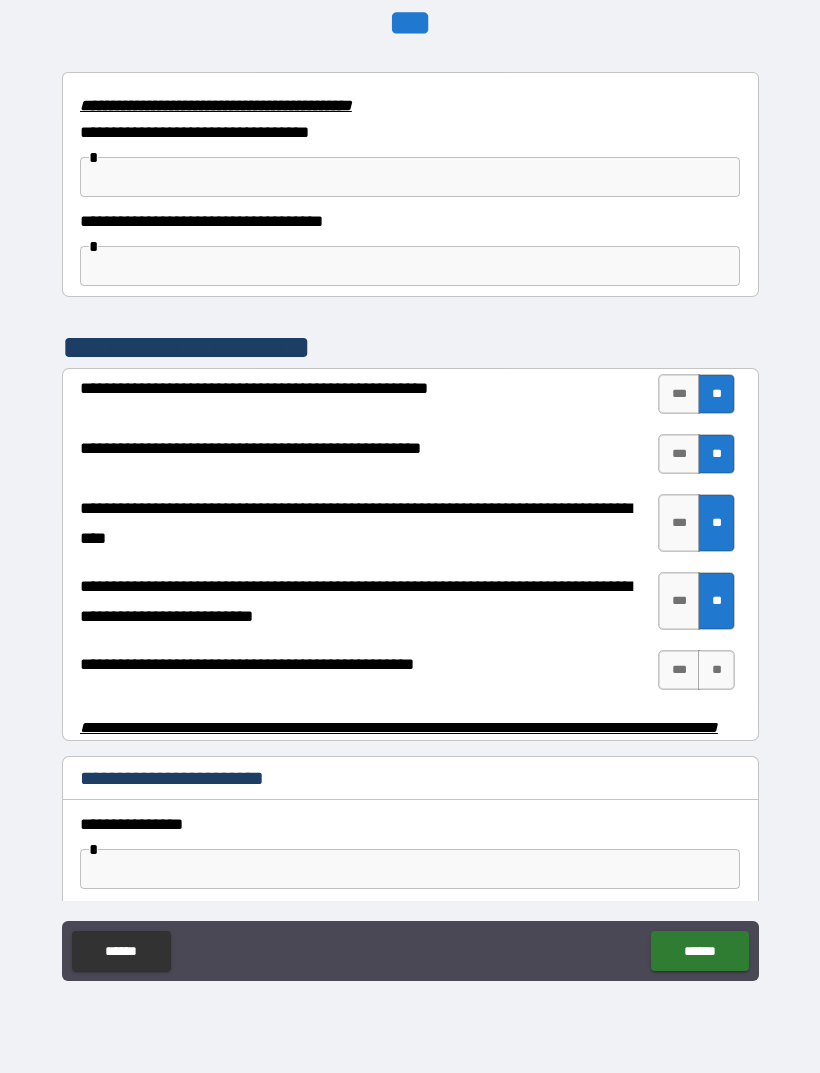 click on "***" at bounding box center (679, 670) 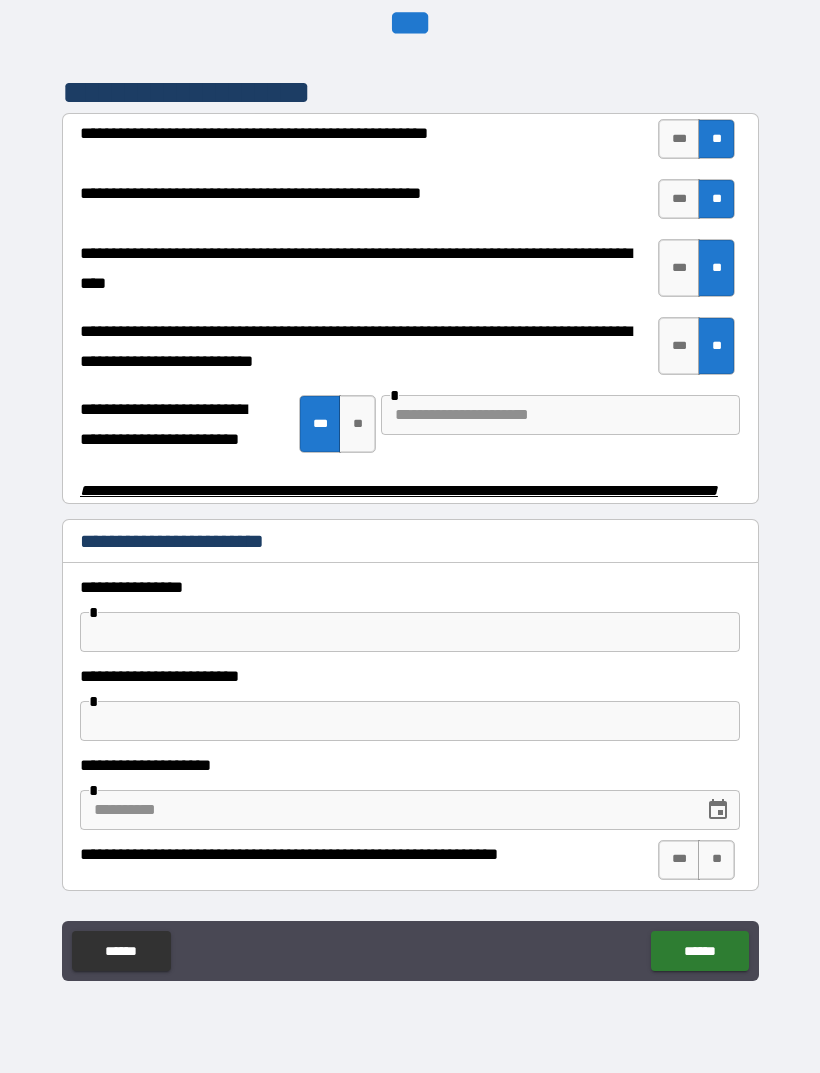 scroll, scrollTop: 3936, scrollLeft: 0, axis: vertical 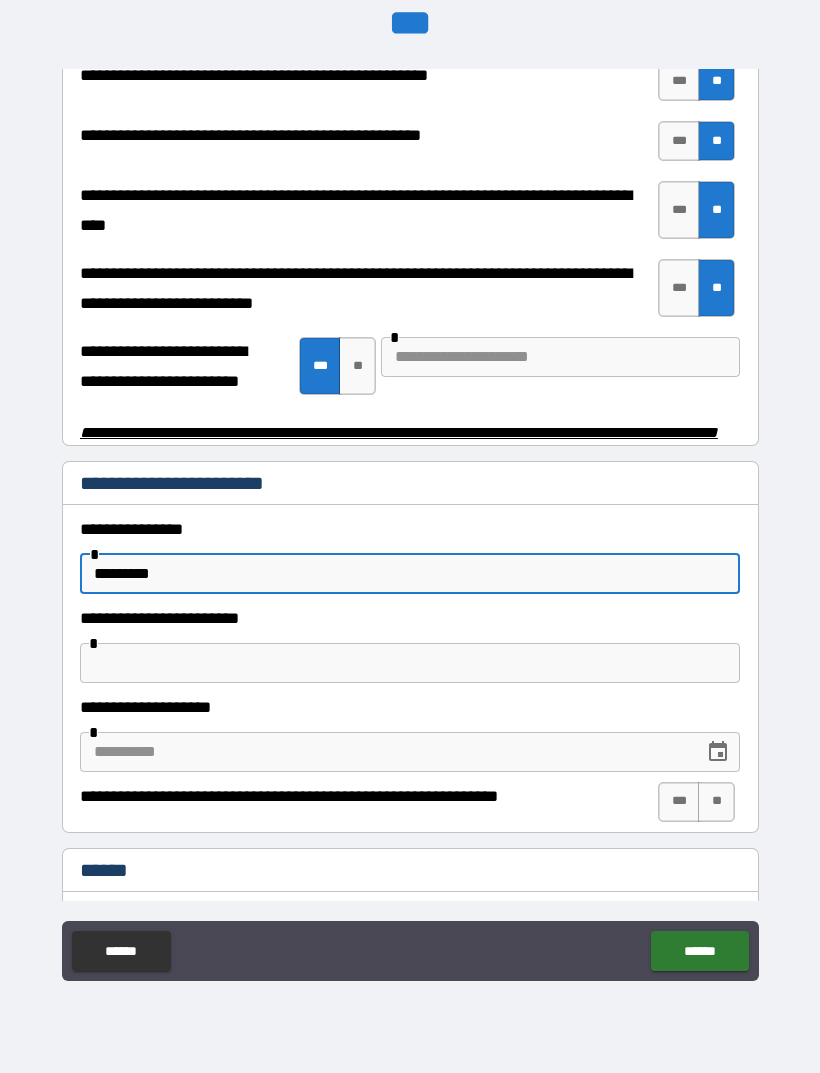 type on "*********" 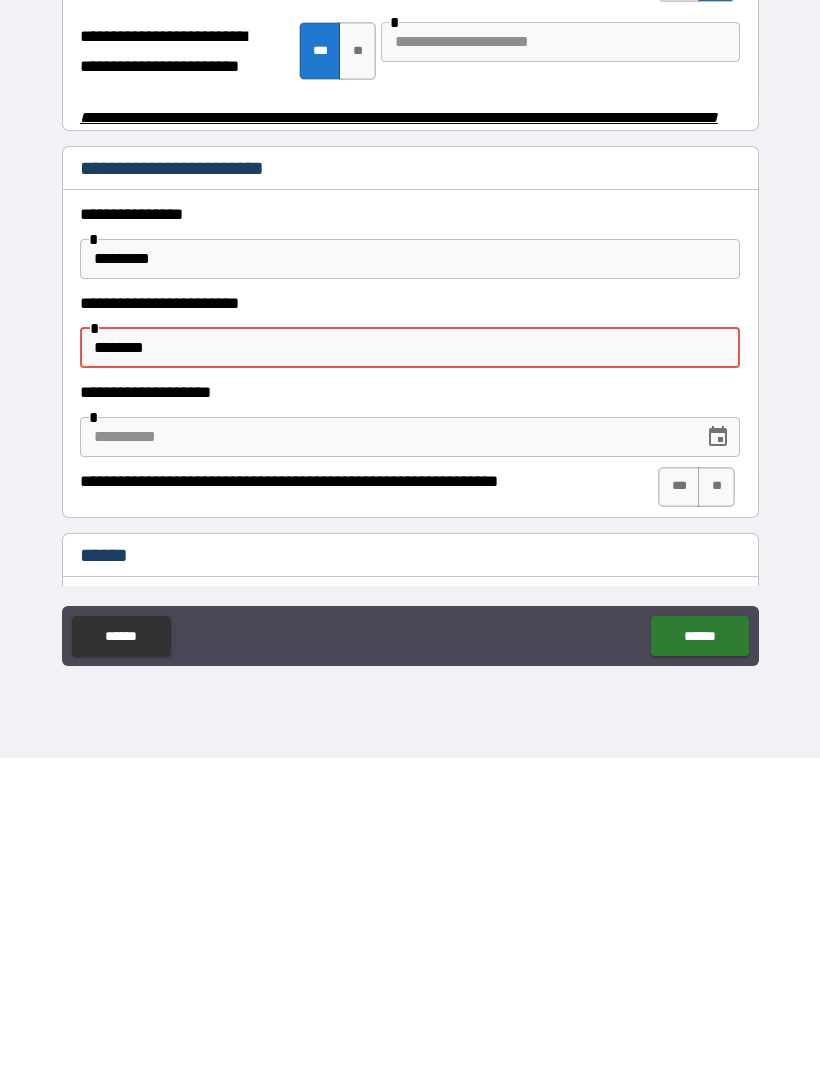 type on "**********" 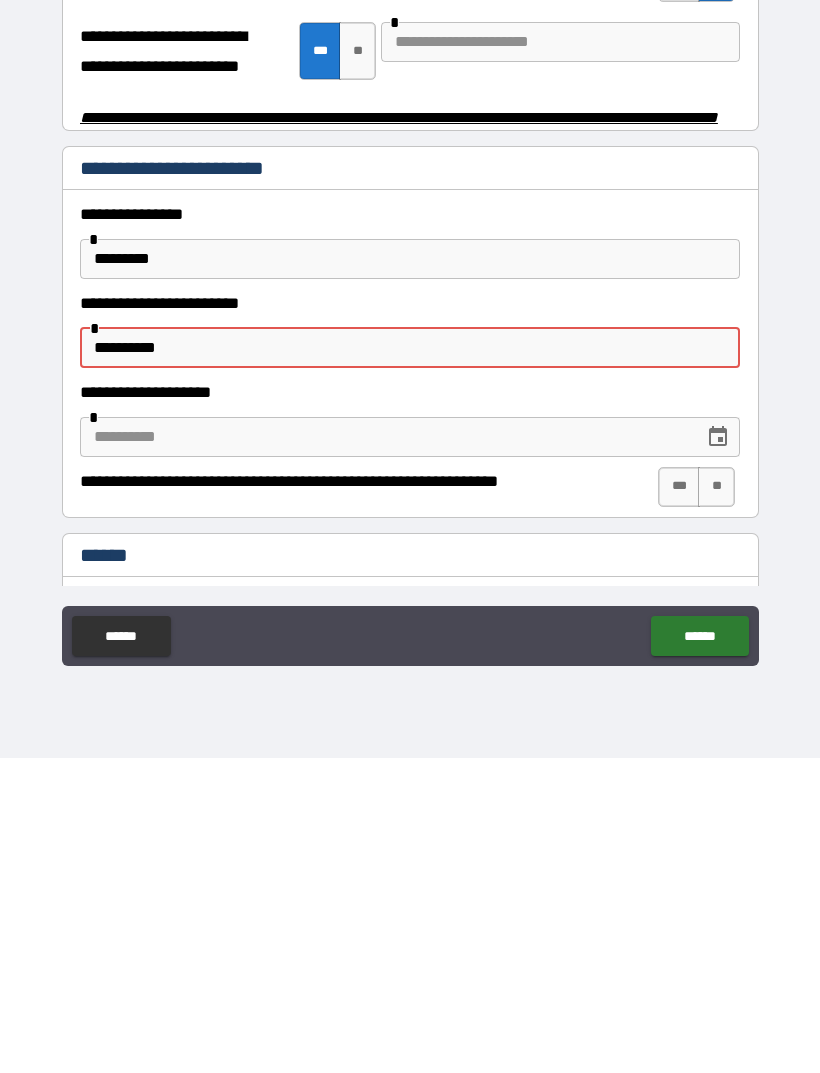 click at bounding box center (385, 752) 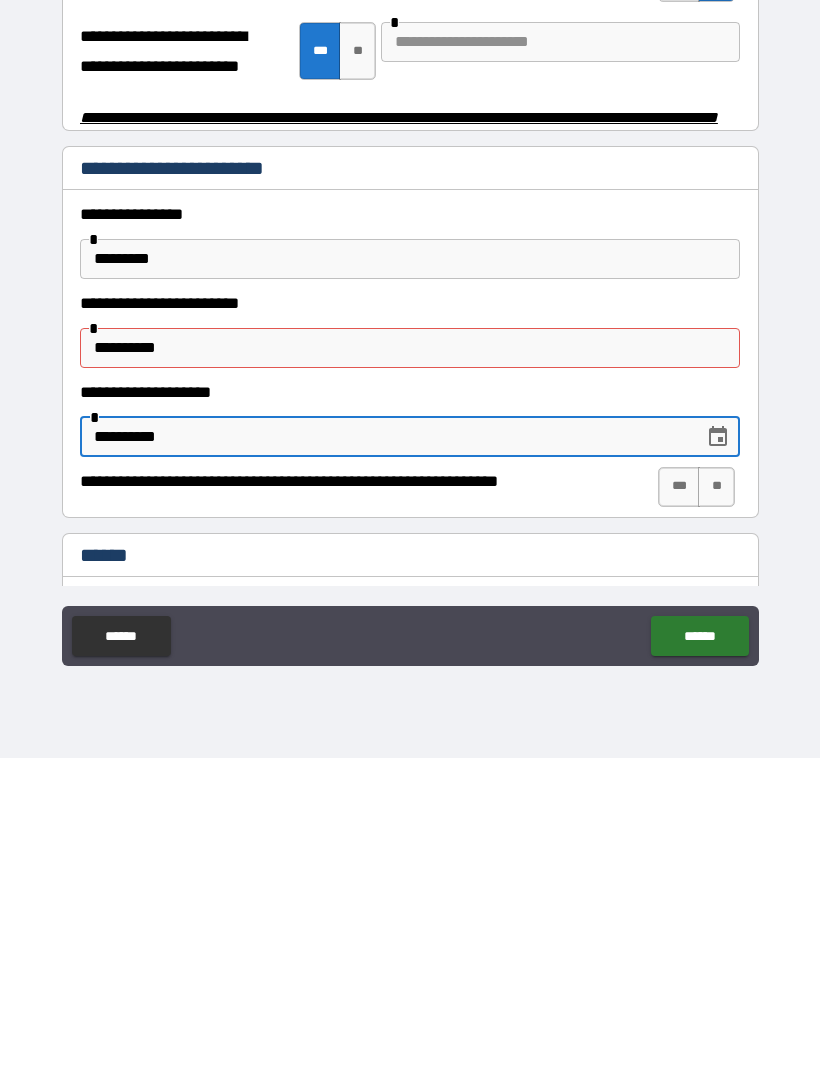 type on "**********" 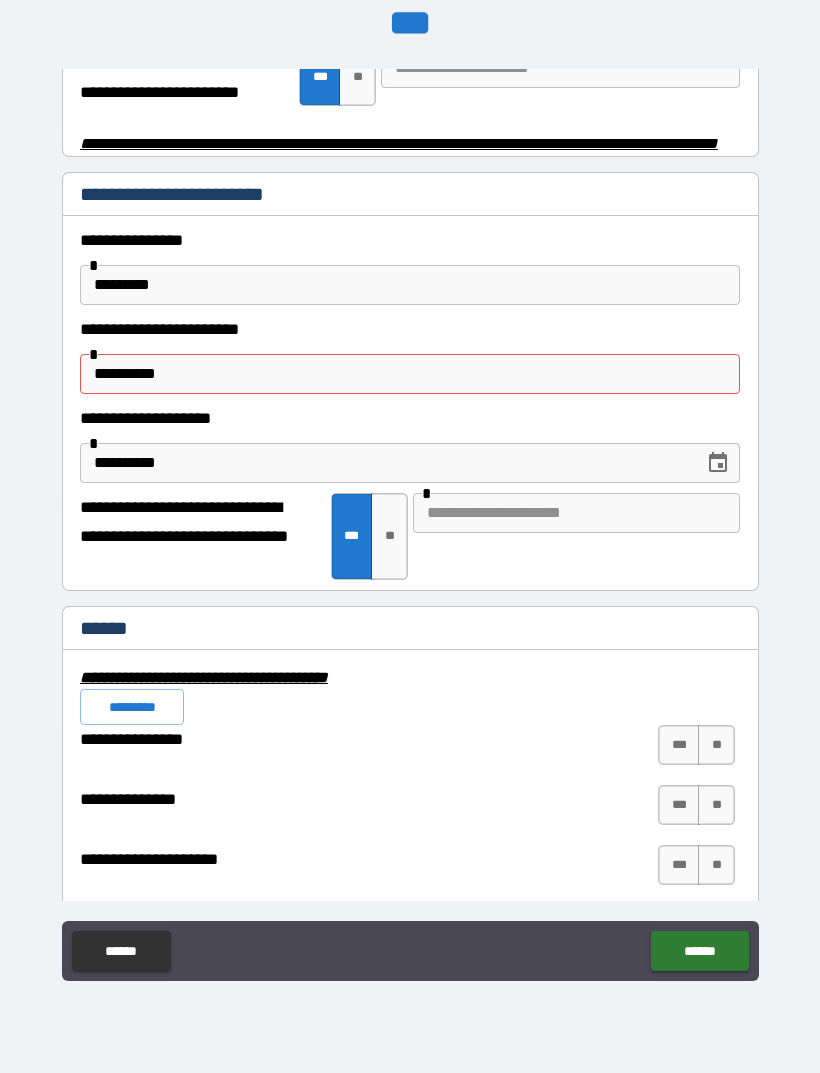 scroll, scrollTop: 4284, scrollLeft: 0, axis: vertical 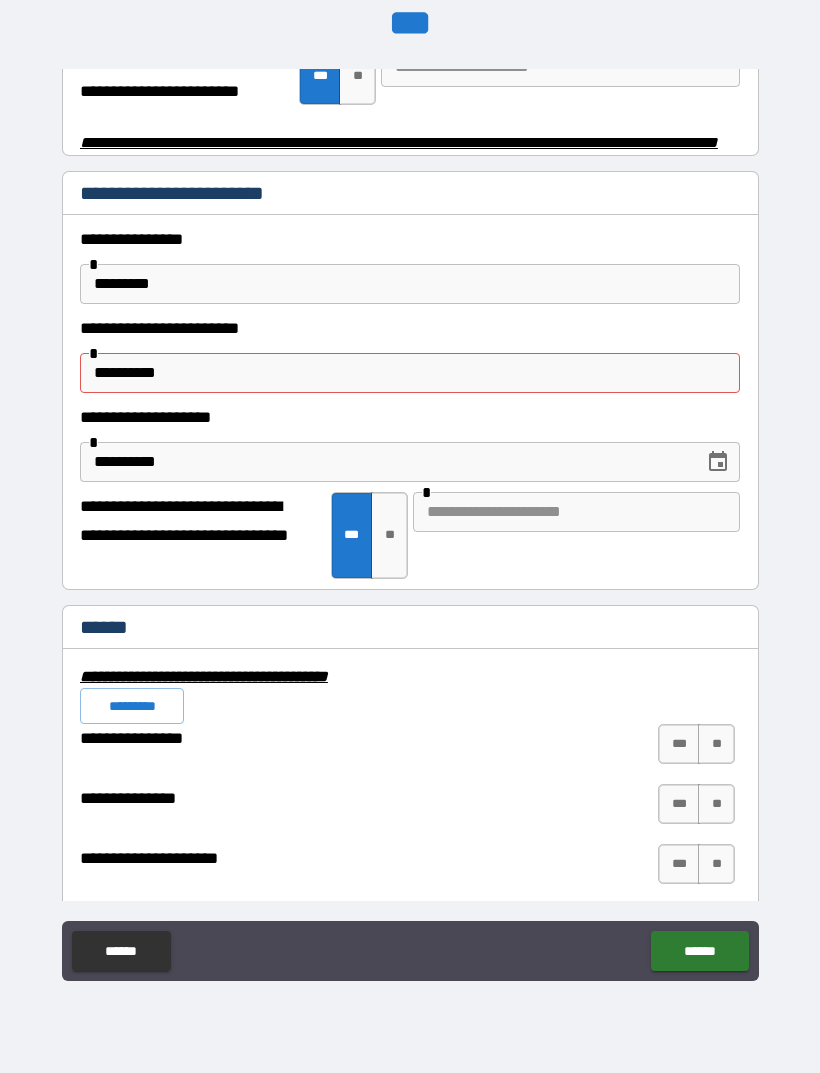 click at bounding box center (576, 512) 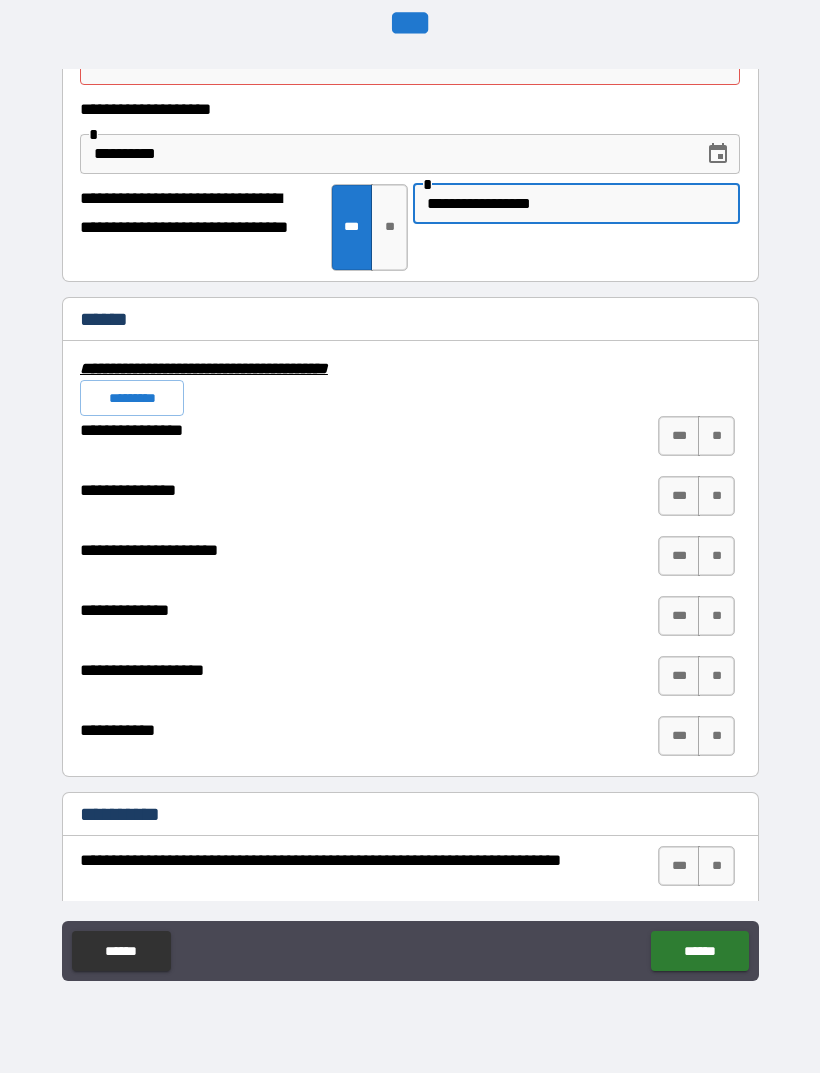 scroll, scrollTop: 4601, scrollLeft: 0, axis: vertical 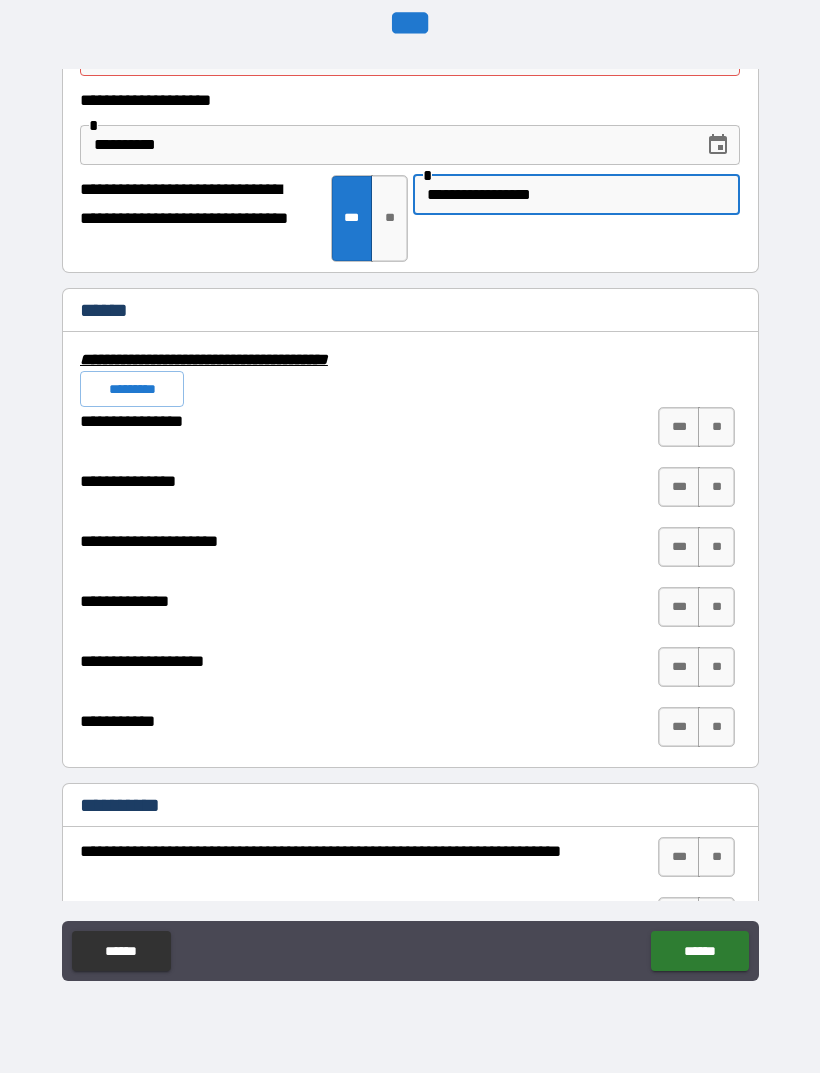 type on "**********" 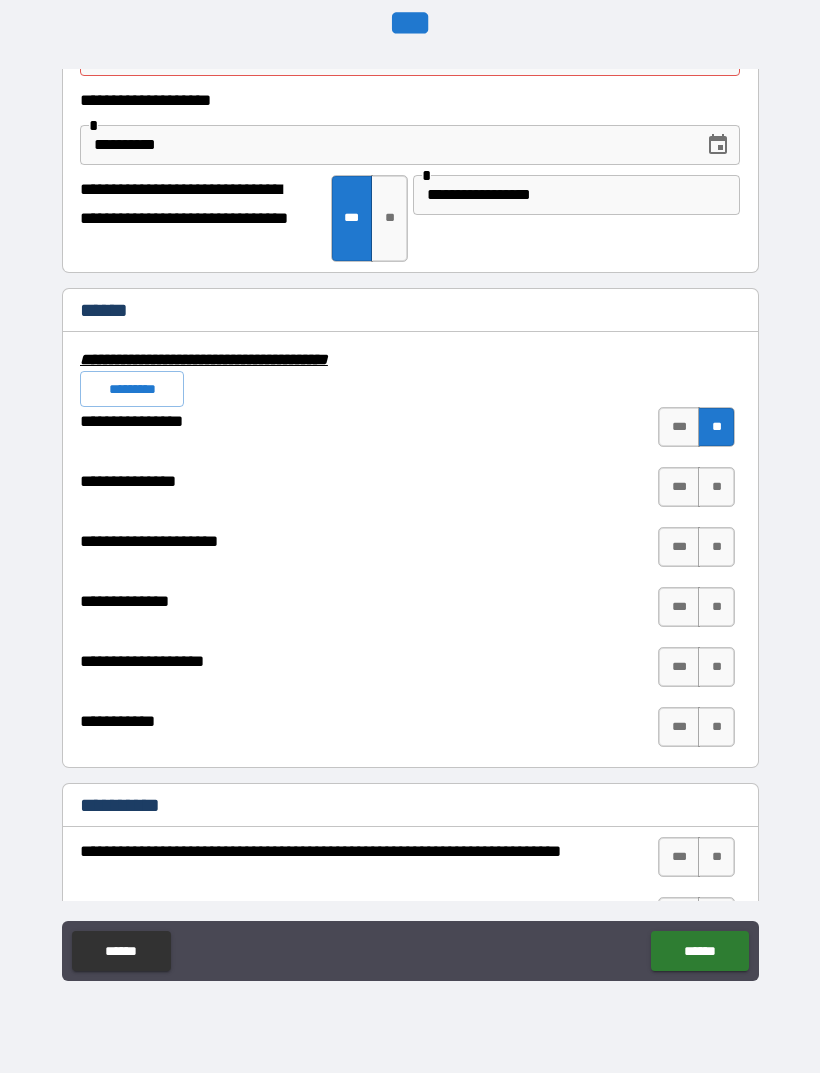 click on "**" at bounding box center (716, 487) 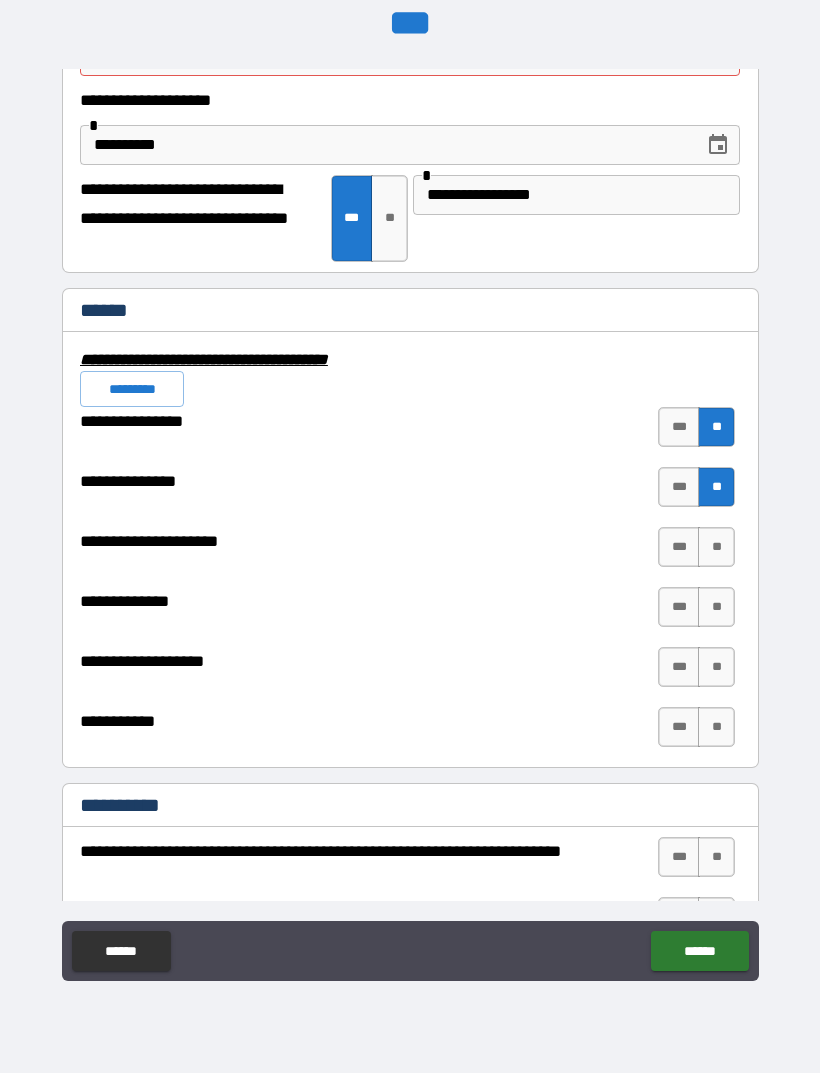 click on "**" at bounding box center (716, 547) 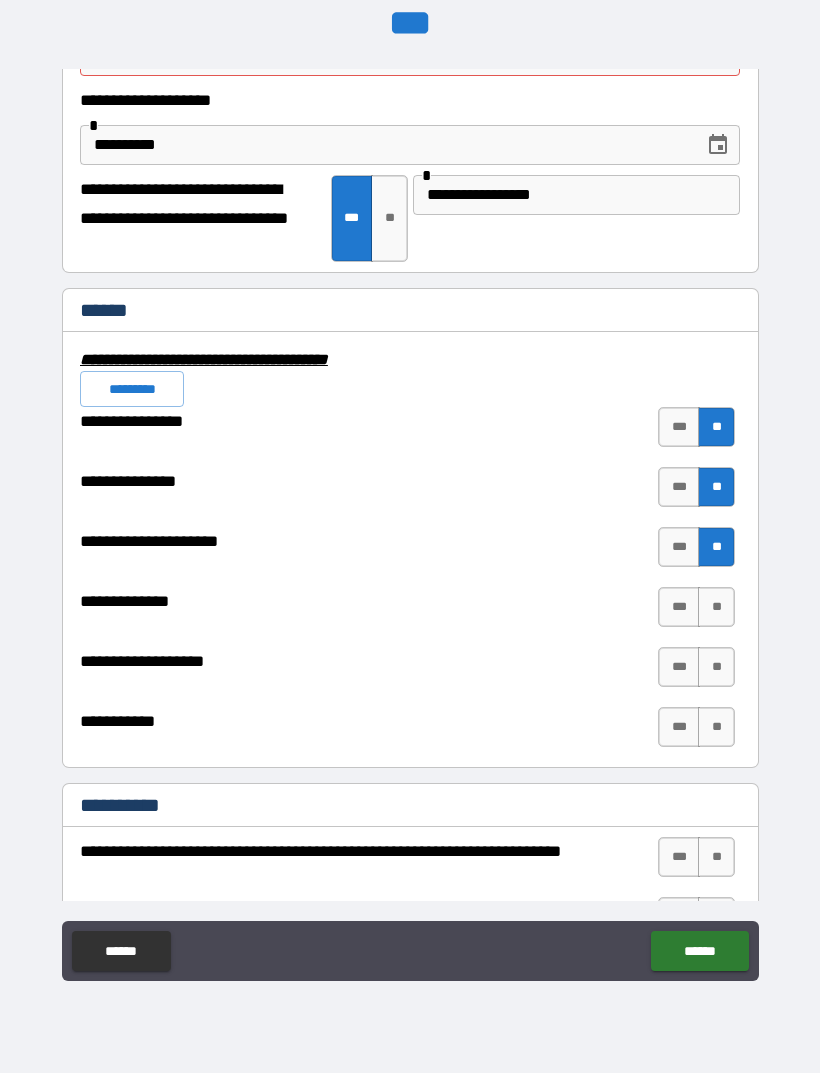 click on "**" at bounding box center (716, 607) 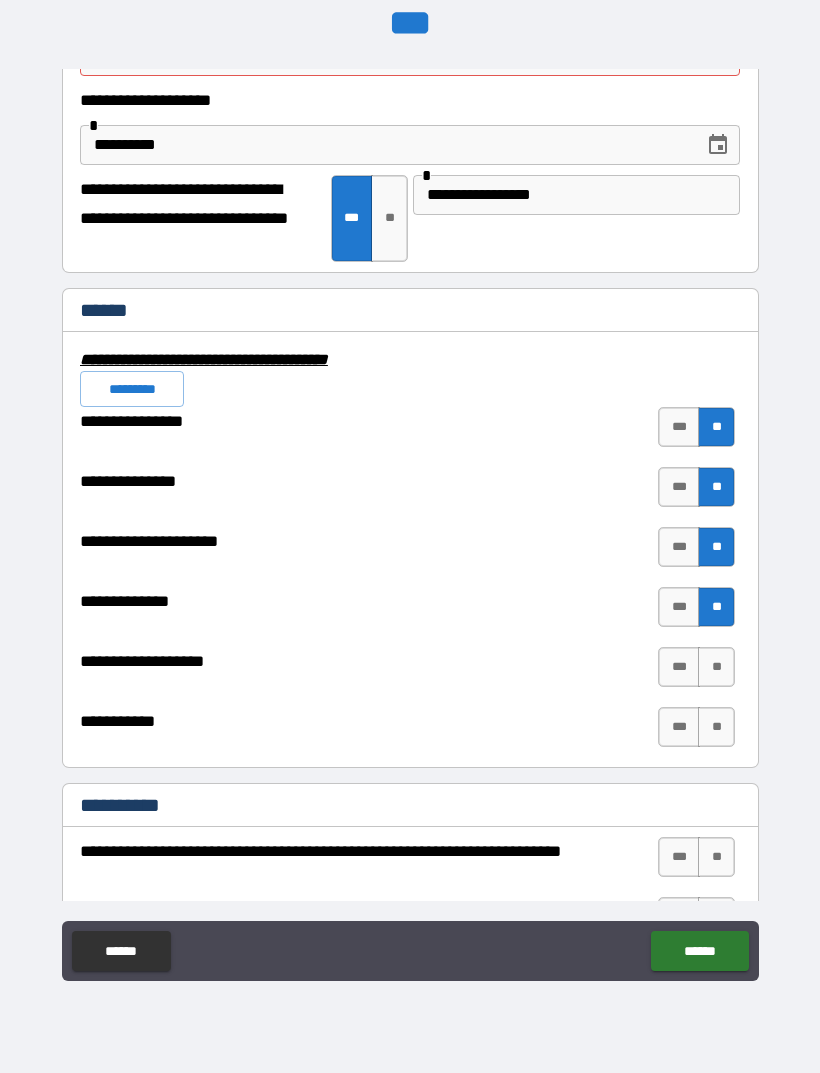 click on "**" at bounding box center [716, 667] 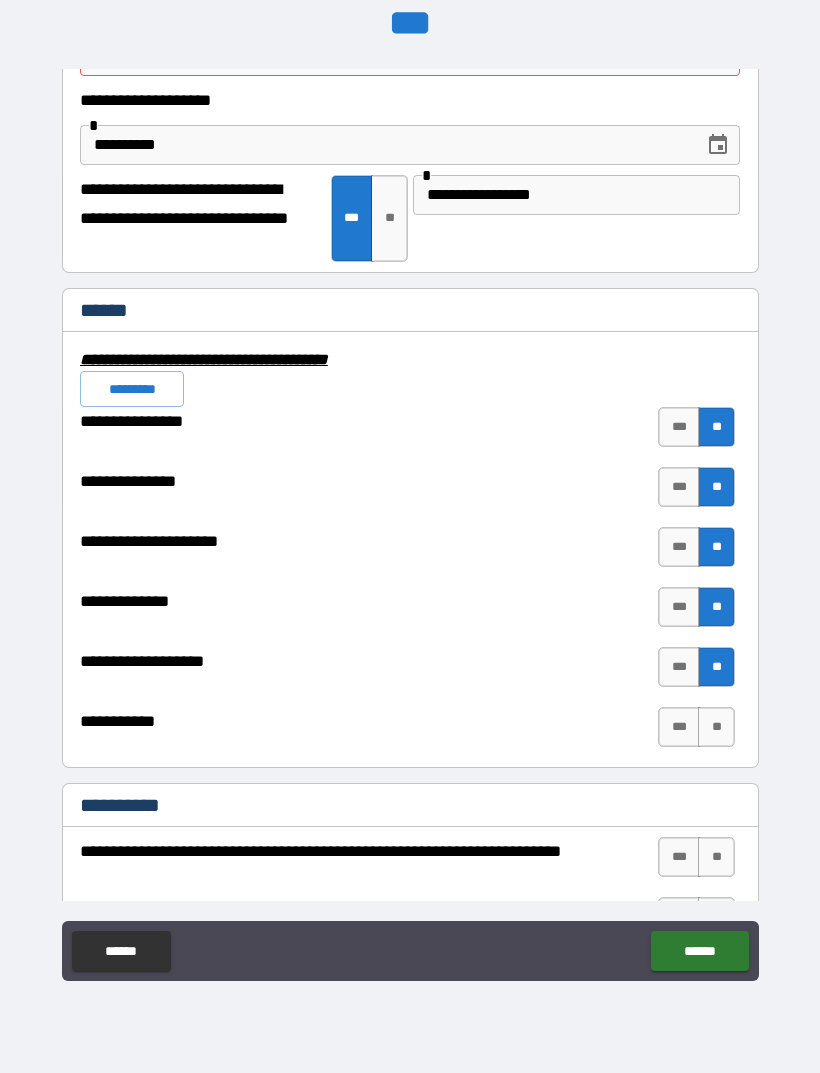 click on "**" at bounding box center (716, 727) 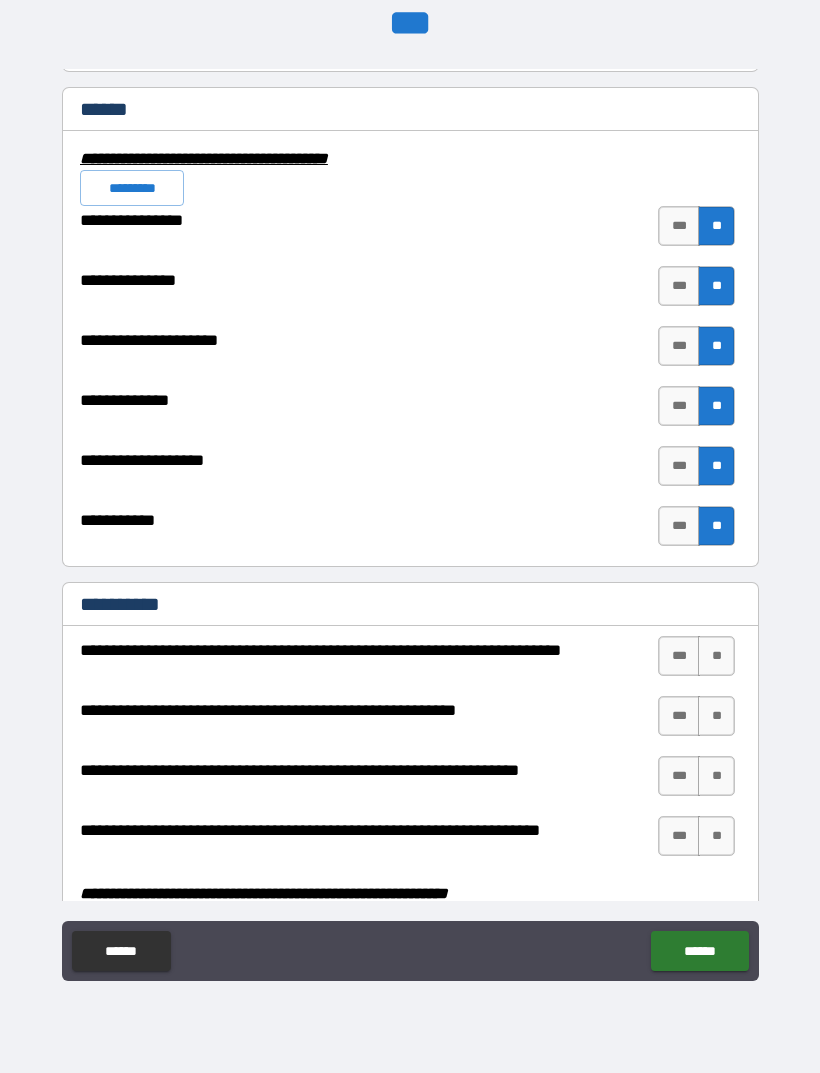 scroll, scrollTop: 4819, scrollLeft: 0, axis: vertical 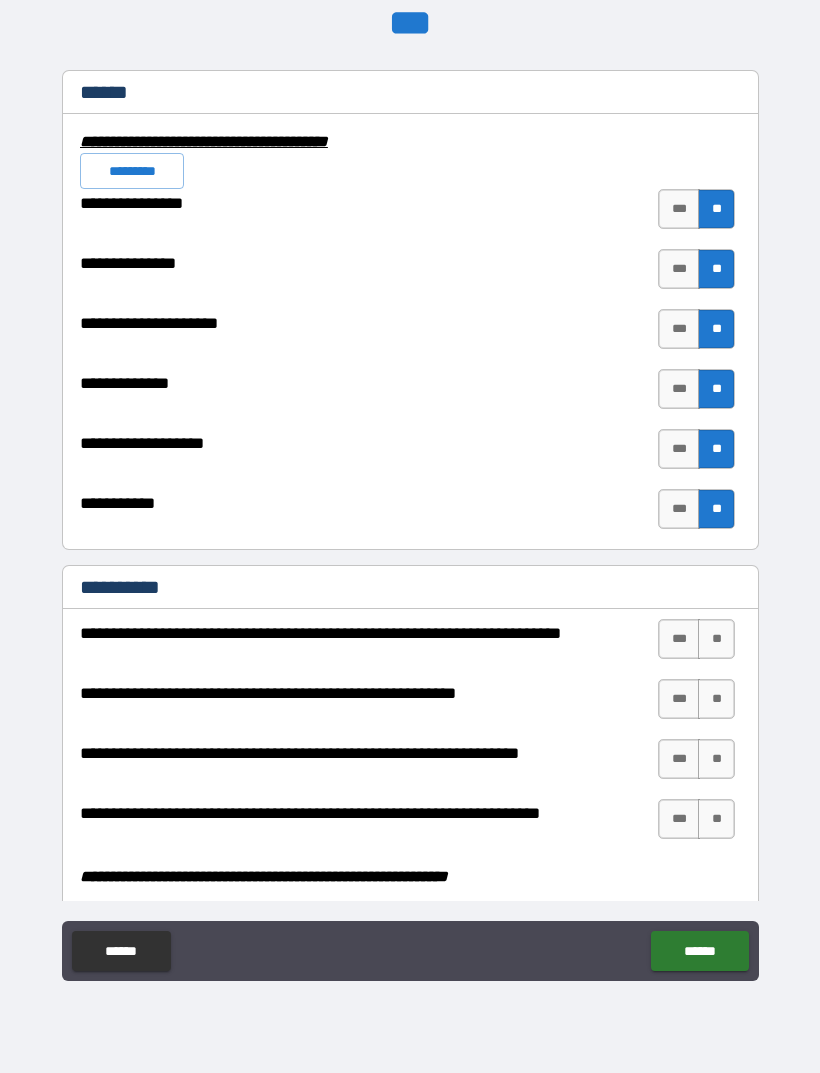 click on "**" at bounding box center [716, 639] 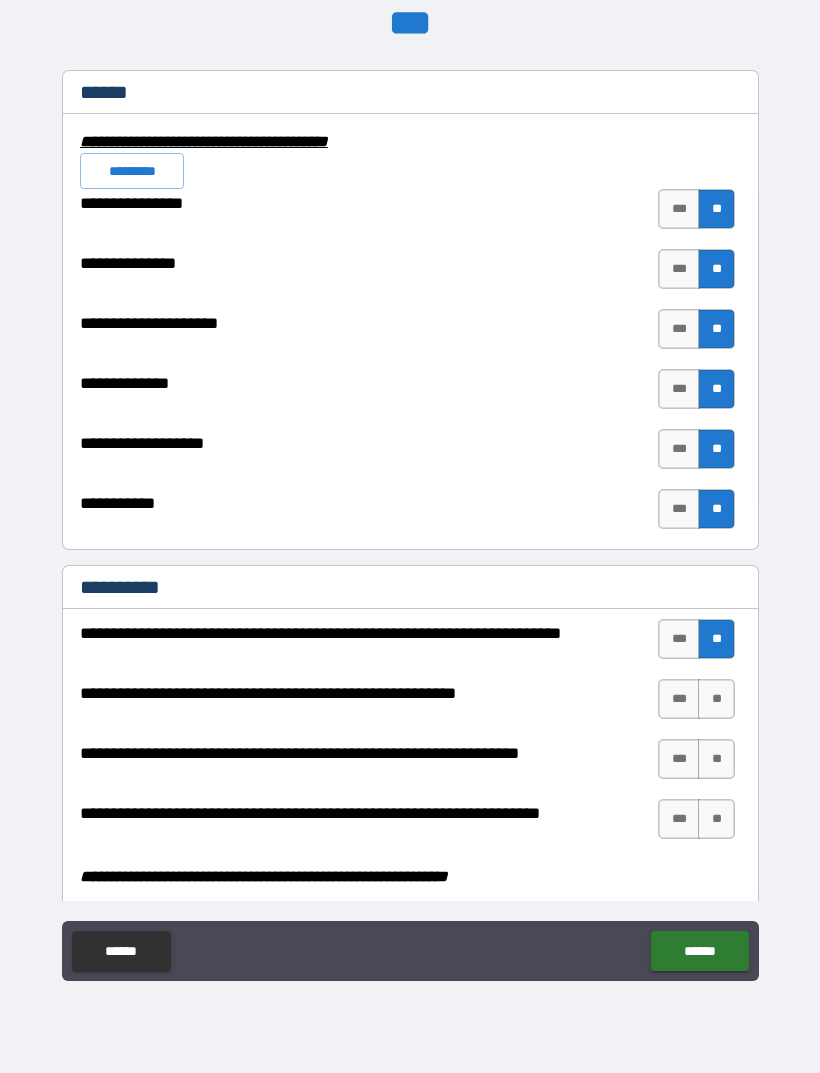 click on "**" at bounding box center [716, 759] 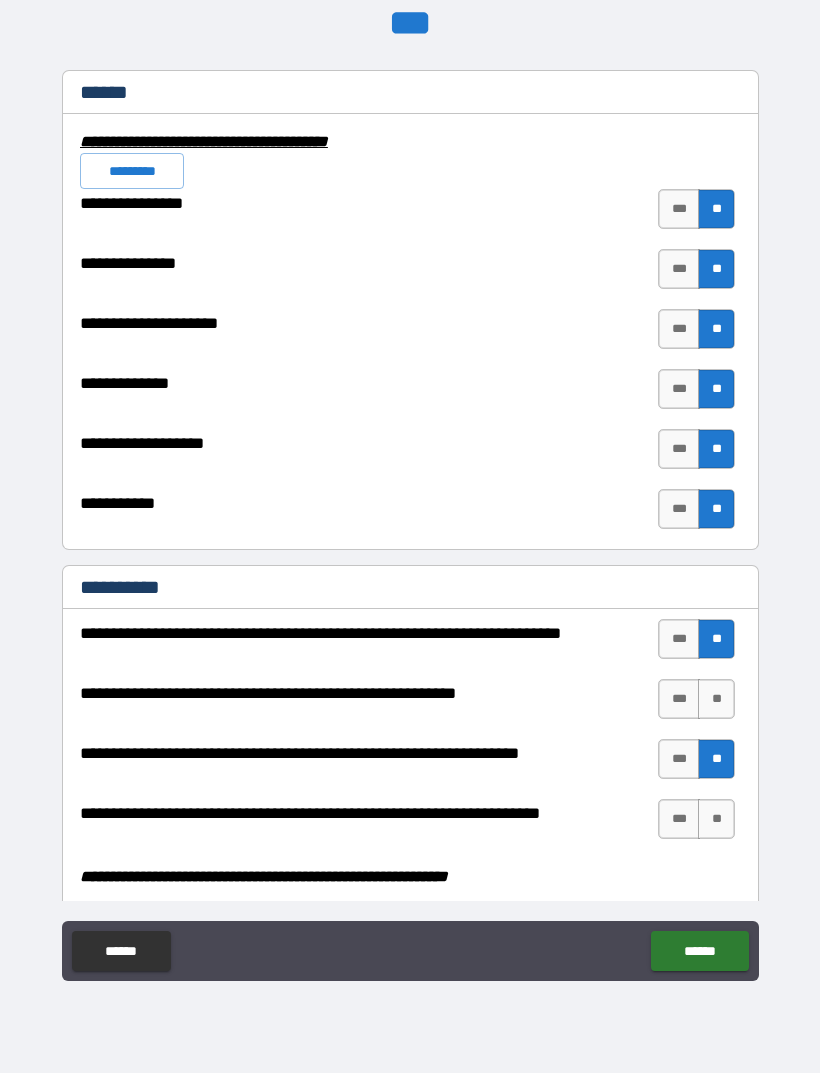 click on "**" at bounding box center [716, 819] 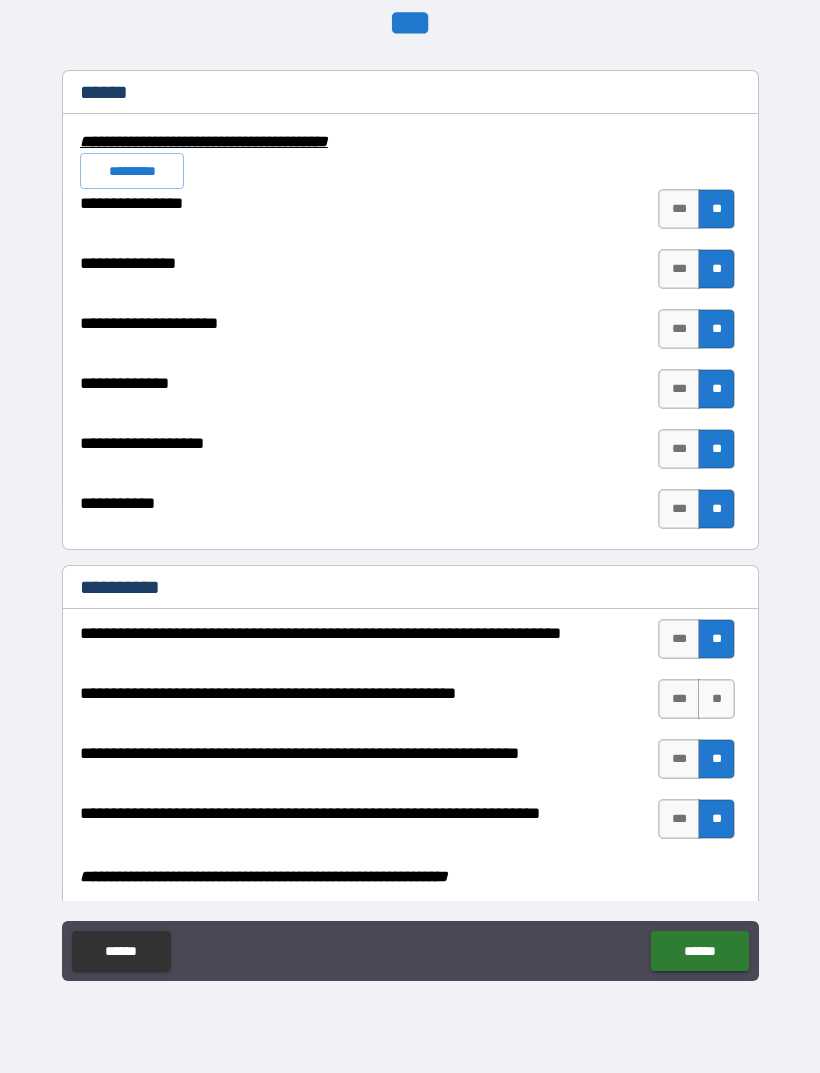 click on "***" at bounding box center [679, 819] 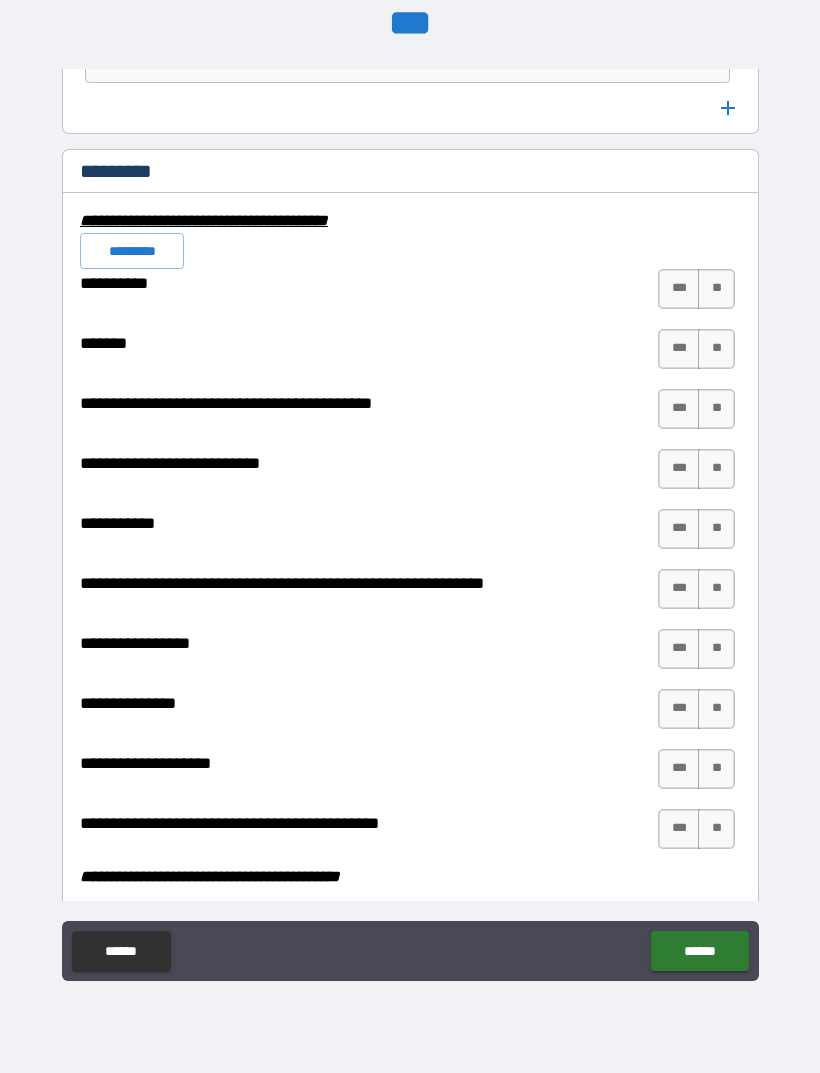 scroll, scrollTop: 5695, scrollLeft: 0, axis: vertical 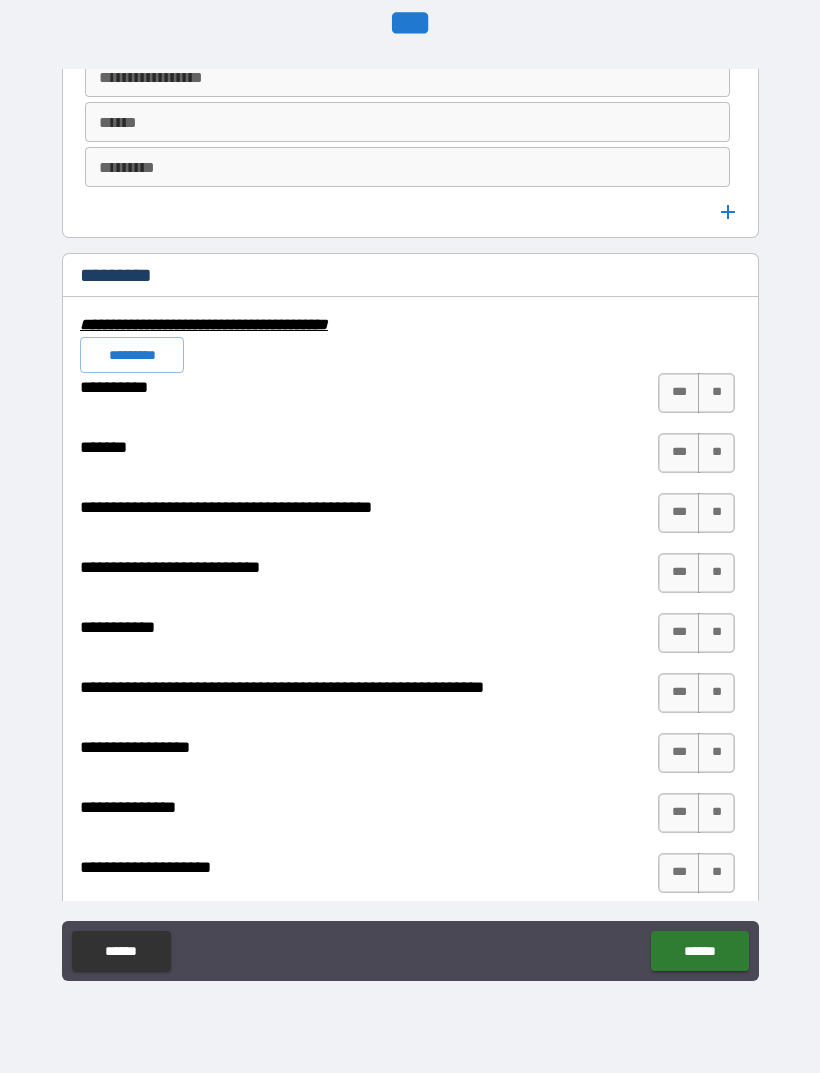 click on "**" at bounding box center [716, 393] 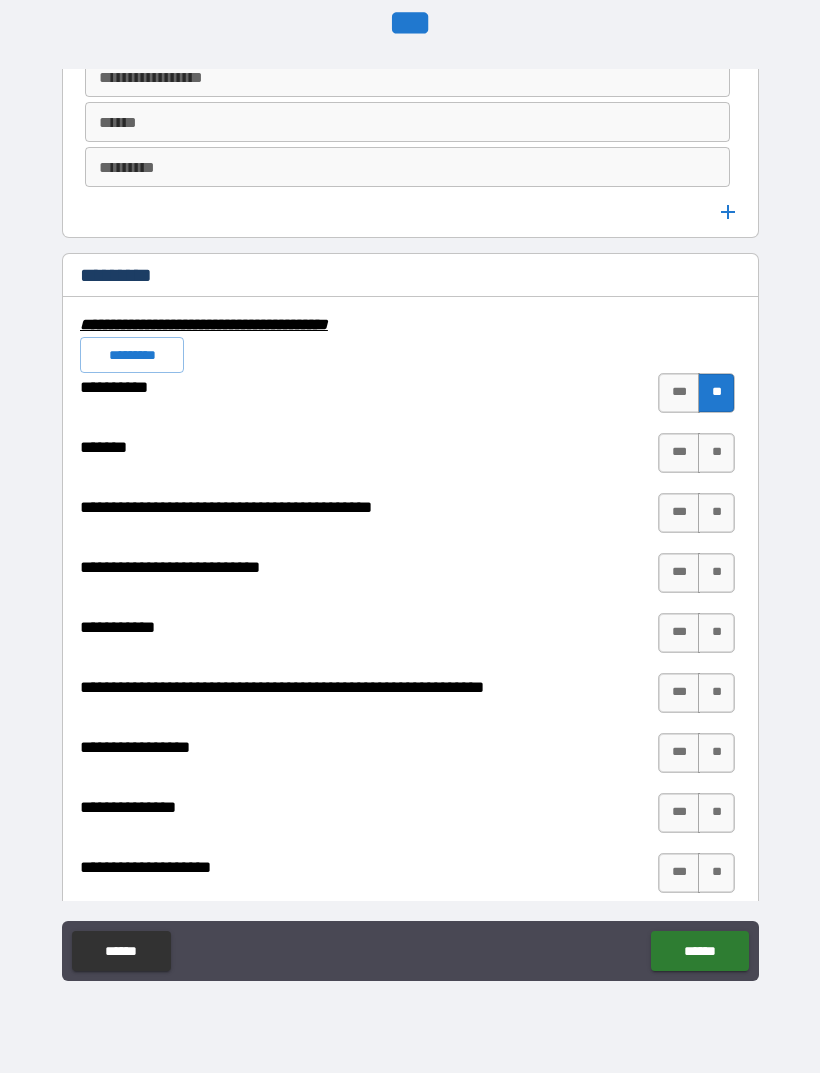 click on "**" at bounding box center [716, 453] 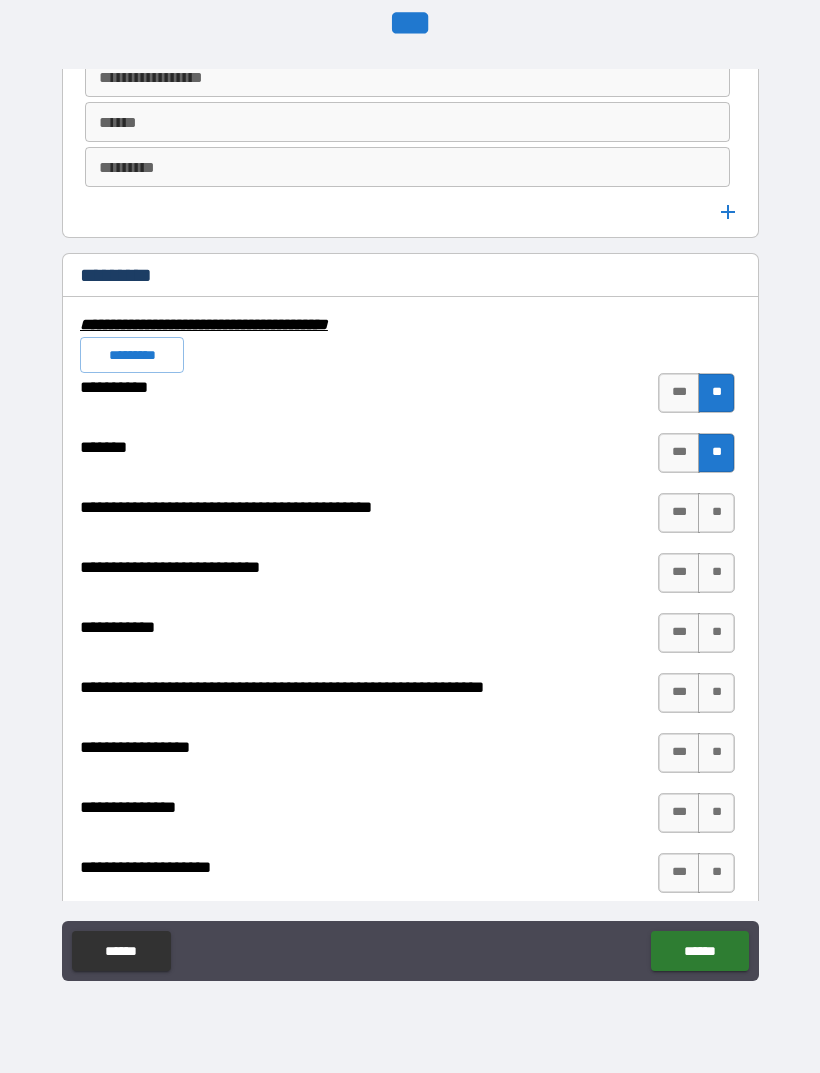 click on "**" at bounding box center (716, 453) 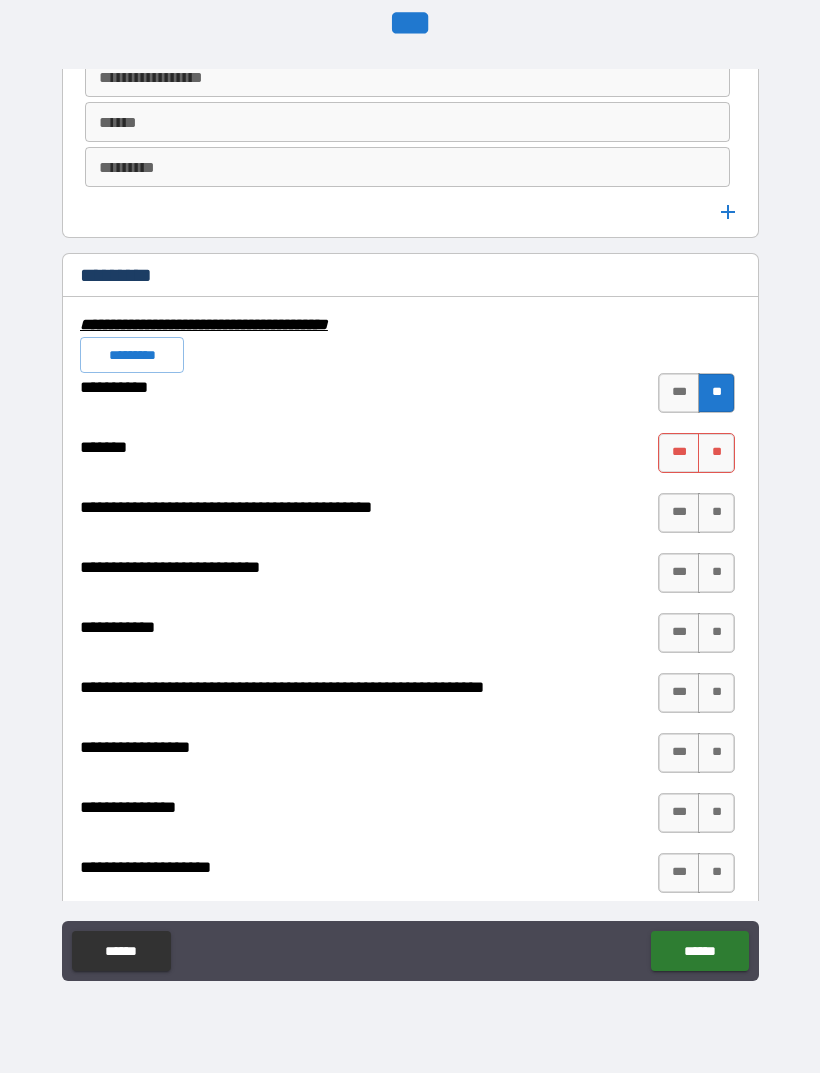 click on "**" at bounding box center [716, 513] 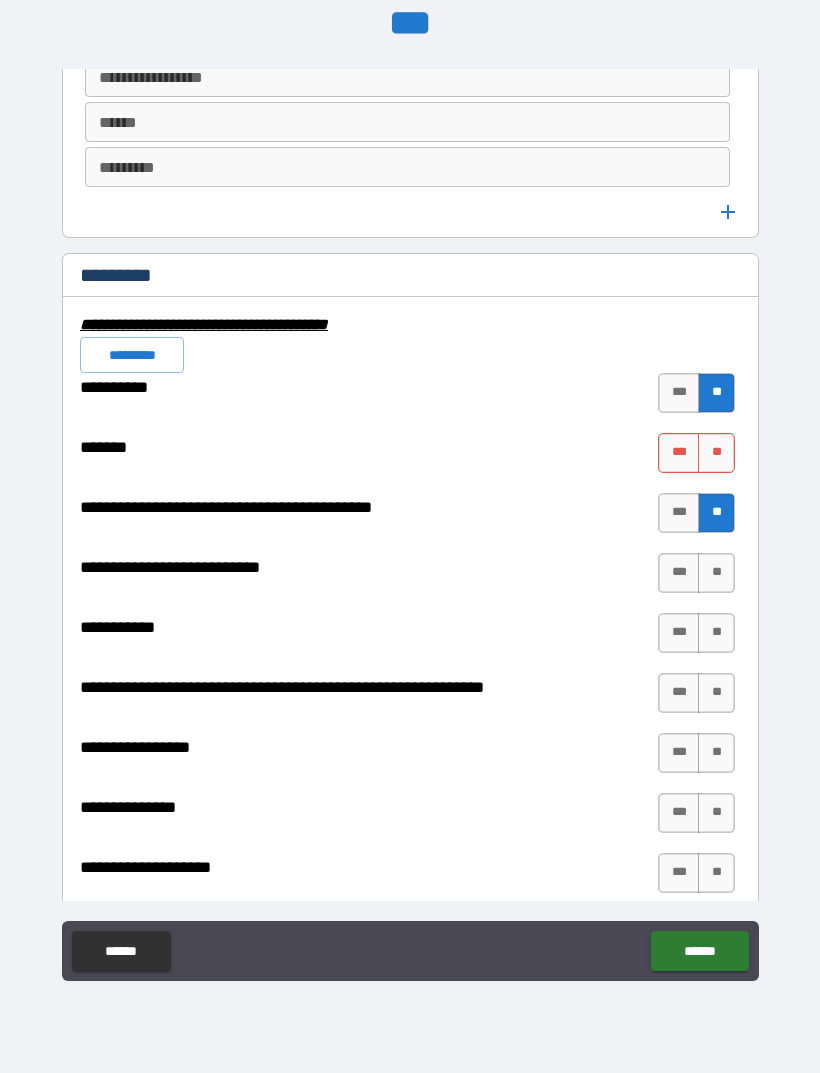 click on "**" at bounding box center (716, 453) 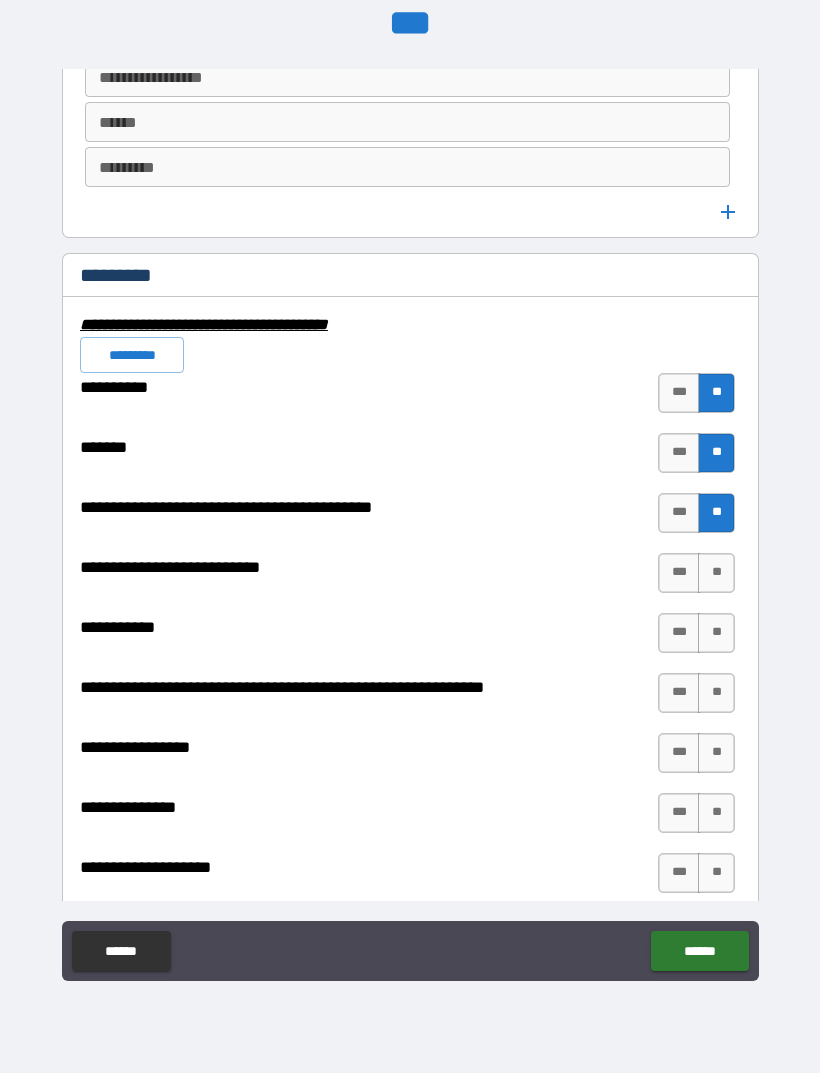 click on "**" at bounding box center [716, 573] 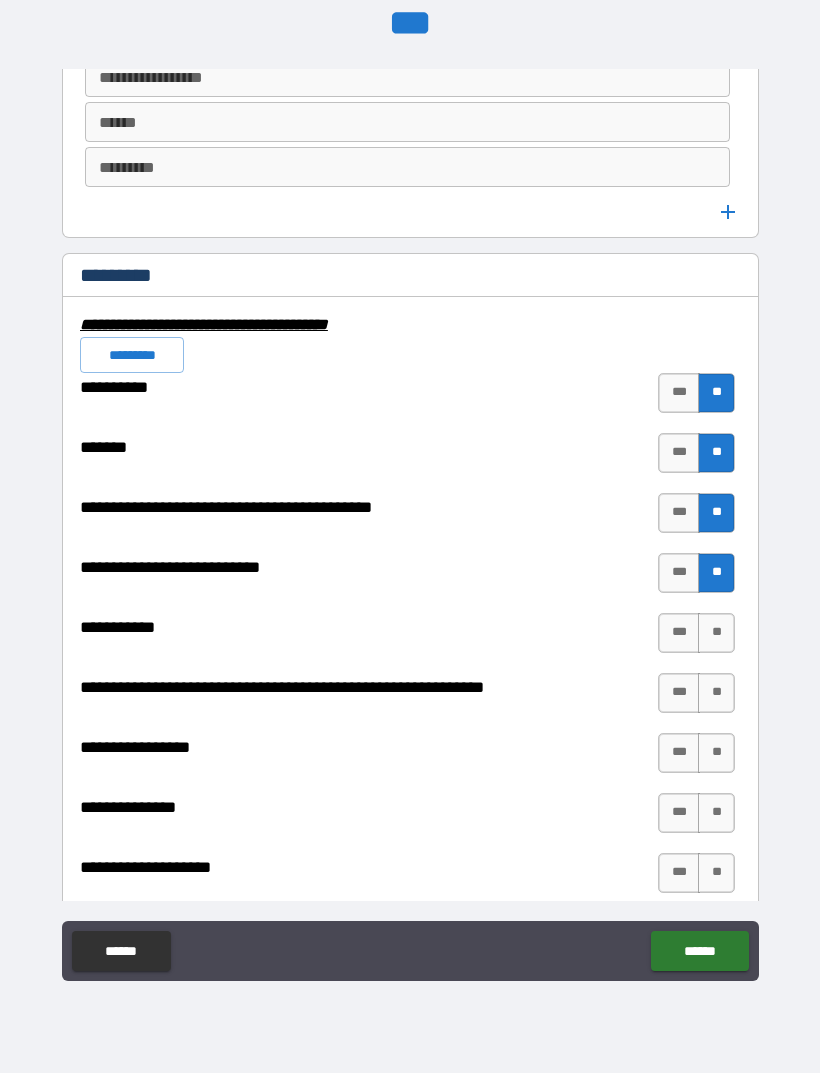 click on "**" at bounding box center [716, 633] 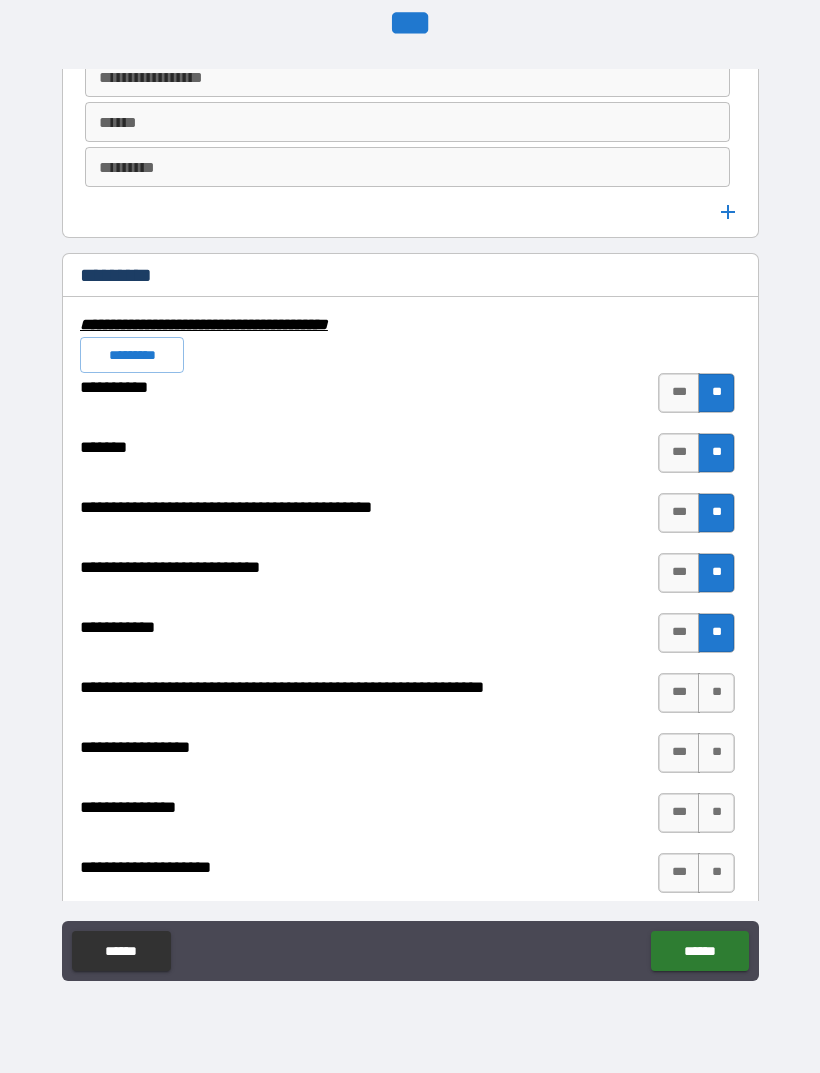 click on "**" at bounding box center [716, 693] 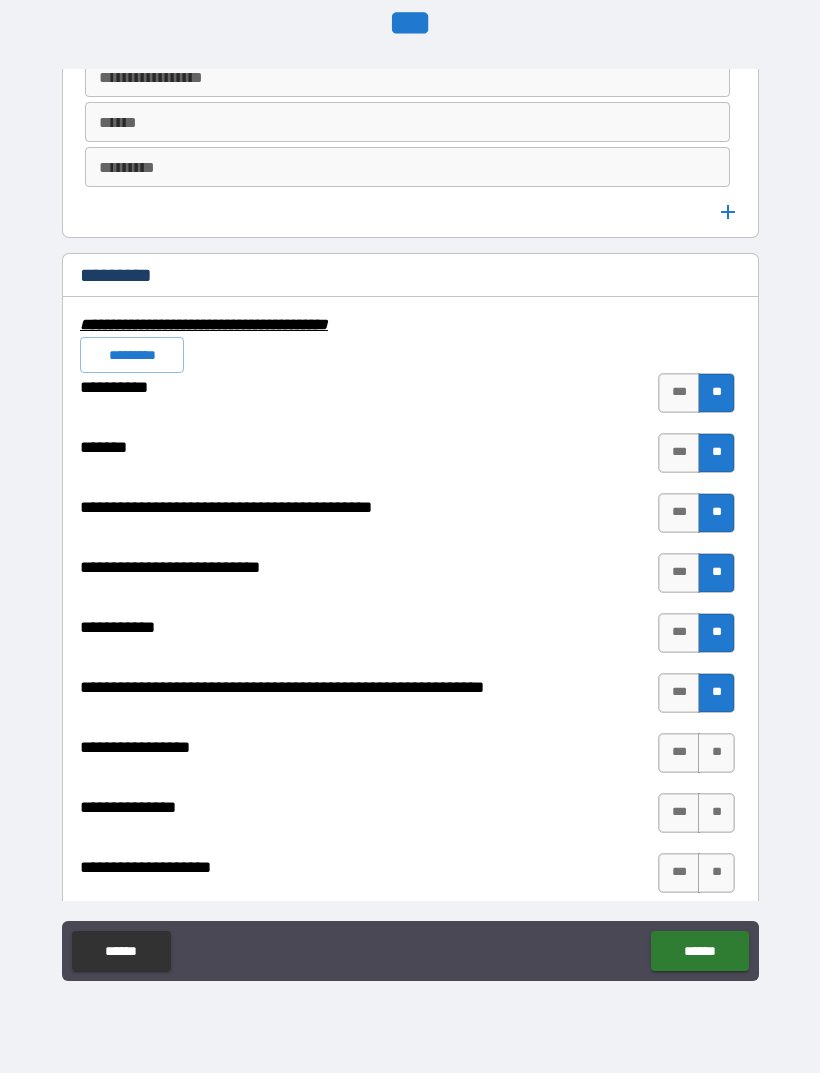 click on "**" at bounding box center (716, 753) 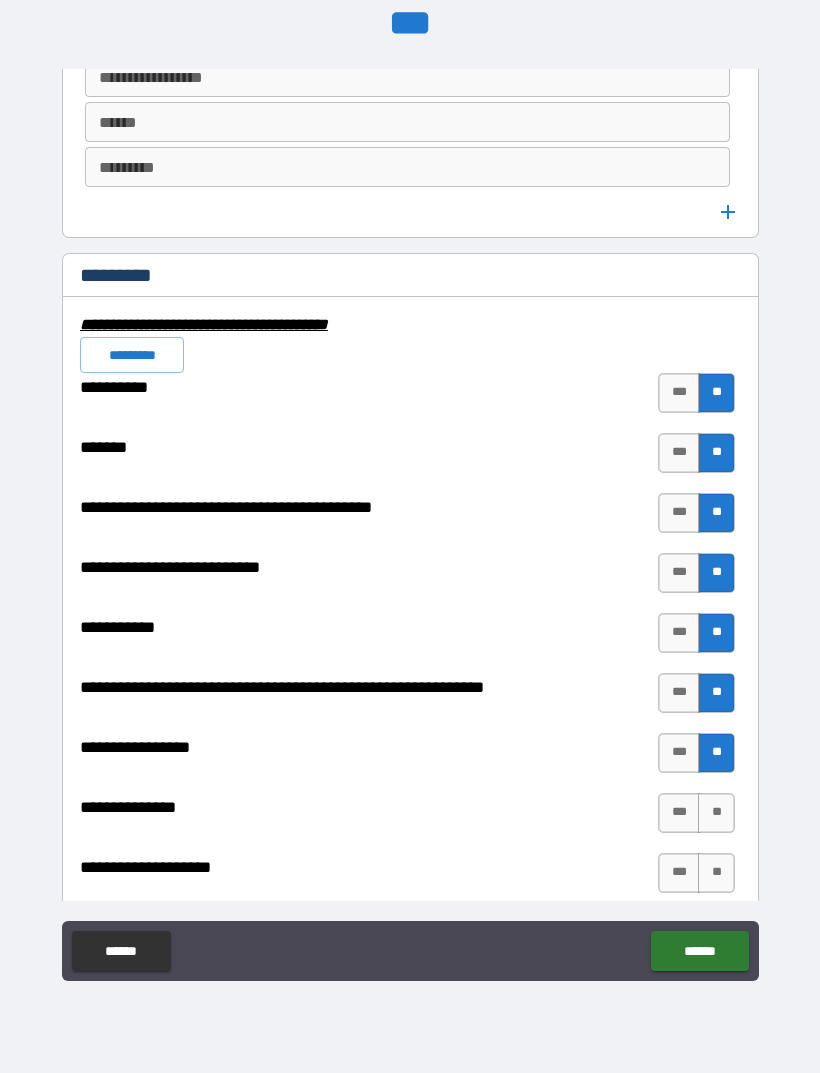 click on "**" at bounding box center (716, 813) 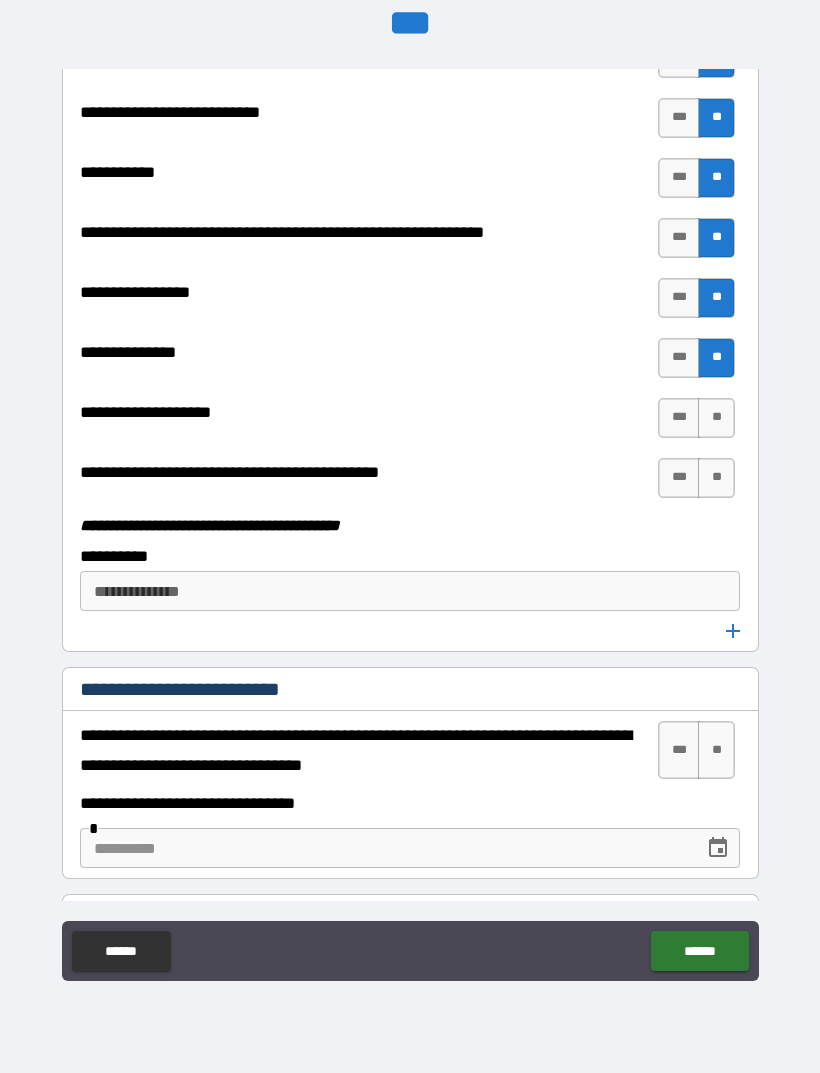 scroll, scrollTop: 6152, scrollLeft: 0, axis: vertical 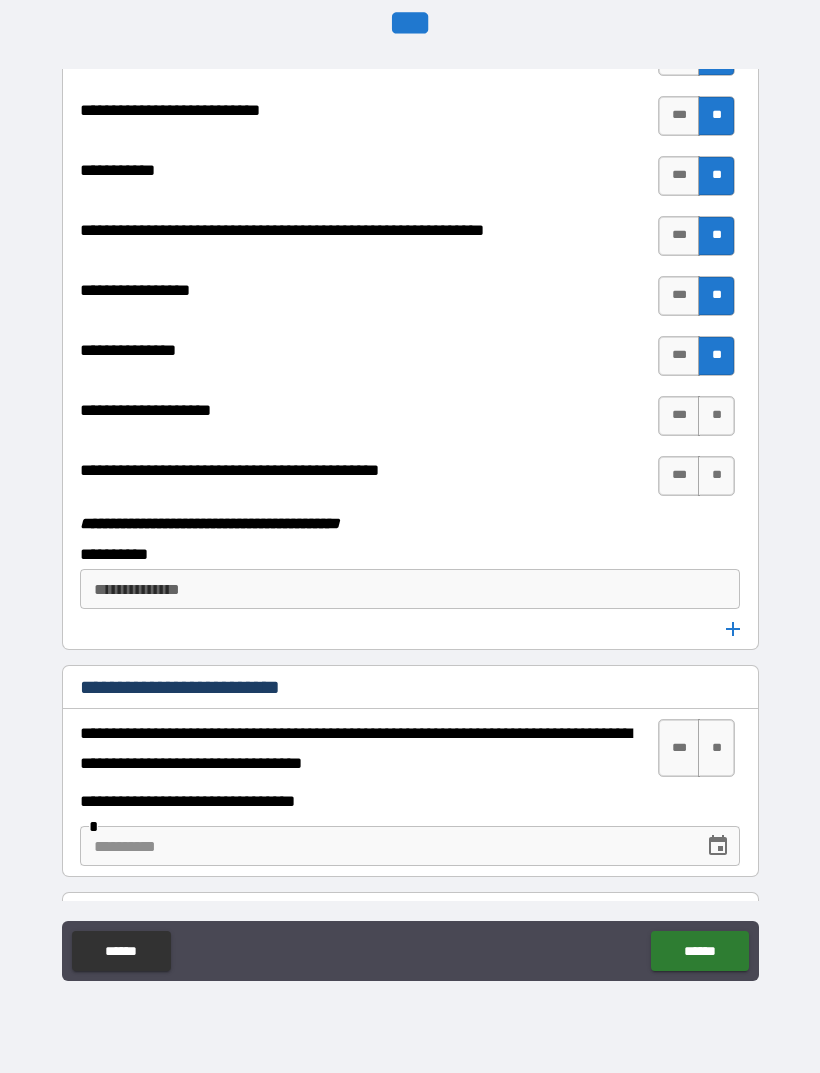 click on "**" at bounding box center (716, 416) 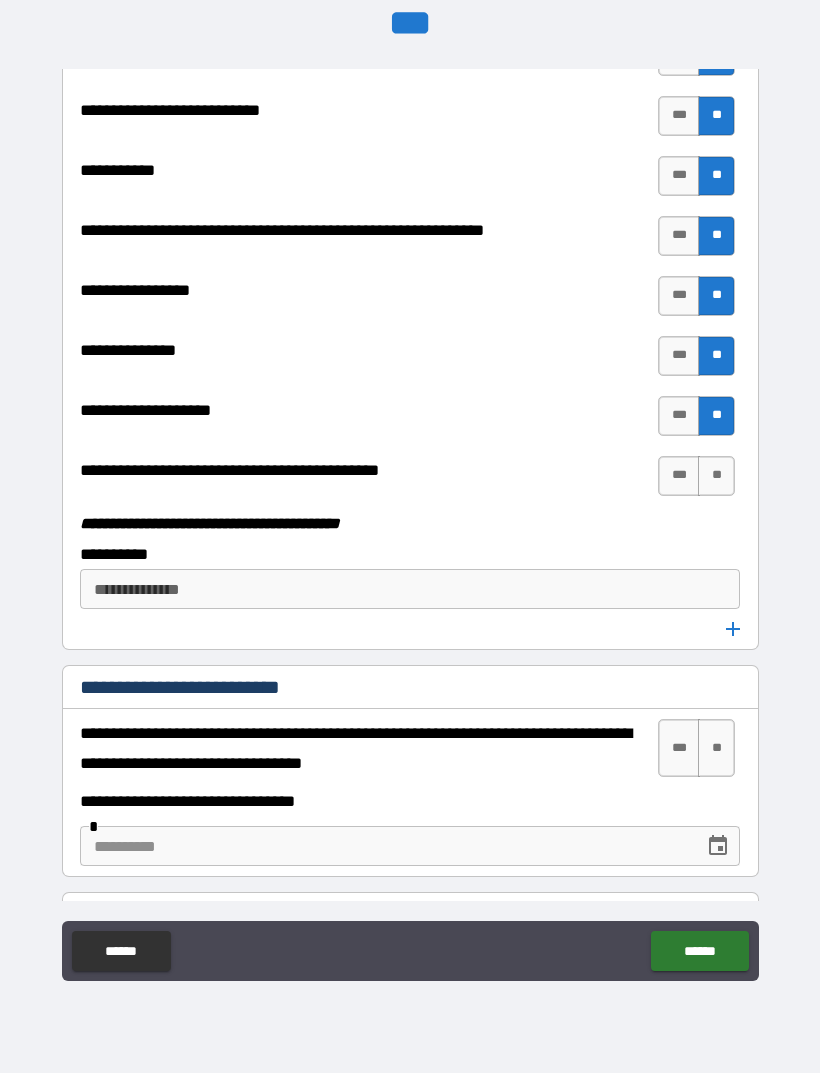 click on "**" at bounding box center [716, 476] 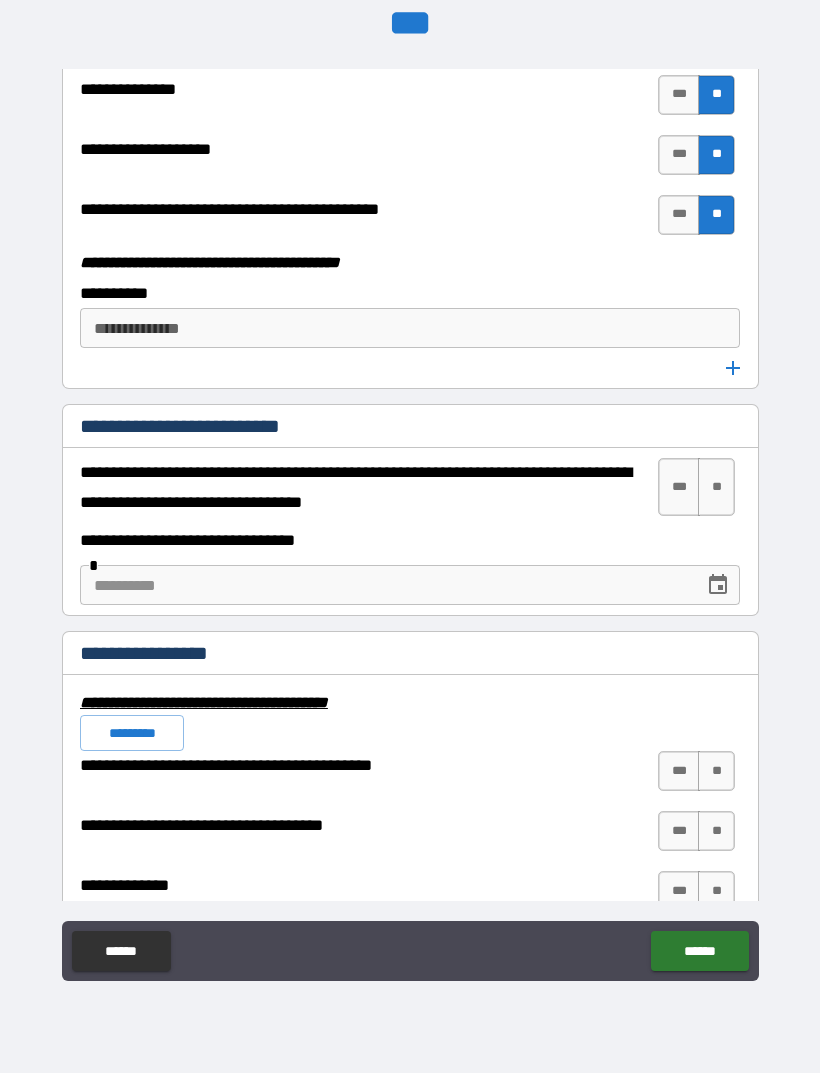 scroll, scrollTop: 6448, scrollLeft: 0, axis: vertical 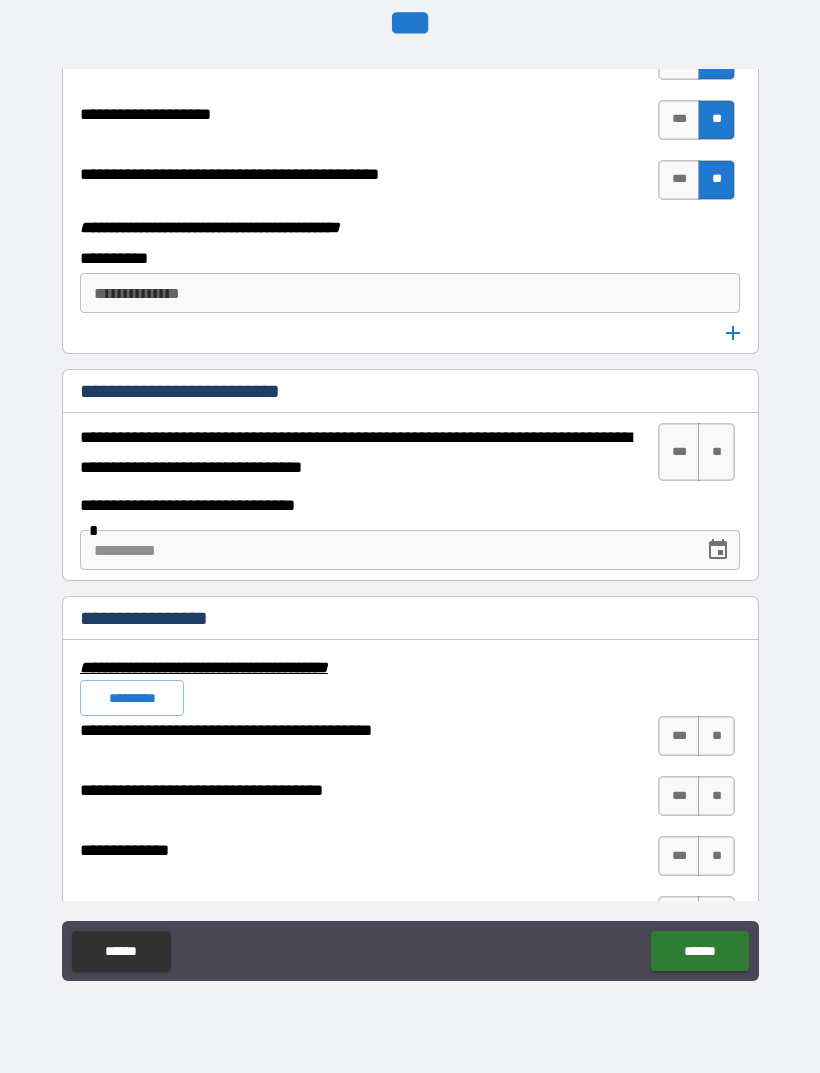 click on "**" at bounding box center (716, 452) 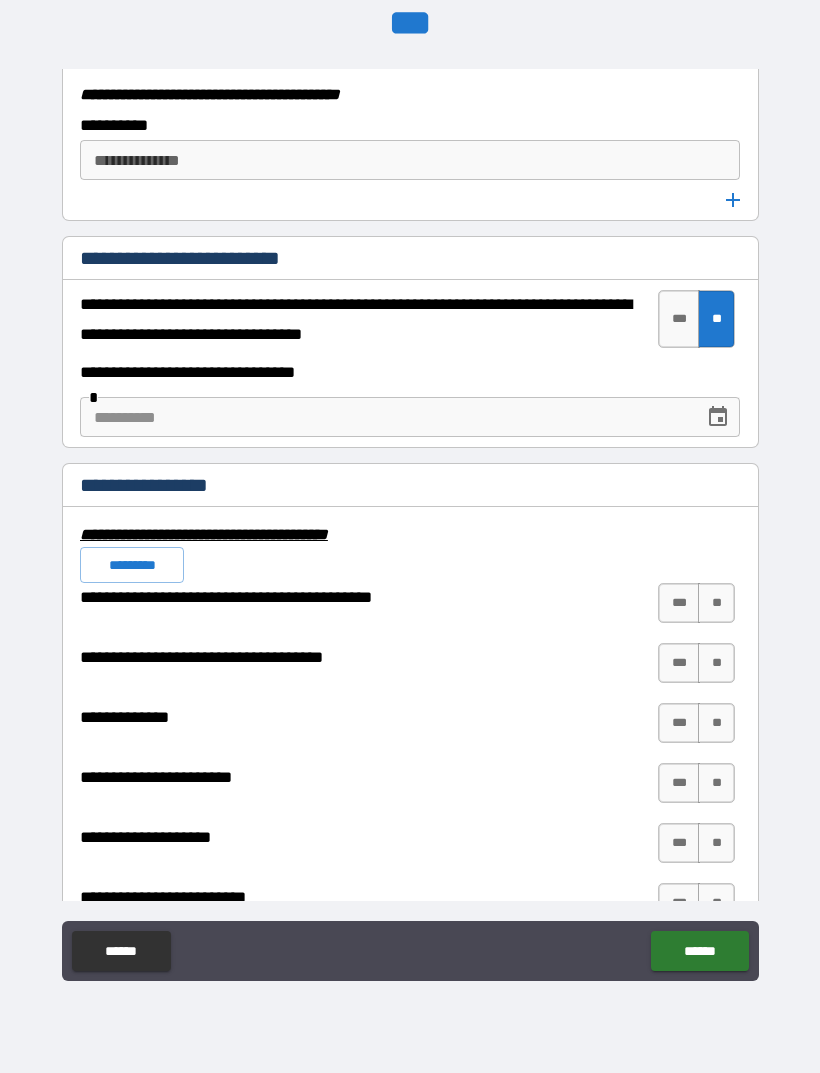 scroll, scrollTop: 6583, scrollLeft: 0, axis: vertical 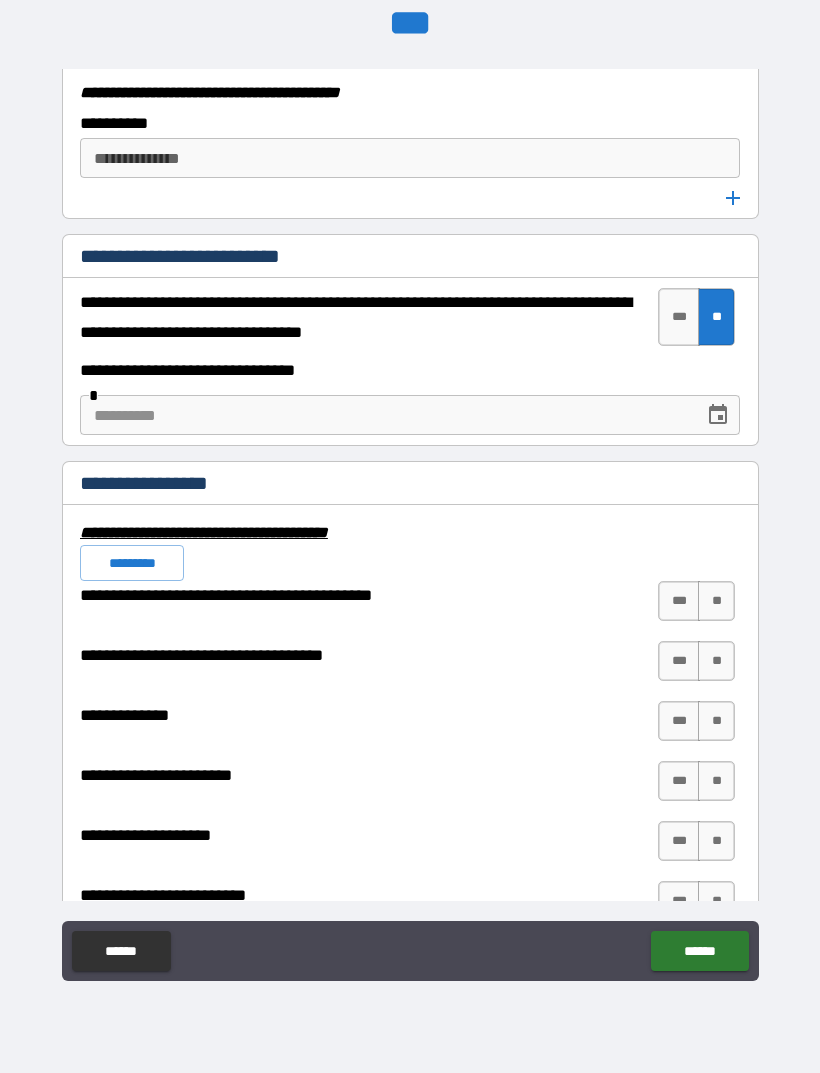 click on "**" at bounding box center [716, 601] 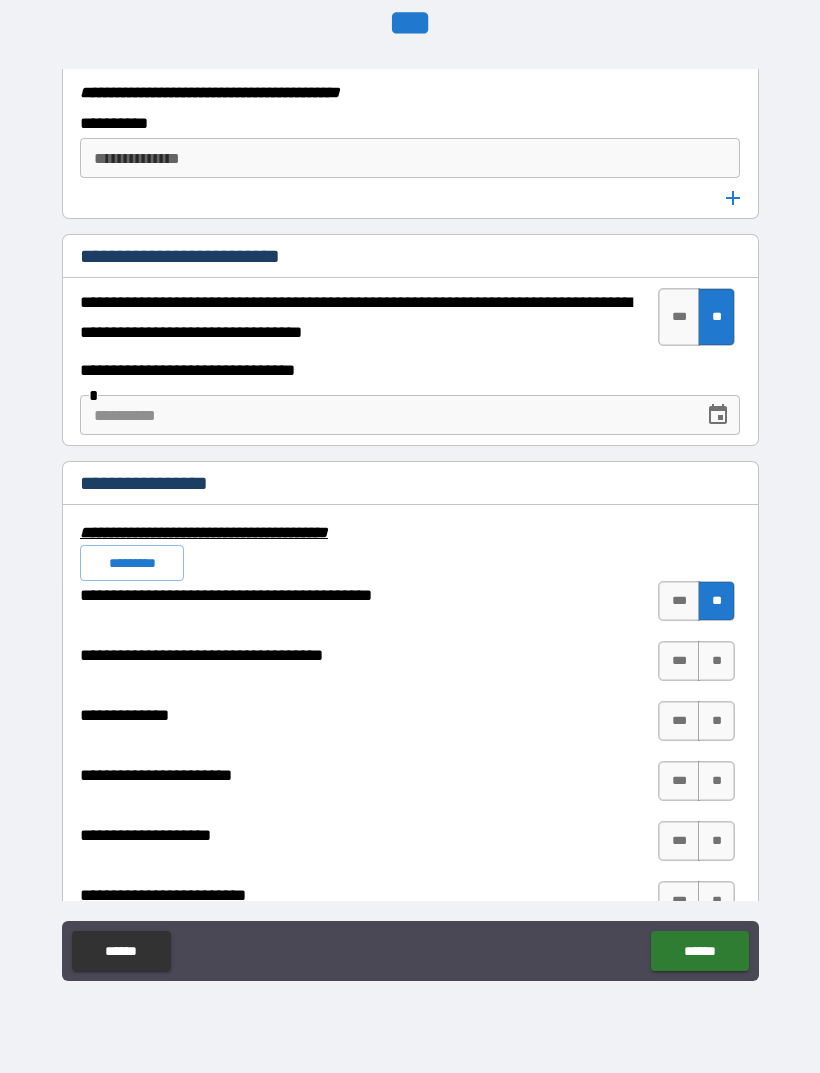 click on "**" at bounding box center (716, 661) 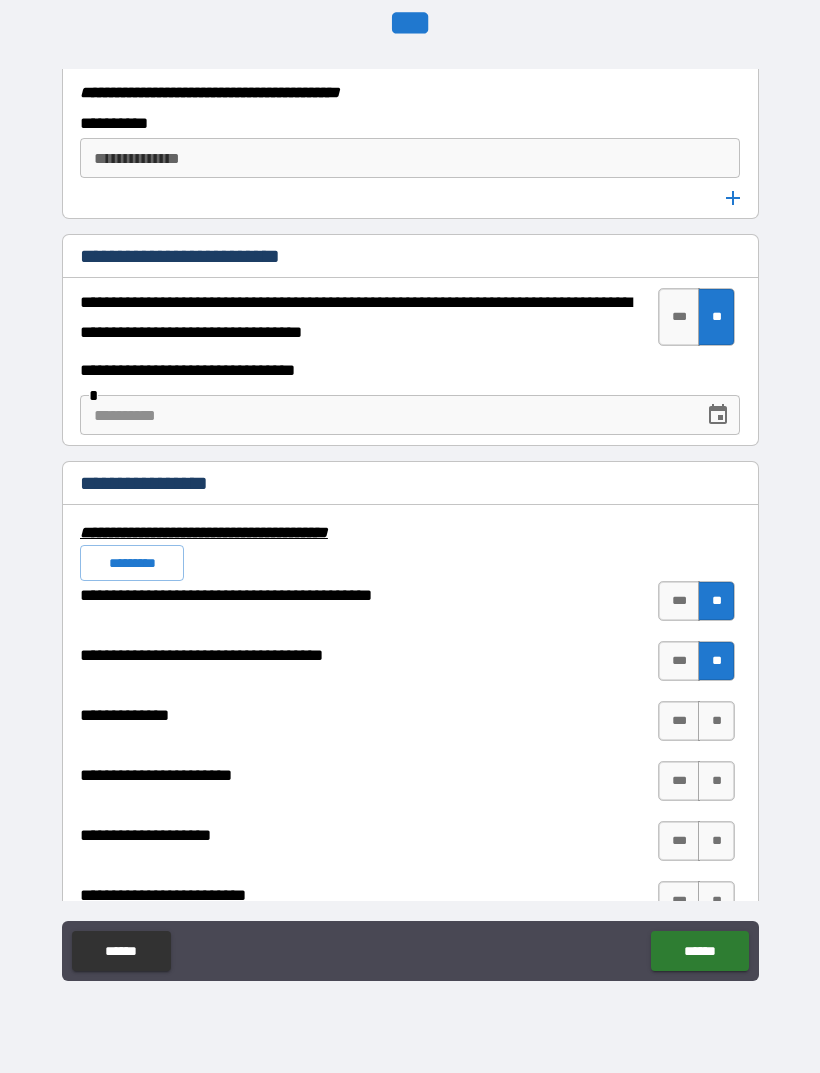 click on "**" at bounding box center (716, 721) 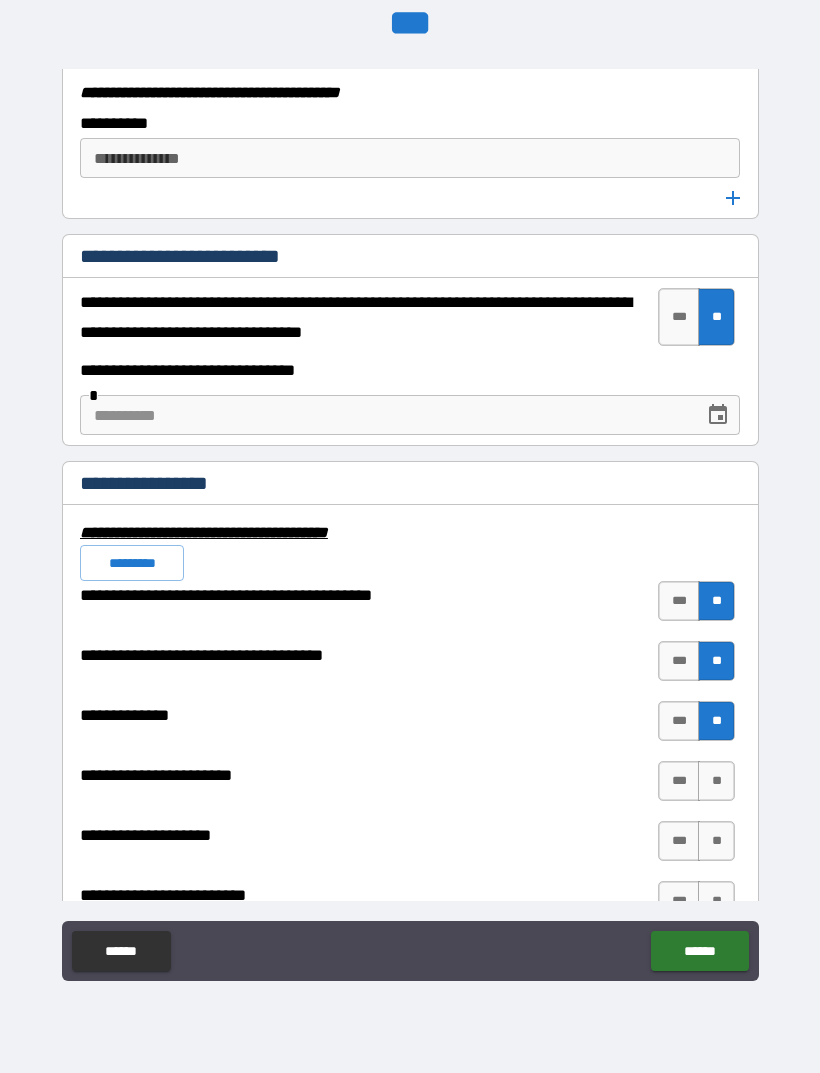 click on "**" at bounding box center (716, 781) 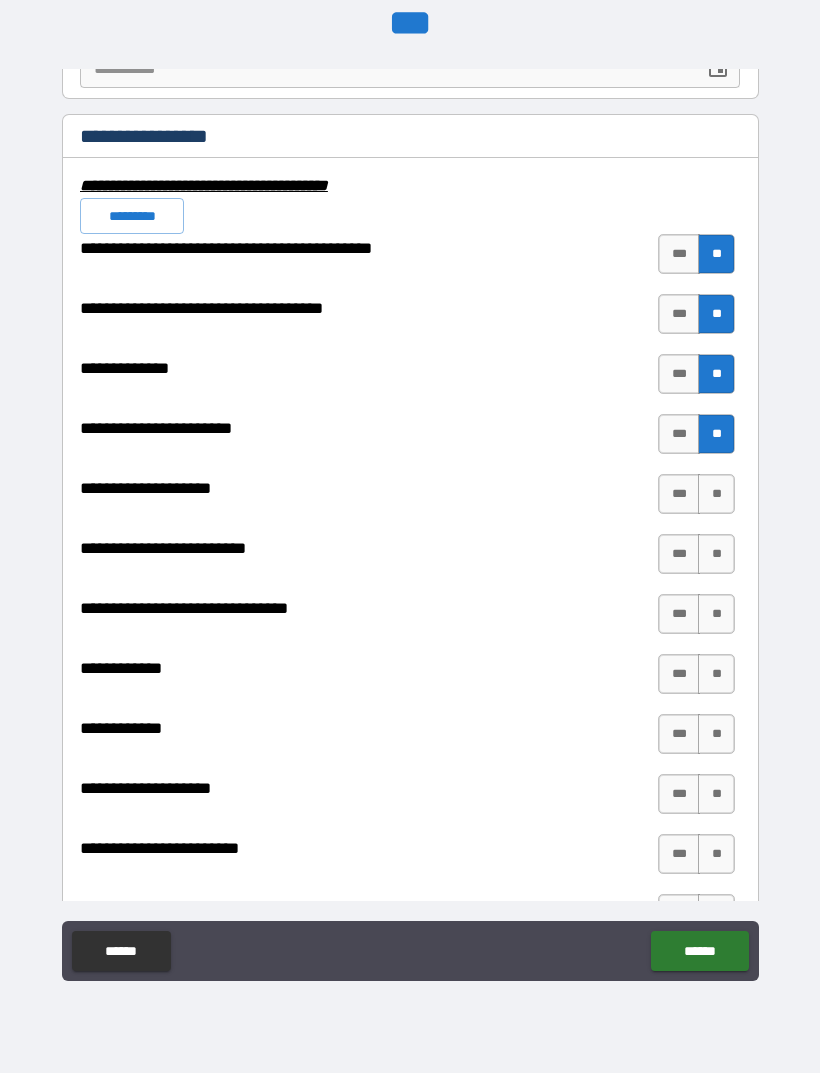 click on "**********" at bounding box center [410, 507] 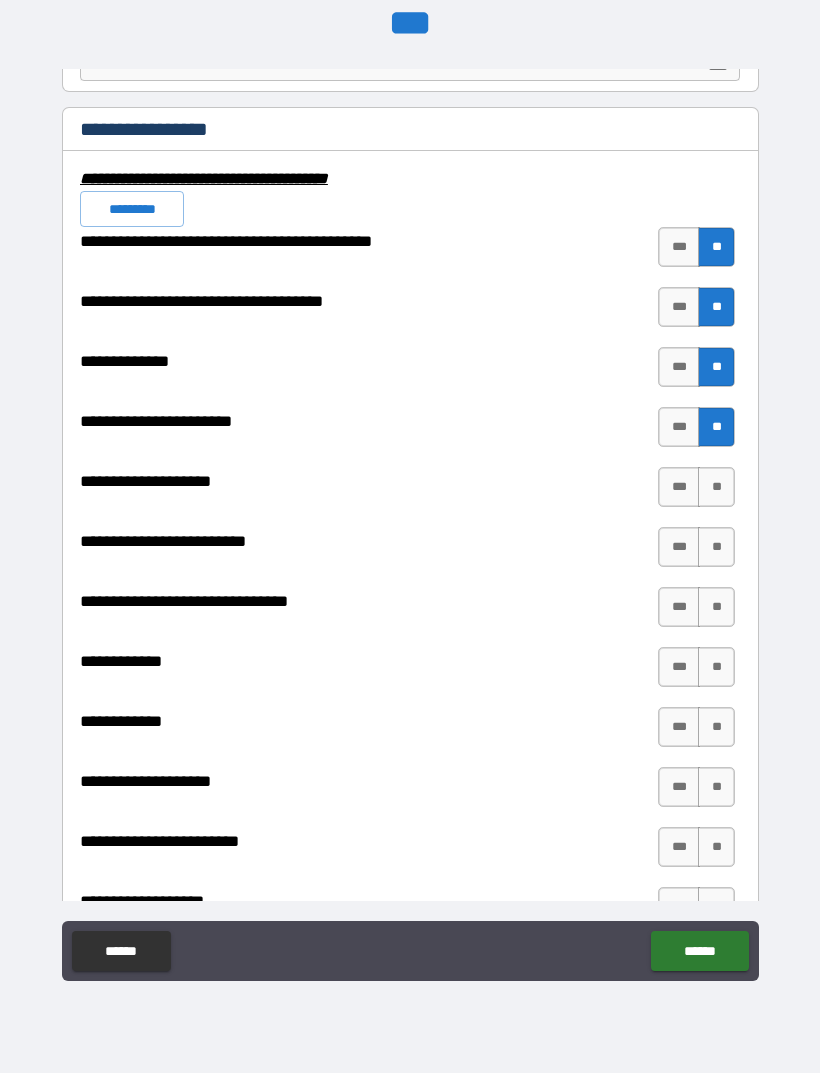 click on "**" at bounding box center (716, 547) 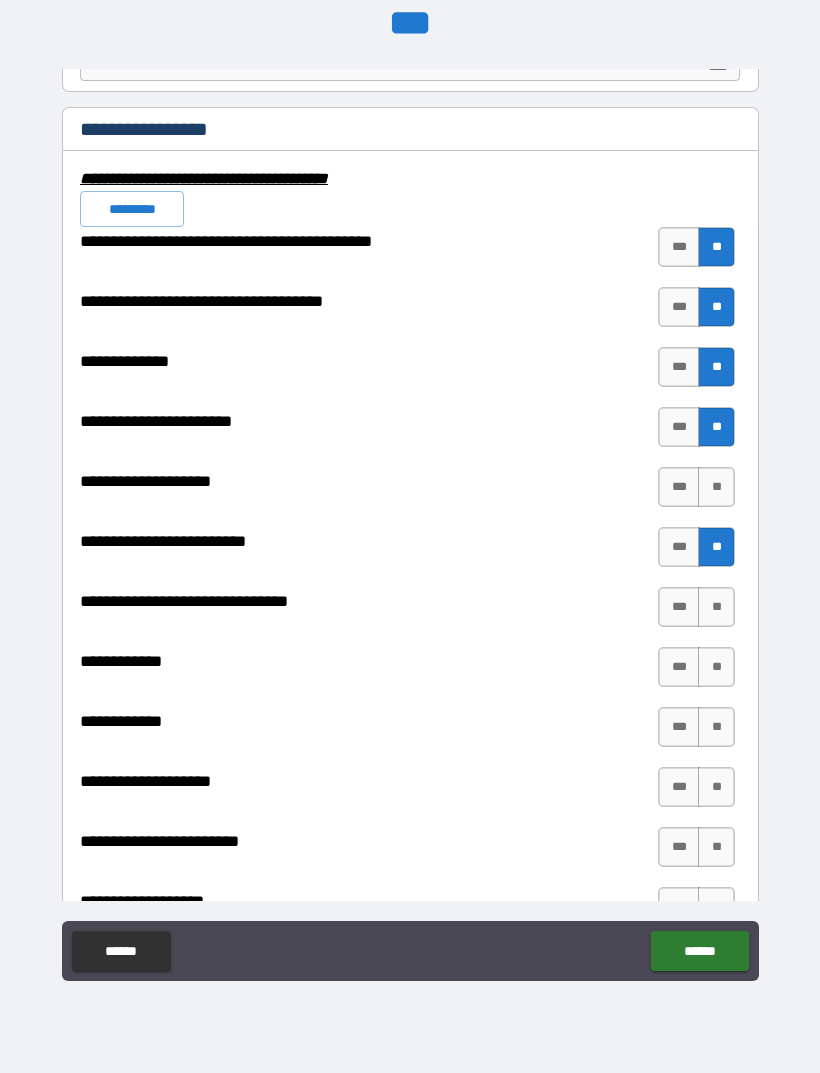 click on "**" at bounding box center (716, 607) 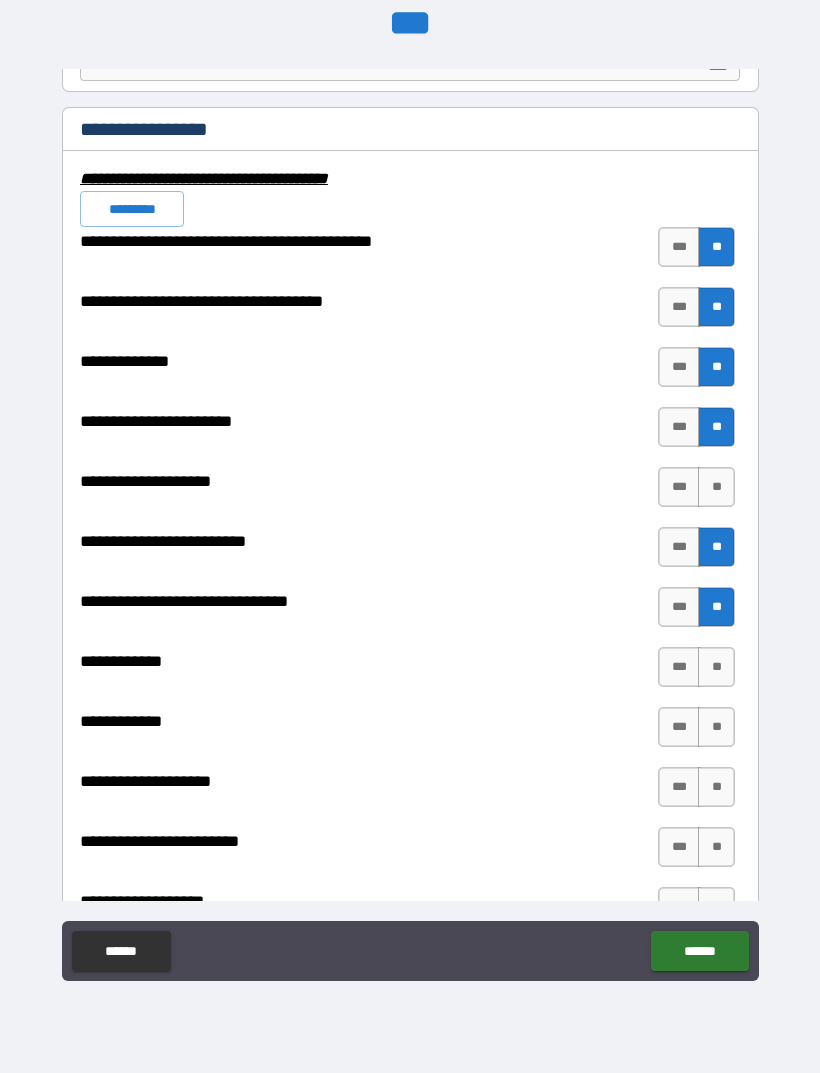 click on "**" at bounding box center (716, 487) 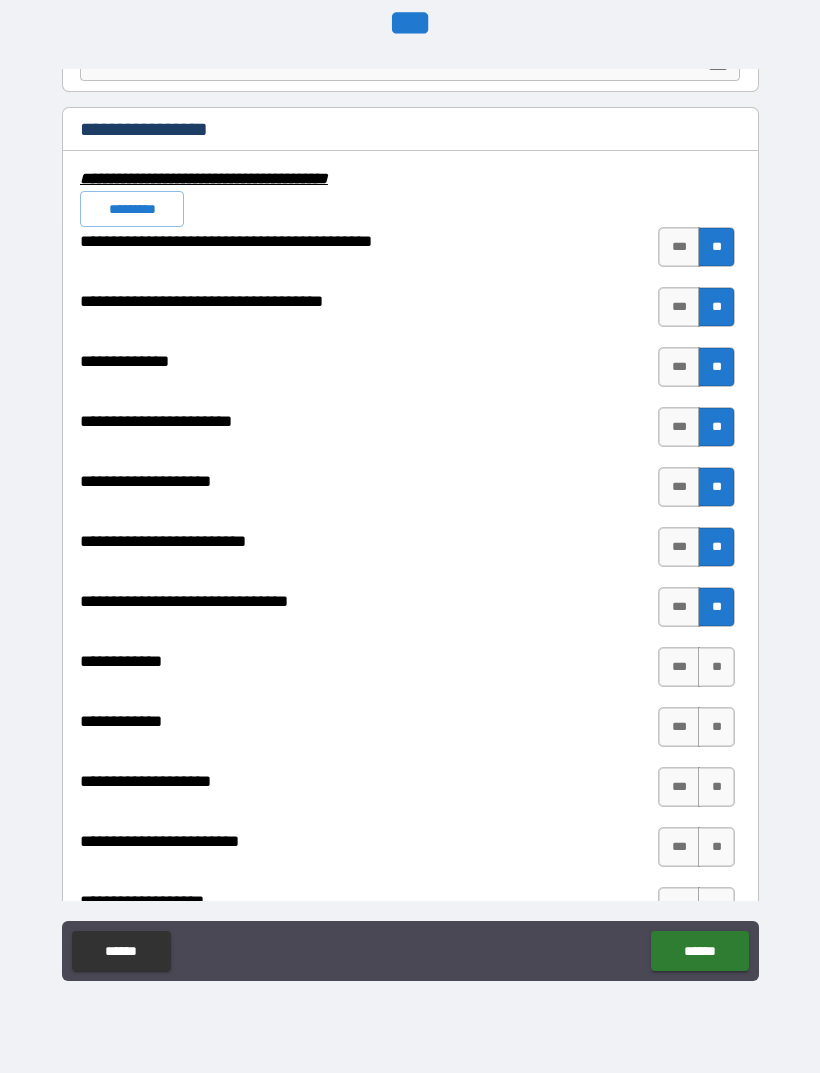 click on "**" at bounding box center (716, 667) 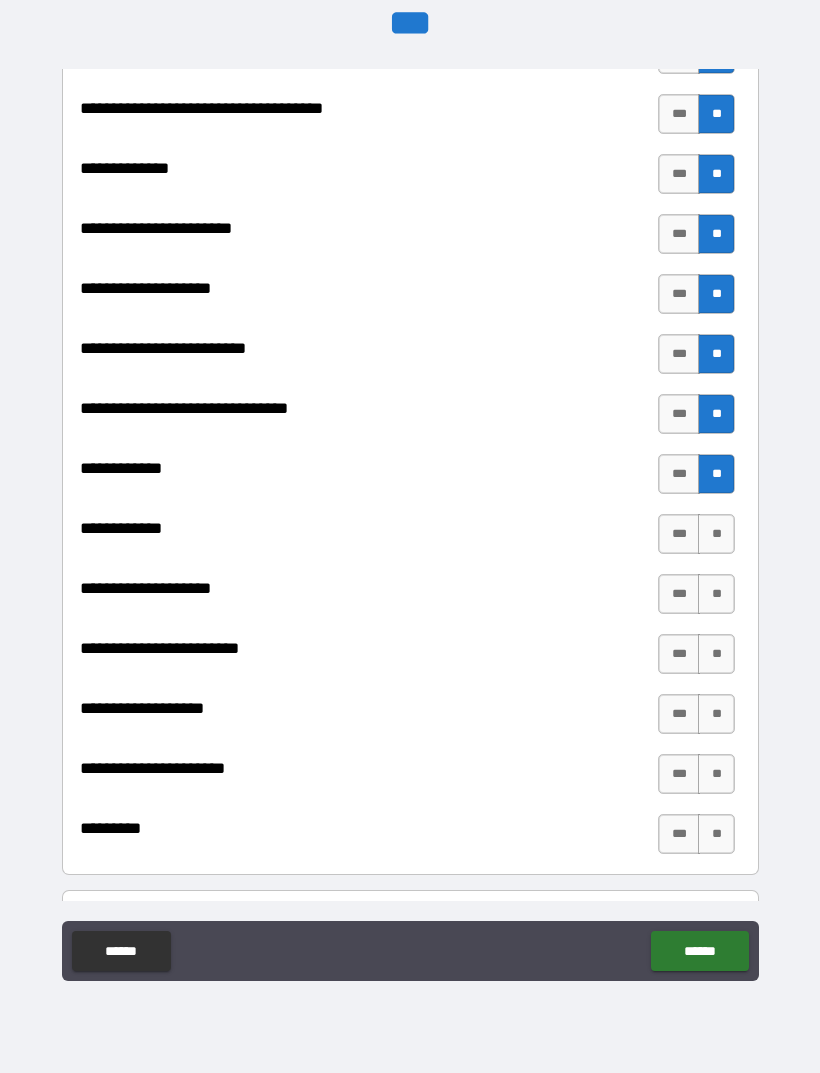 scroll, scrollTop: 7131, scrollLeft: 0, axis: vertical 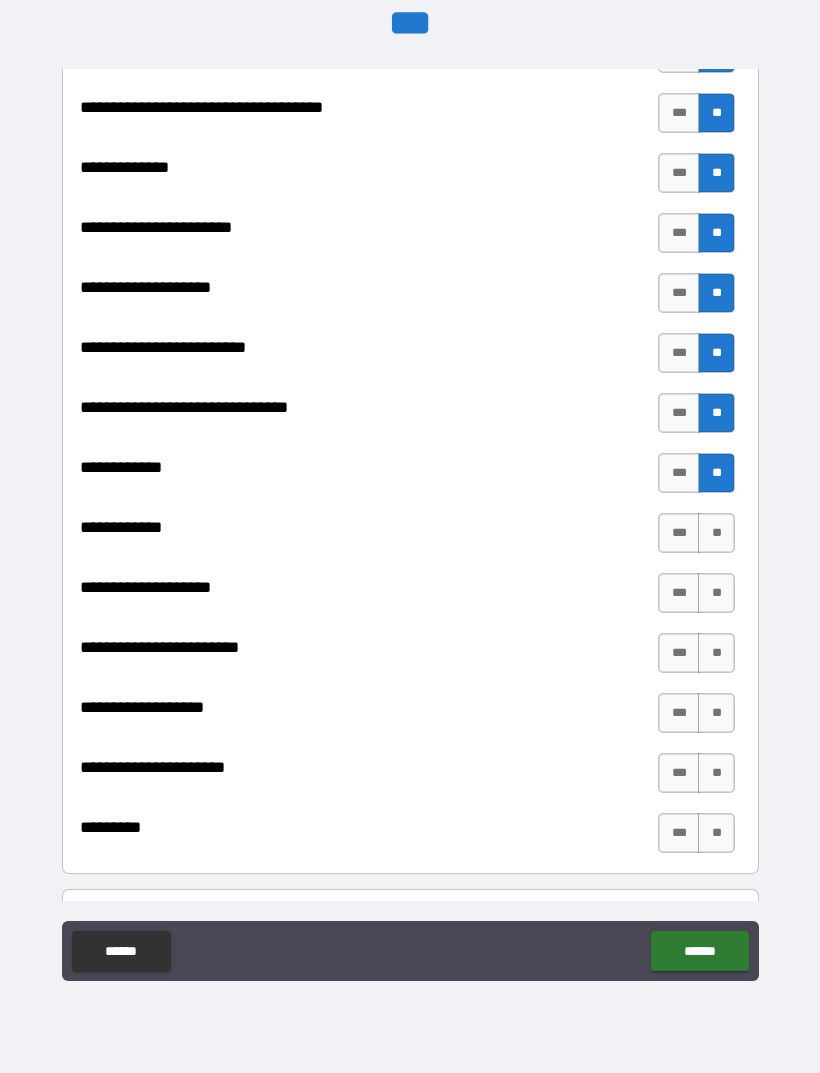 click on "**" at bounding box center [716, 533] 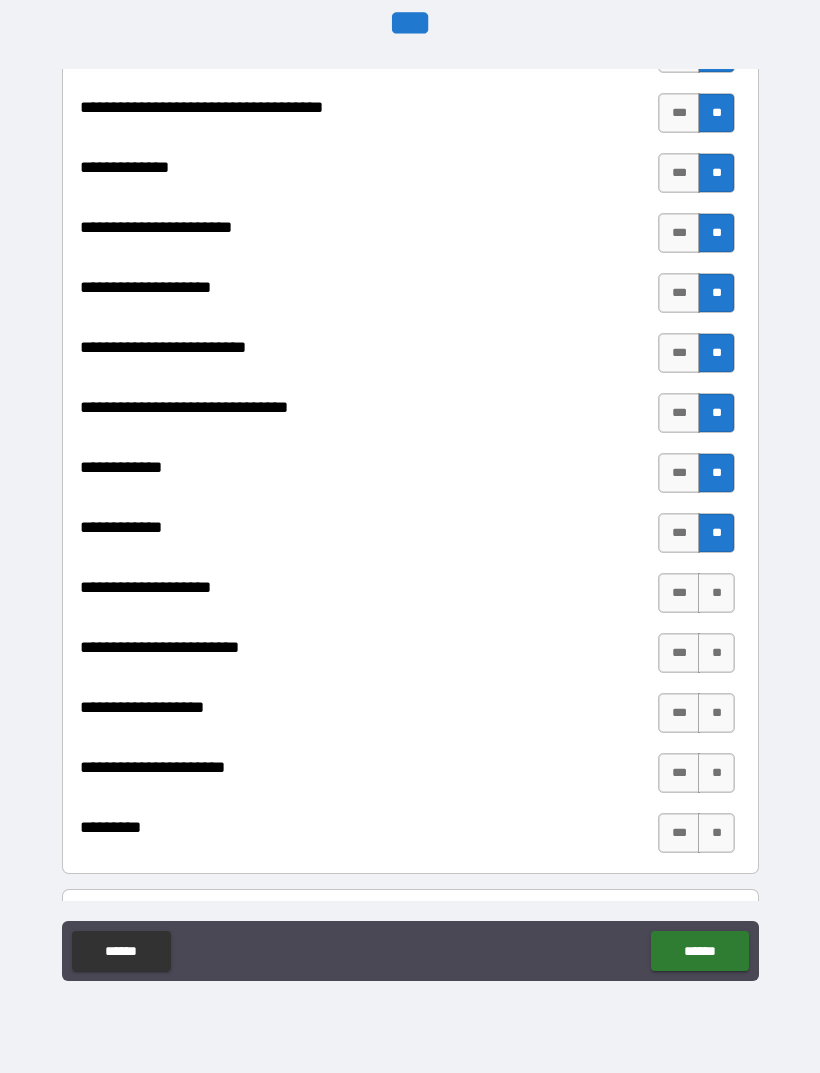 click on "***" at bounding box center [679, 593] 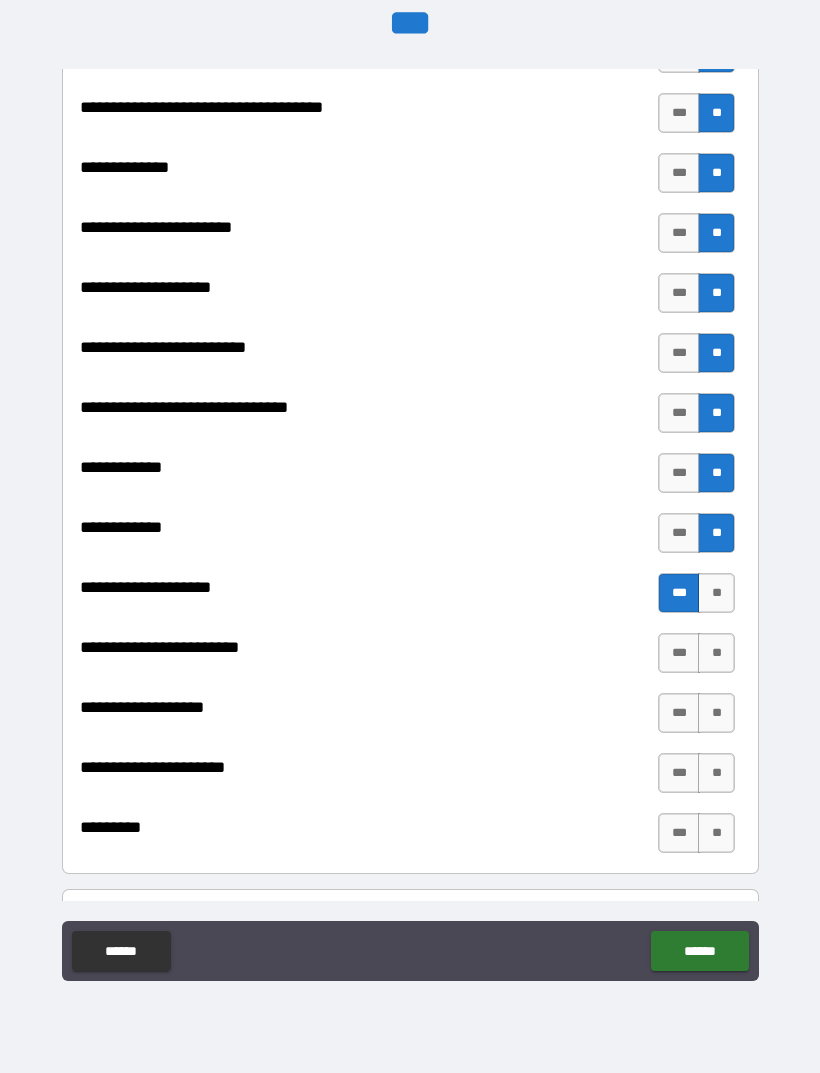 click on "**" at bounding box center (716, 653) 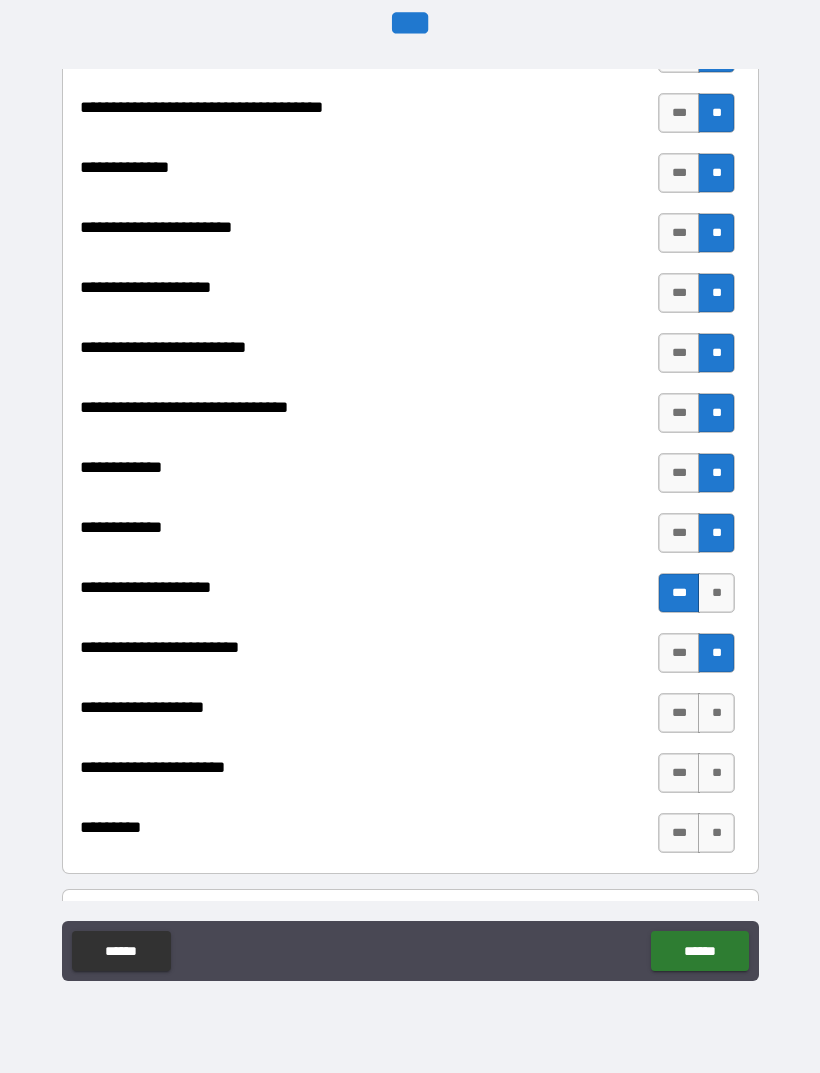 click on "**" at bounding box center [716, 713] 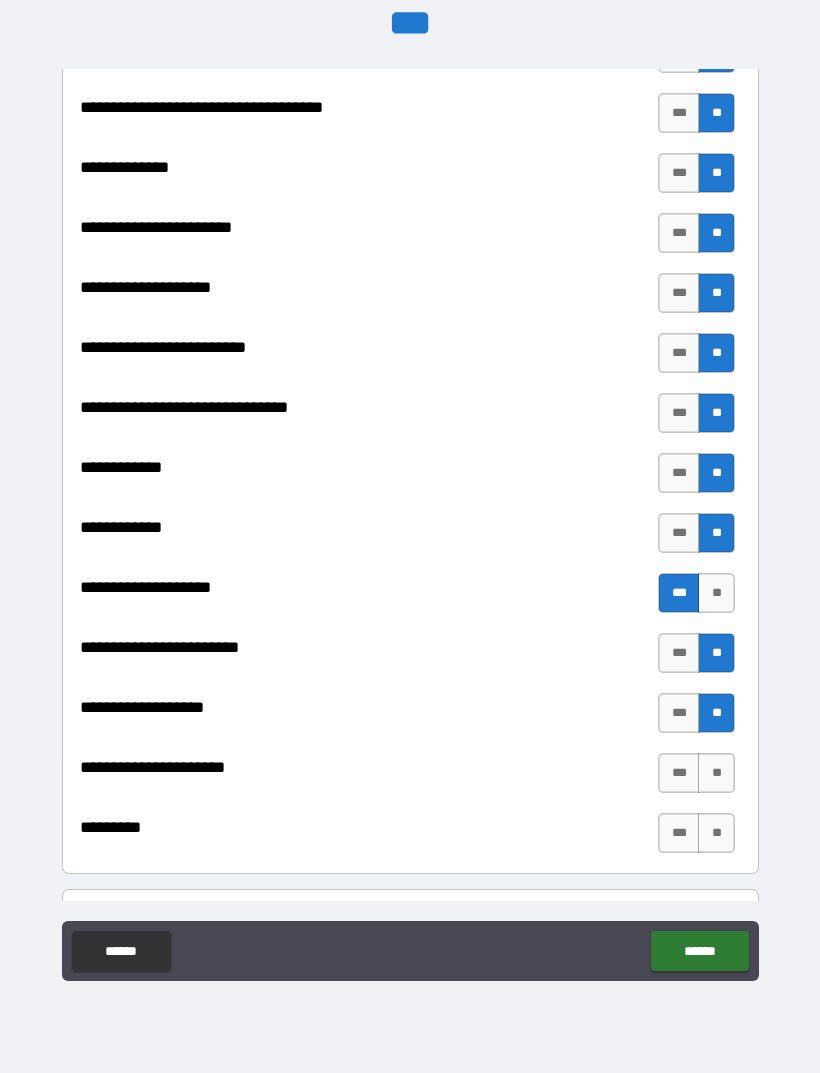 click on "**" at bounding box center (716, 773) 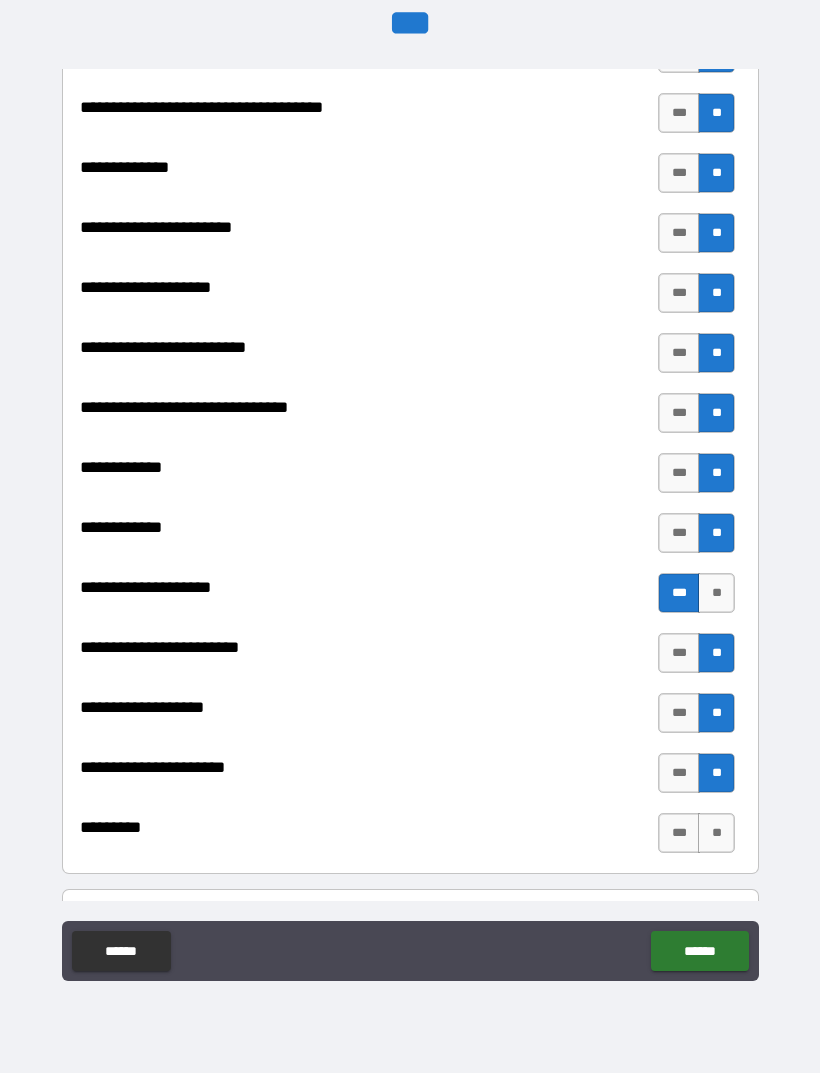 click on "**" at bounding box center [716, 833] 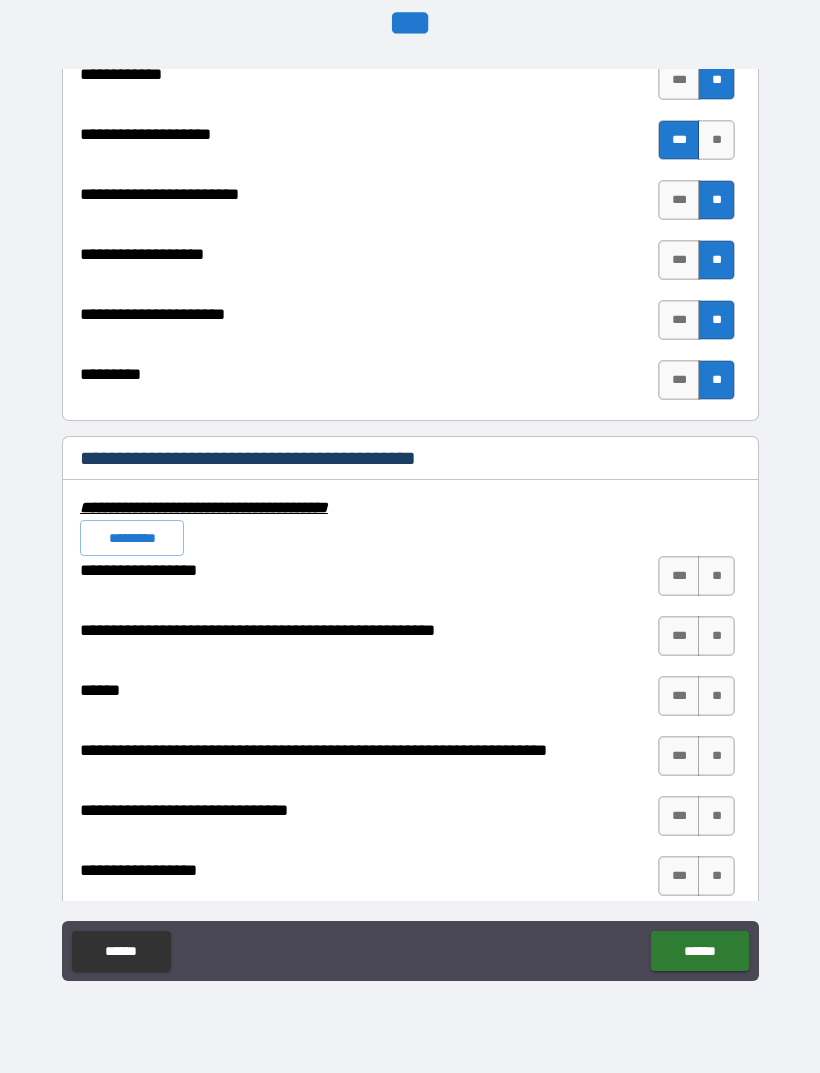 scroll, scrollTop: 7632, scrollLeft: 0, axis: vertical 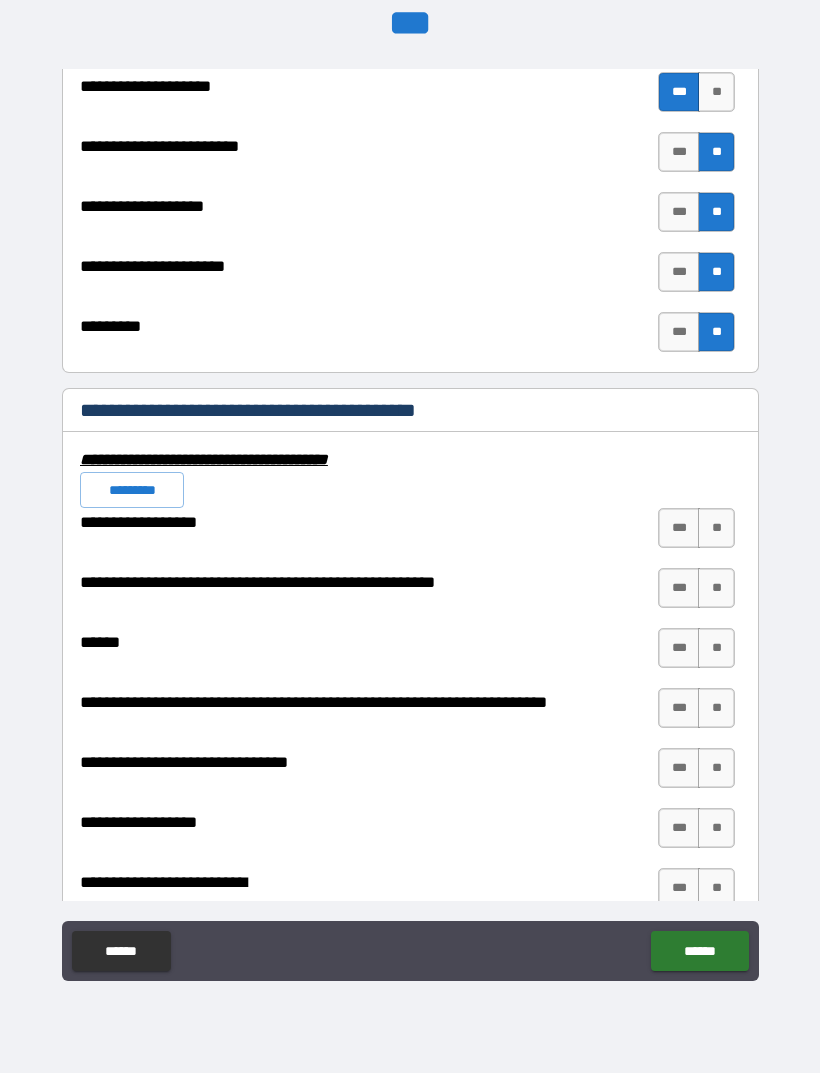 click on "**" at bounding box center (716, 528) 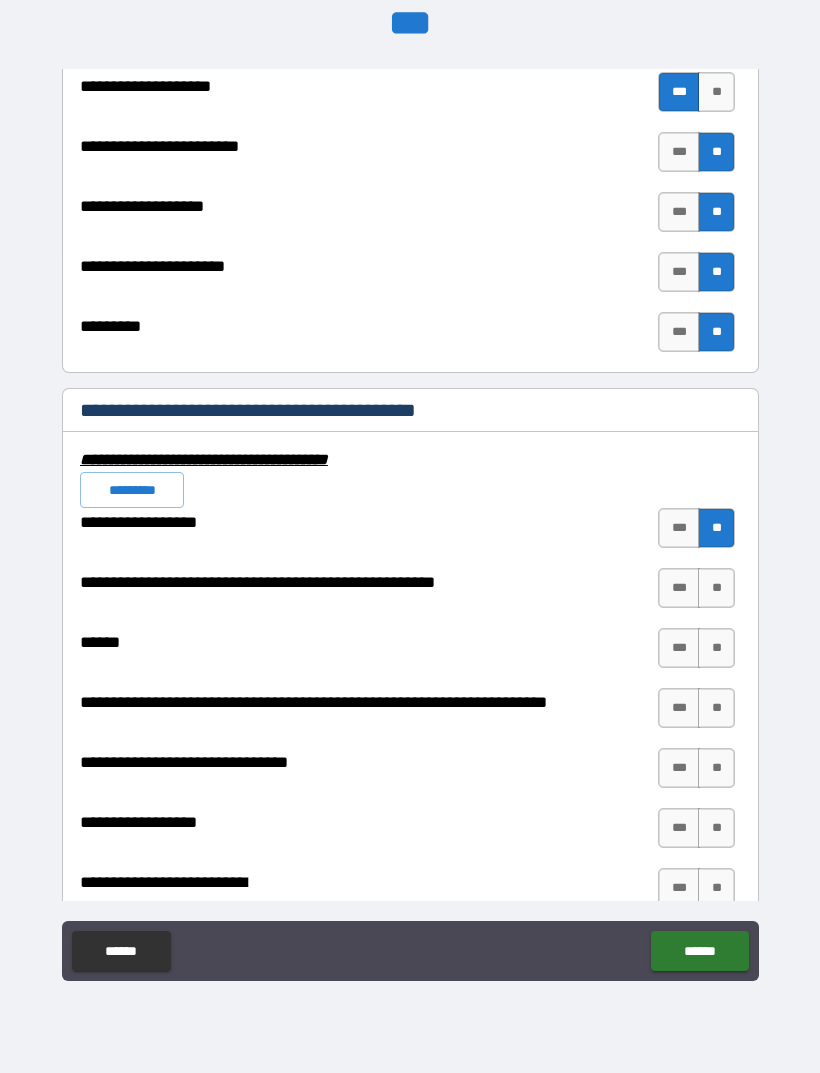 click on "**" at bounding box center [716, 588] 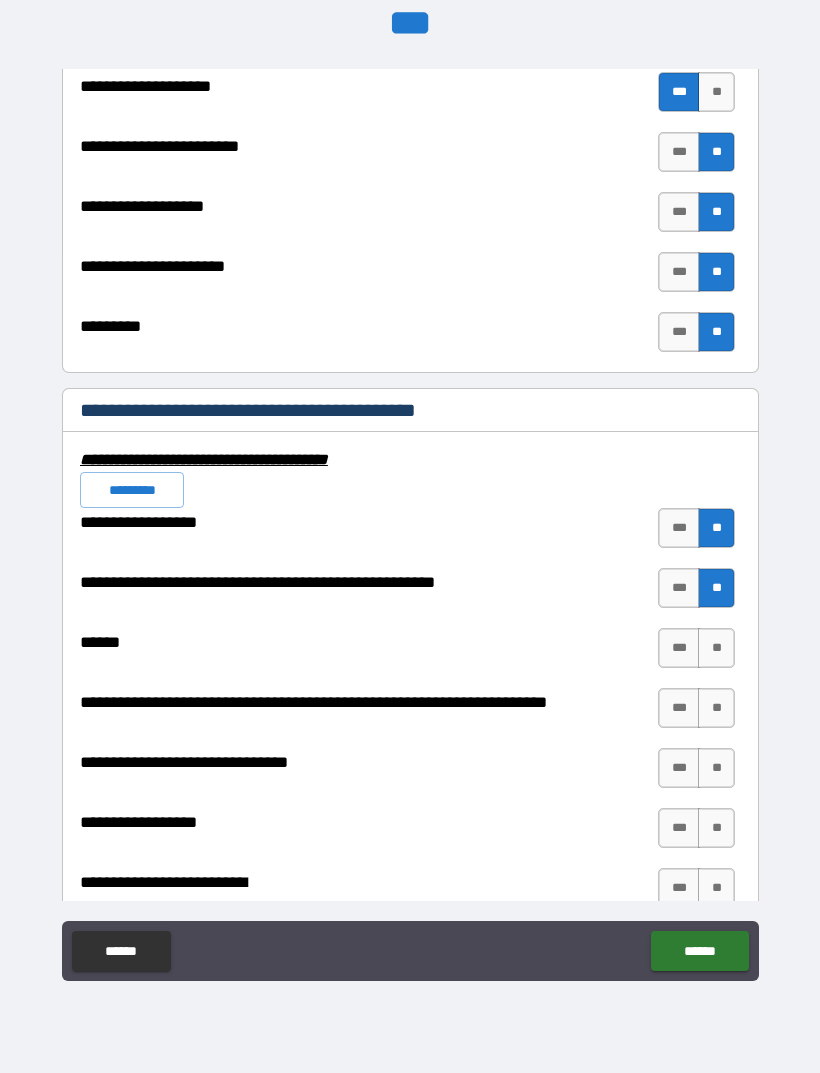 click on "**" at bounding box center [716, 648] 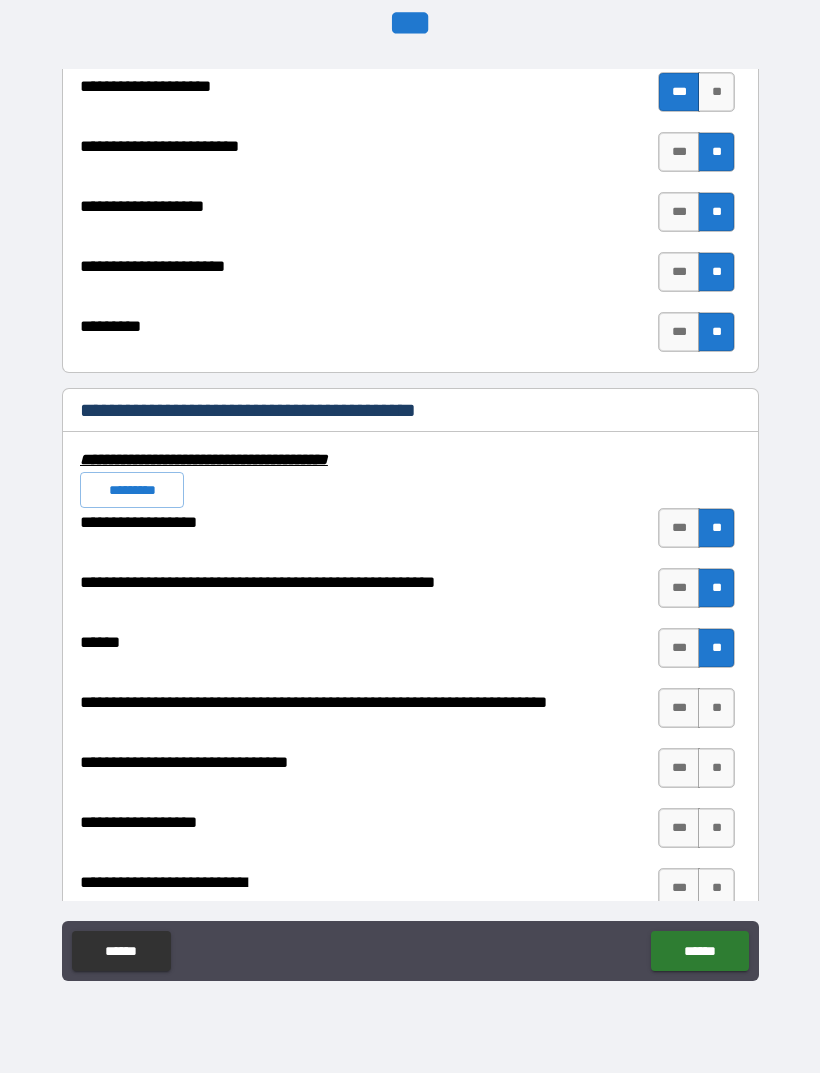 click on "**" at bounding box center [716, 708] 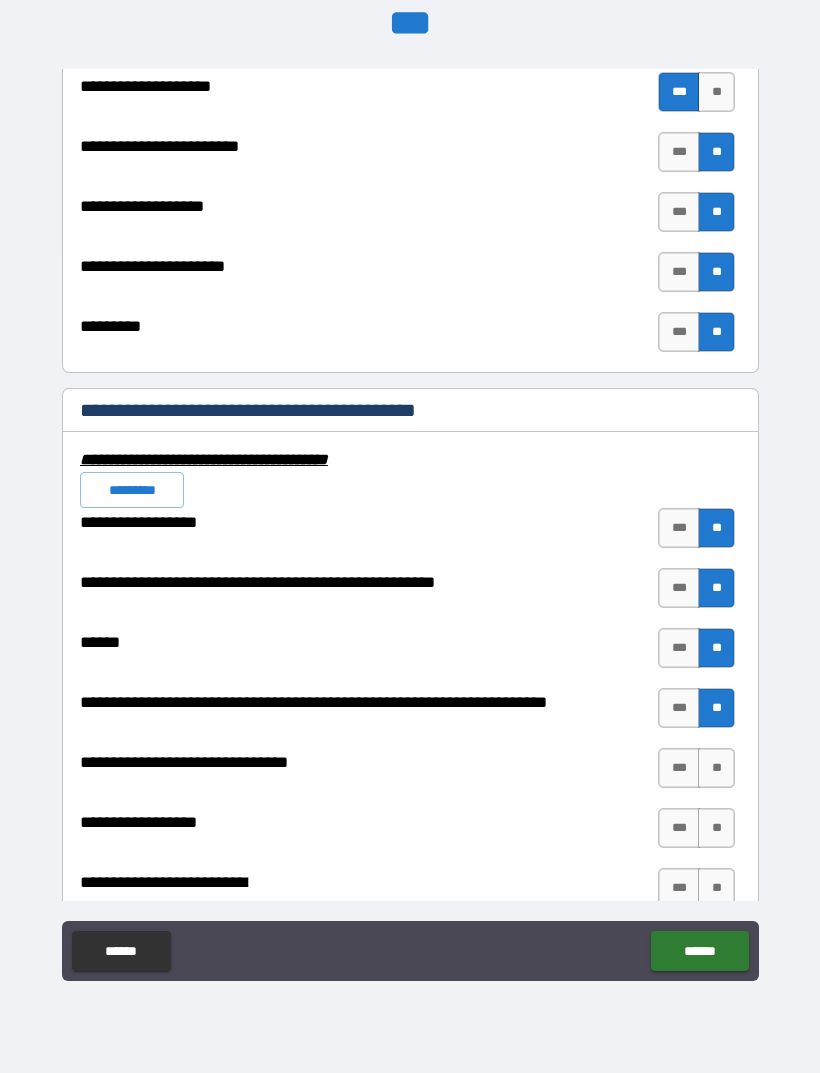 click on "**" at bounding box center [716, 768] 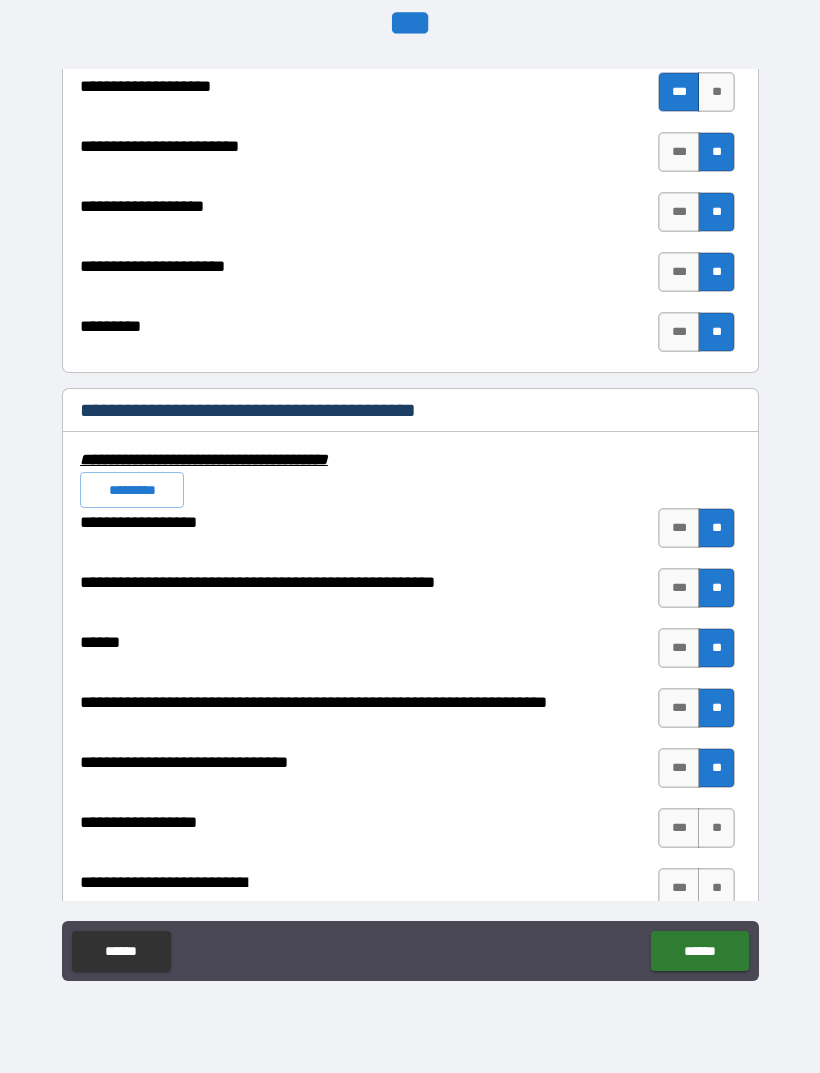 click on "**" at bounding box center [716, 828] 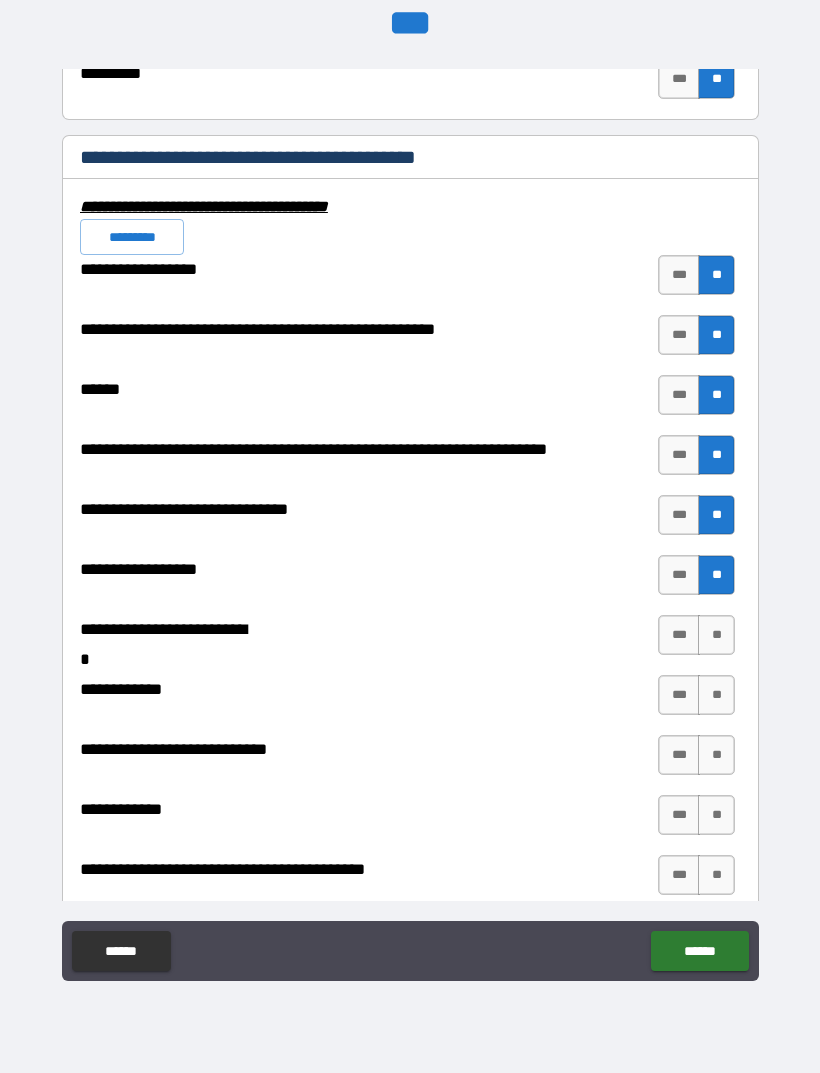 scroll, scrollTop: 7889, scrollLeft: 0, axis: vertical 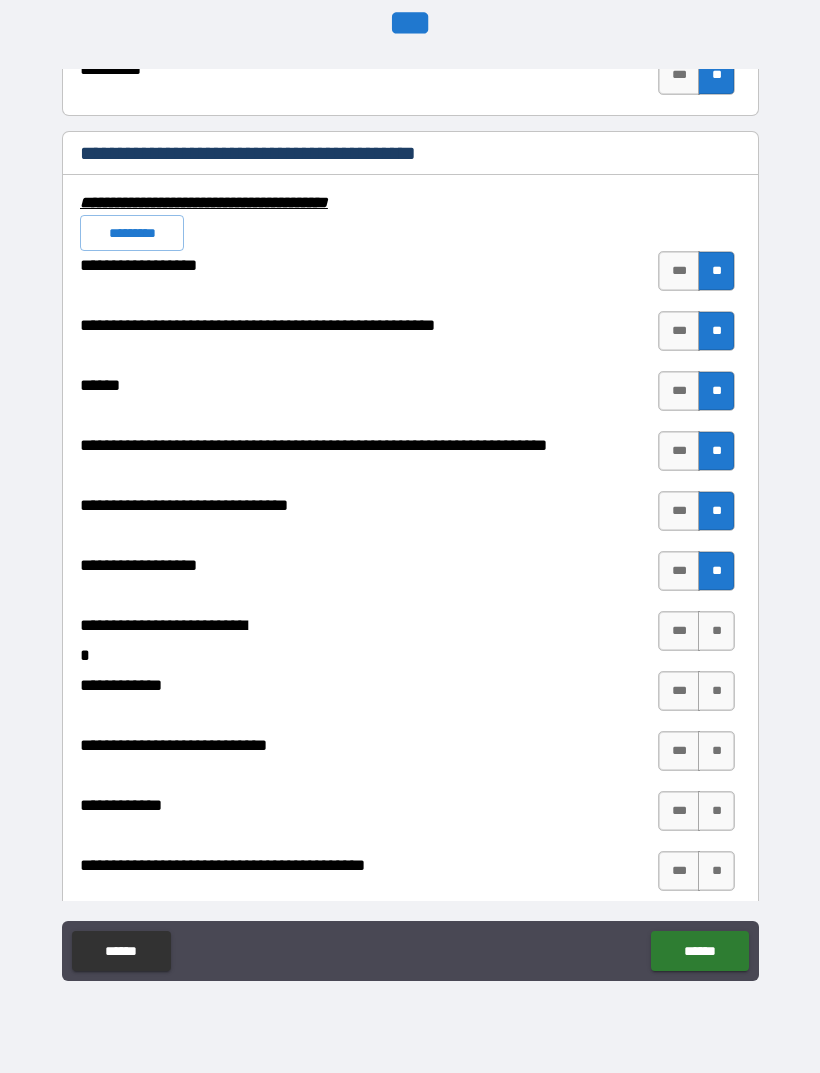 click on "**" at bounding box center (716, 631) 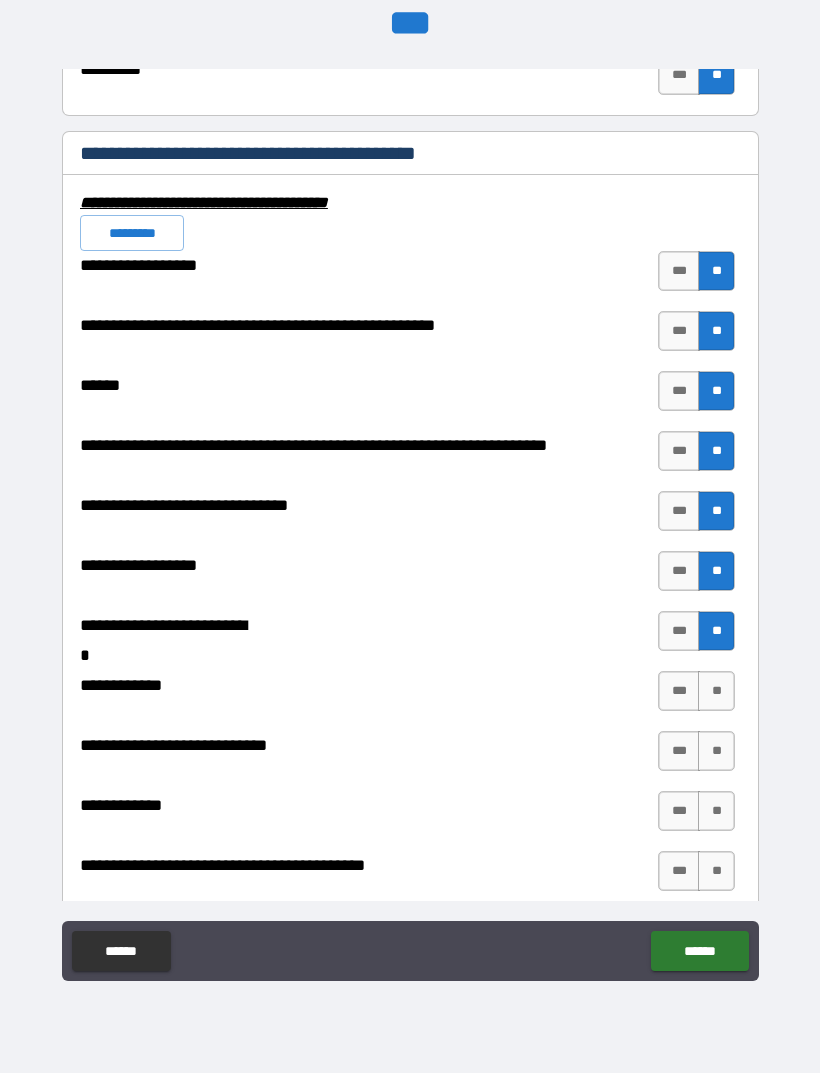 click on "**" at bounding box center [716, 691] 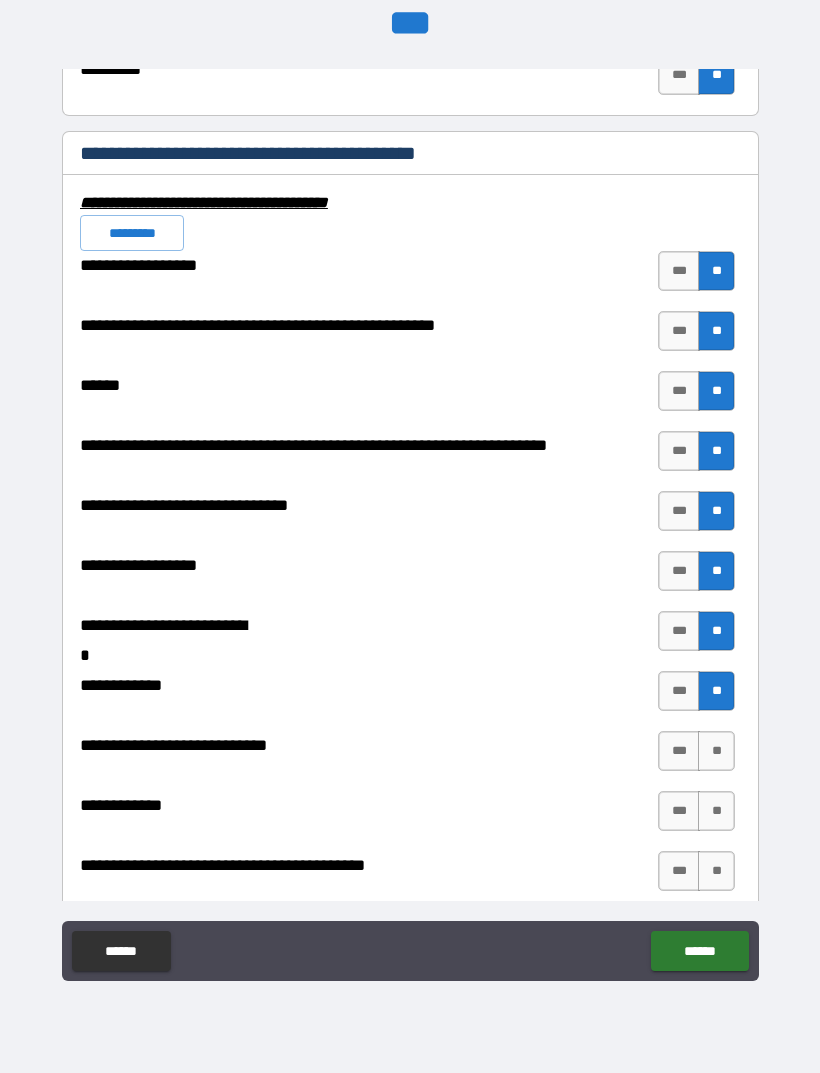 click on "**" at bounding box center [716, 751] 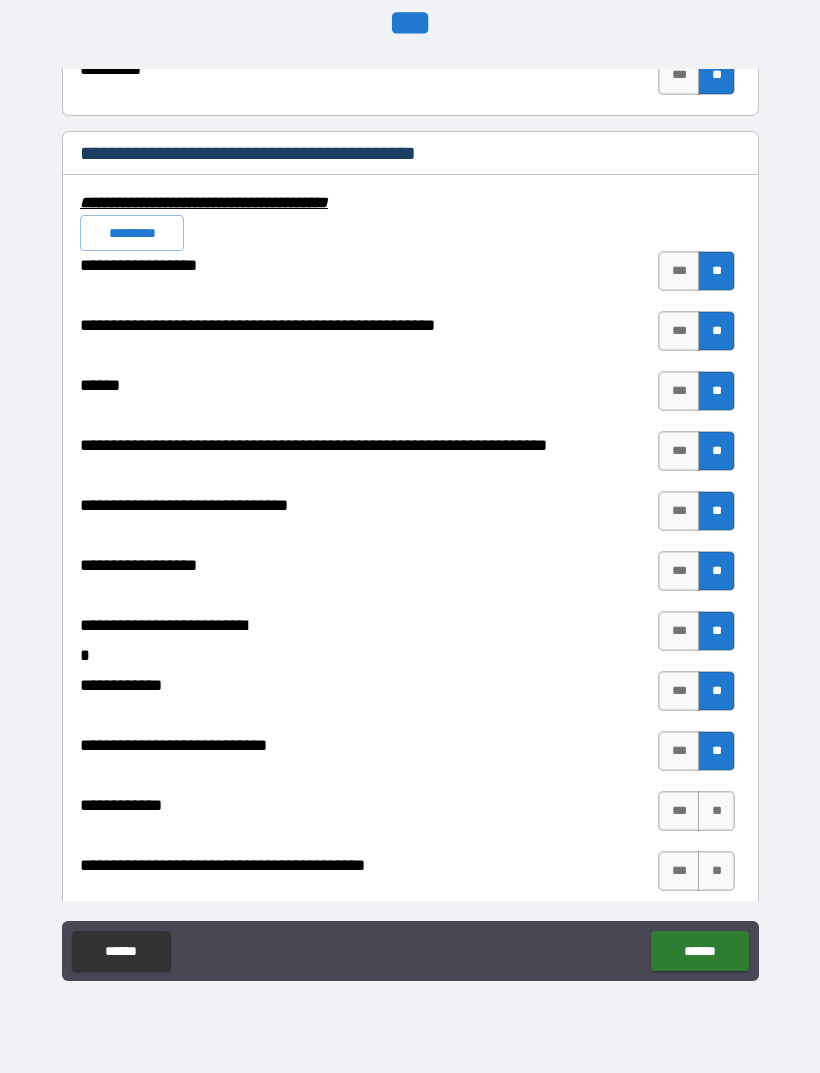 click on "**" at bounding box center [716, 811] 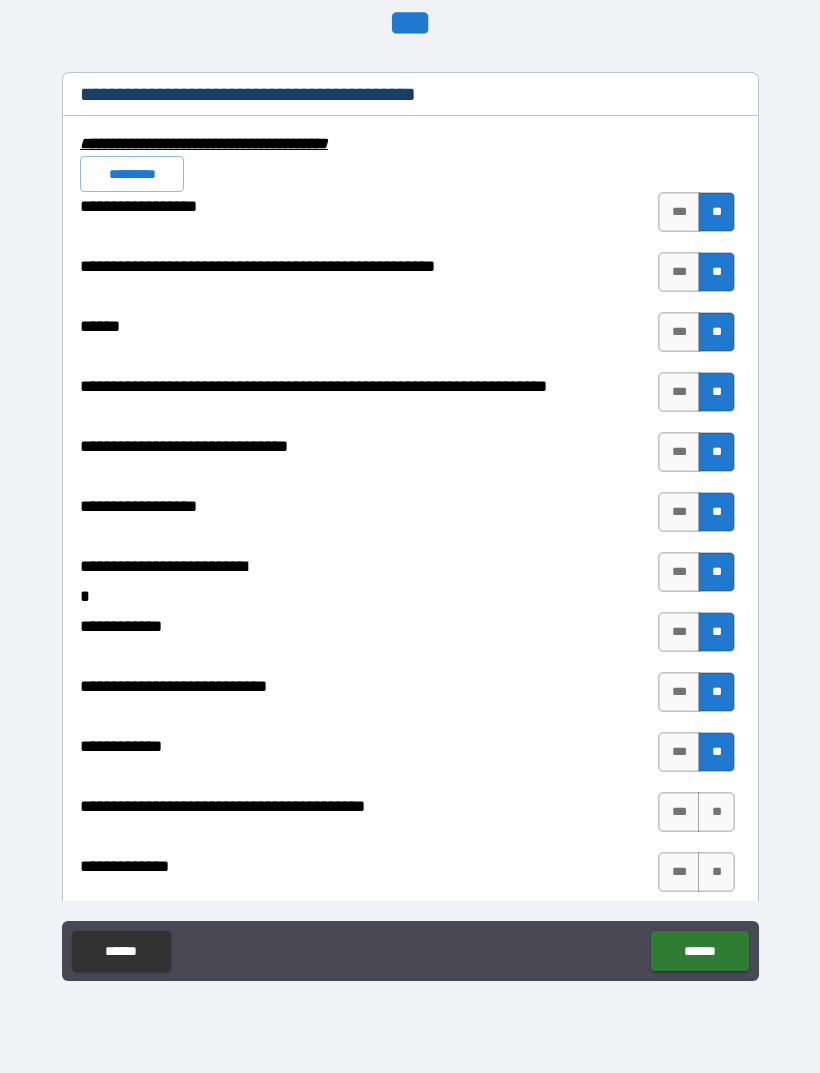 scroll, scrollTop: 8053, scrollLeft: 0, axis: vertical 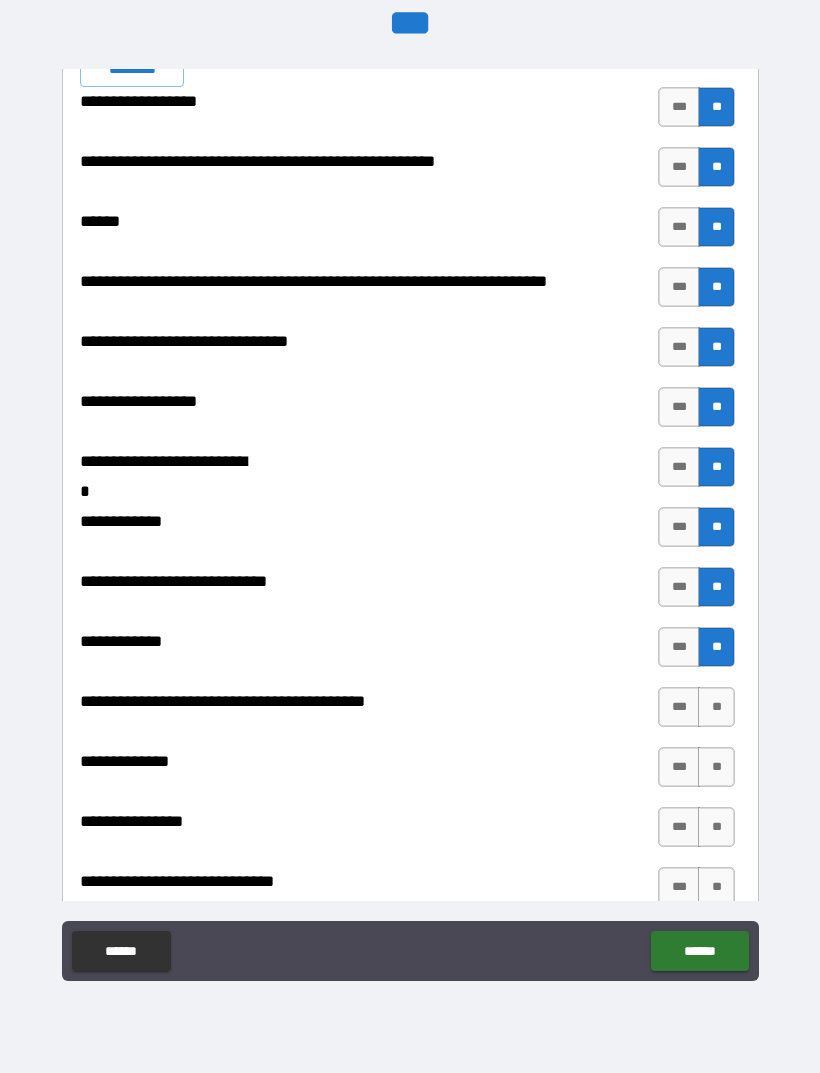click on "**" at bounding box center [716, 707] 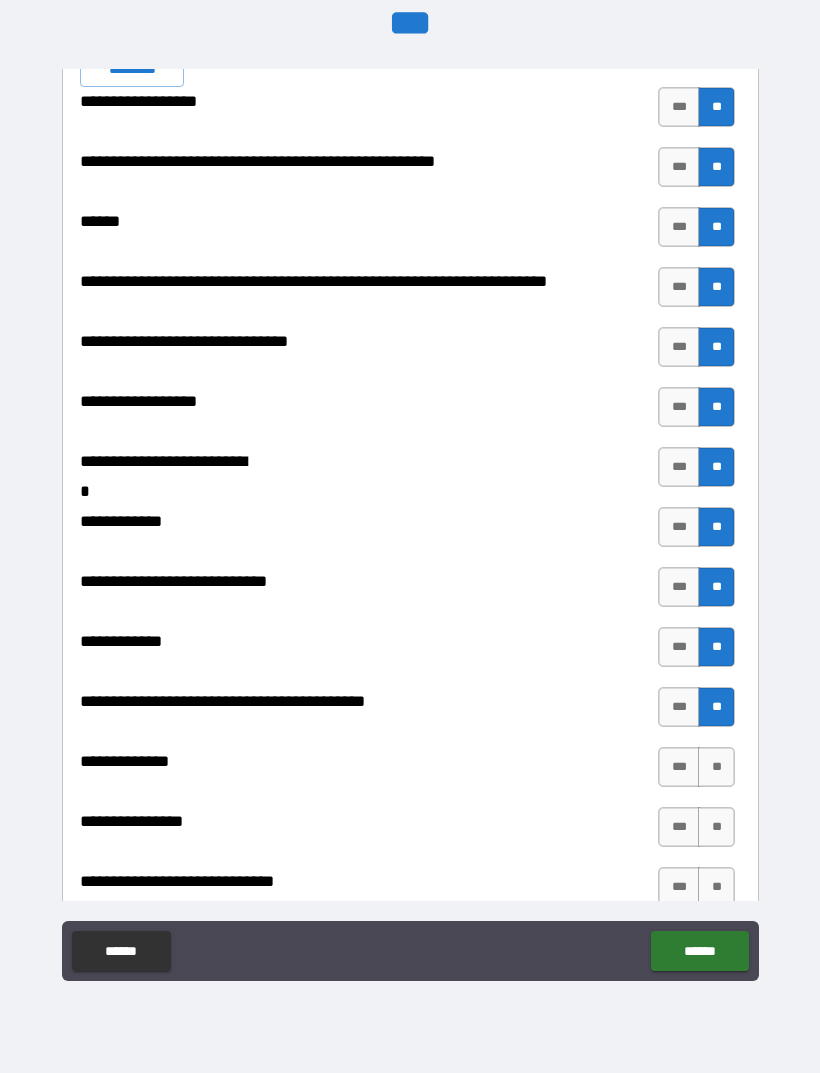 click on "**" at bounding box center (716, 767) 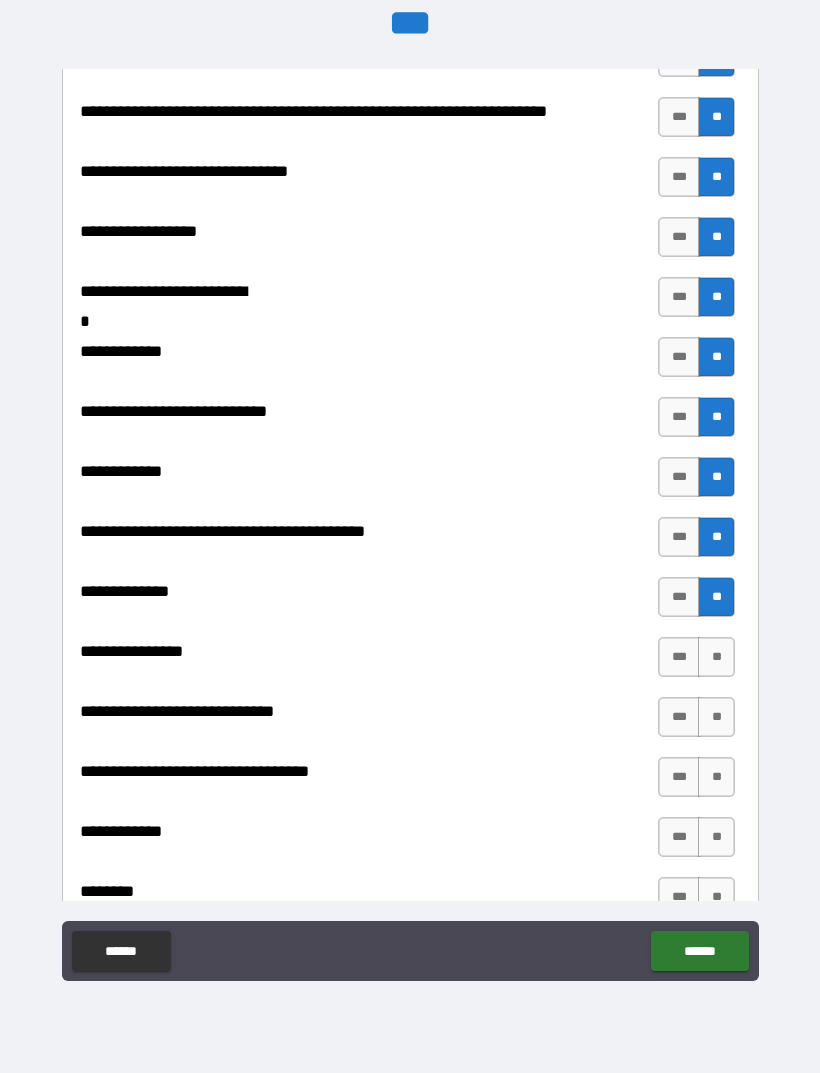scroll, scrollTop: 8244, scrollLeft: 0, axis: vertical 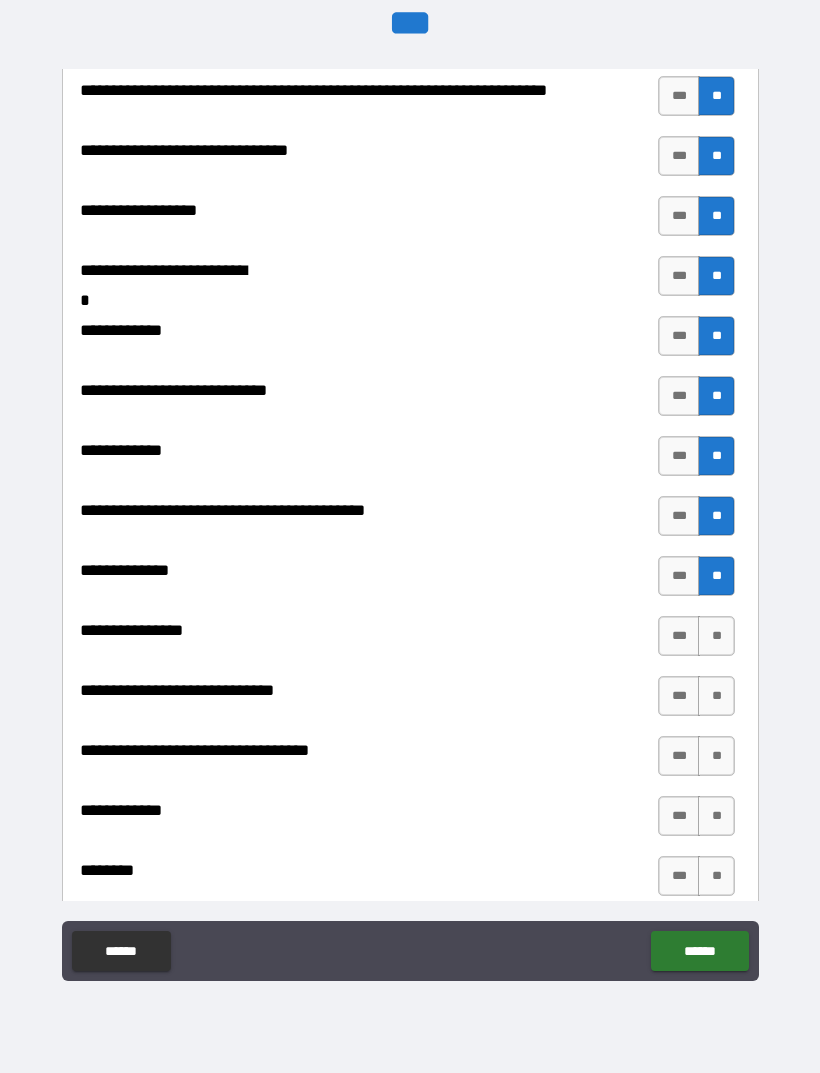 click on "**" at bounding box center (716, 636) 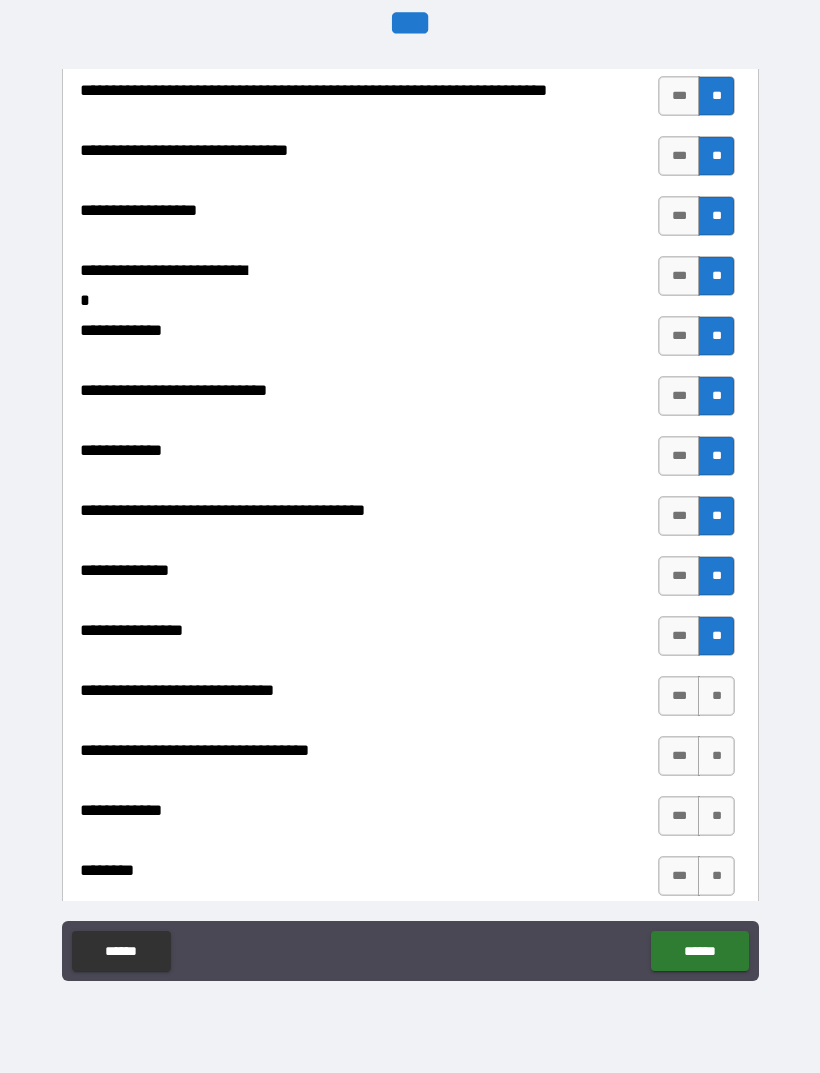 click on "**" at bounding box center [716, 696] 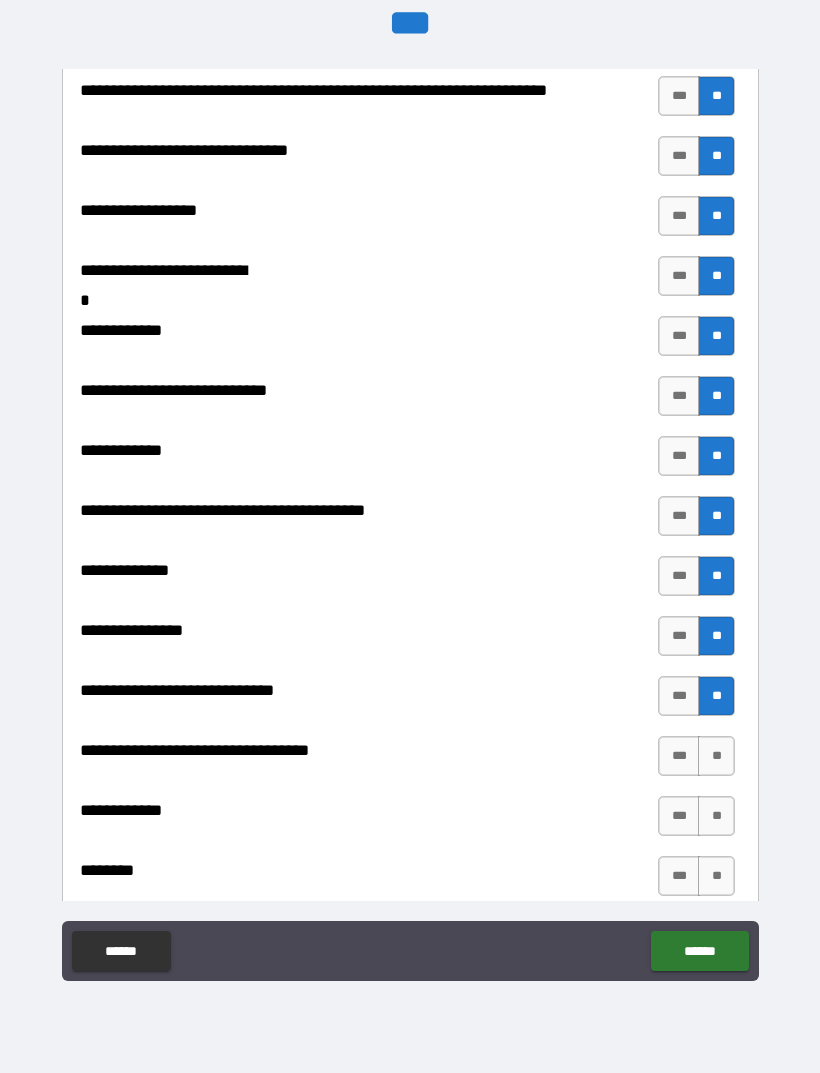 click on "**" at bounding box center (716, 756) 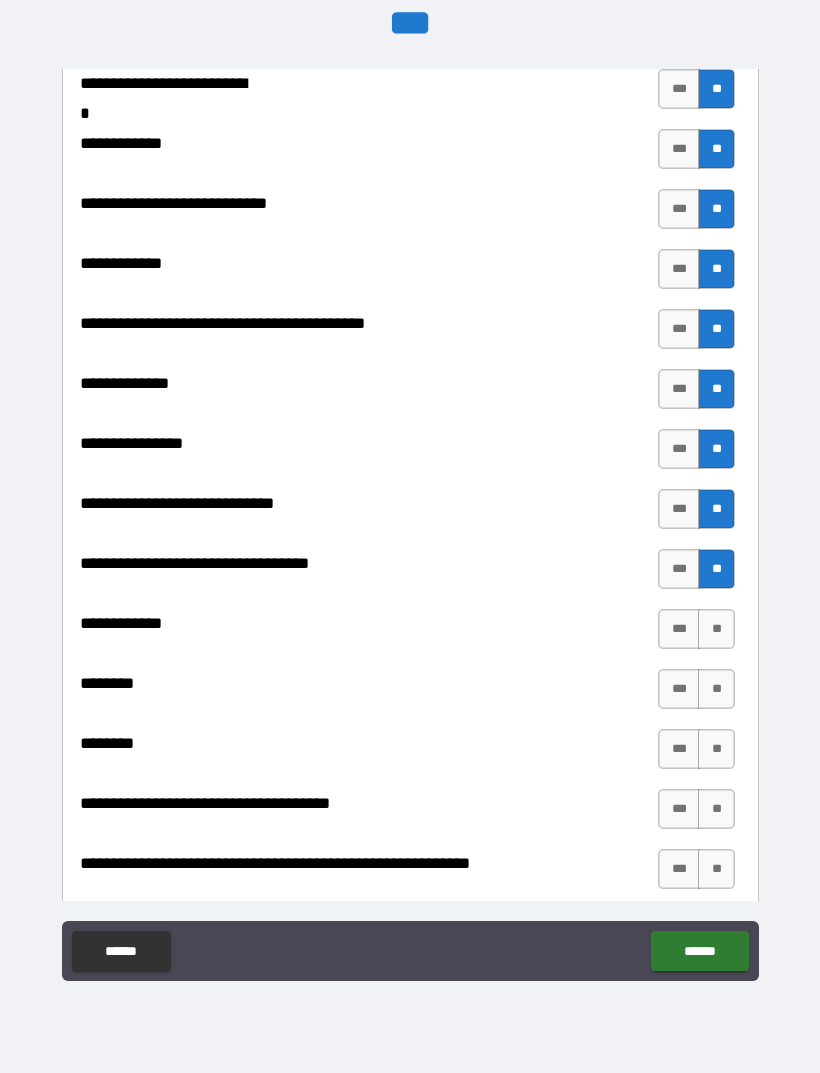 scroll, scrollTop: 8432, scrollLeft: 0, axis: vertical 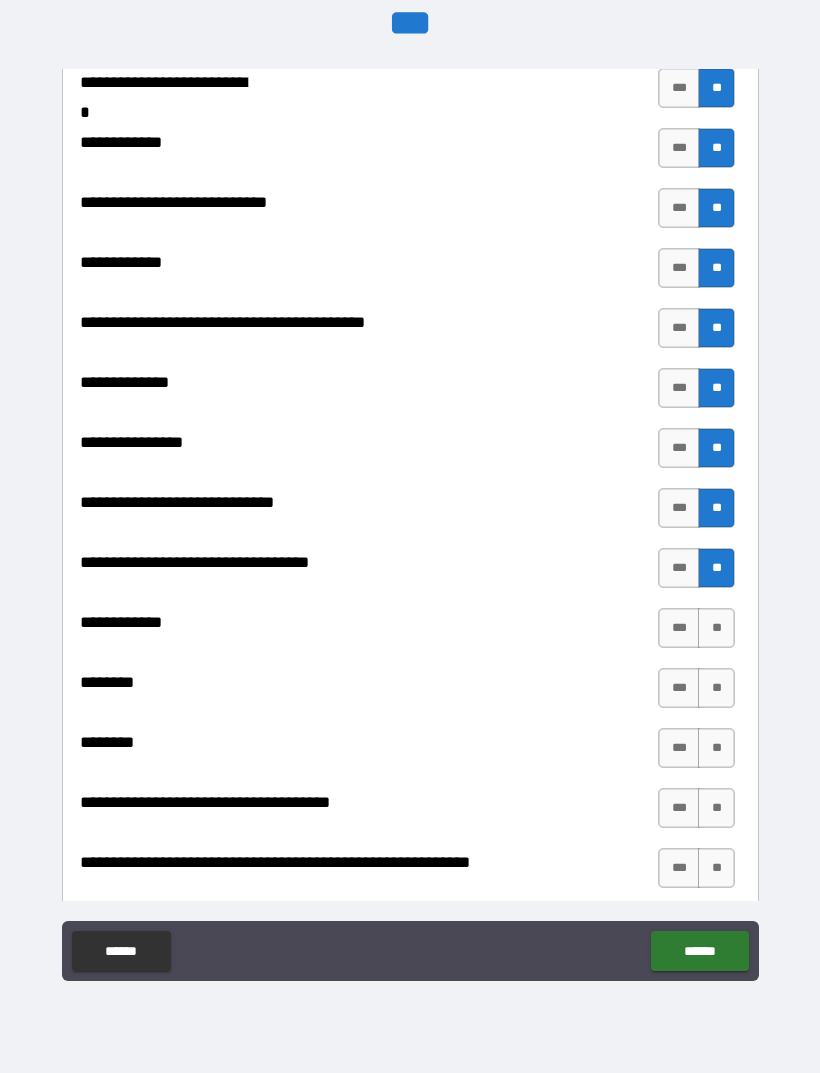 click on "**" at bounding box center (716, 628) 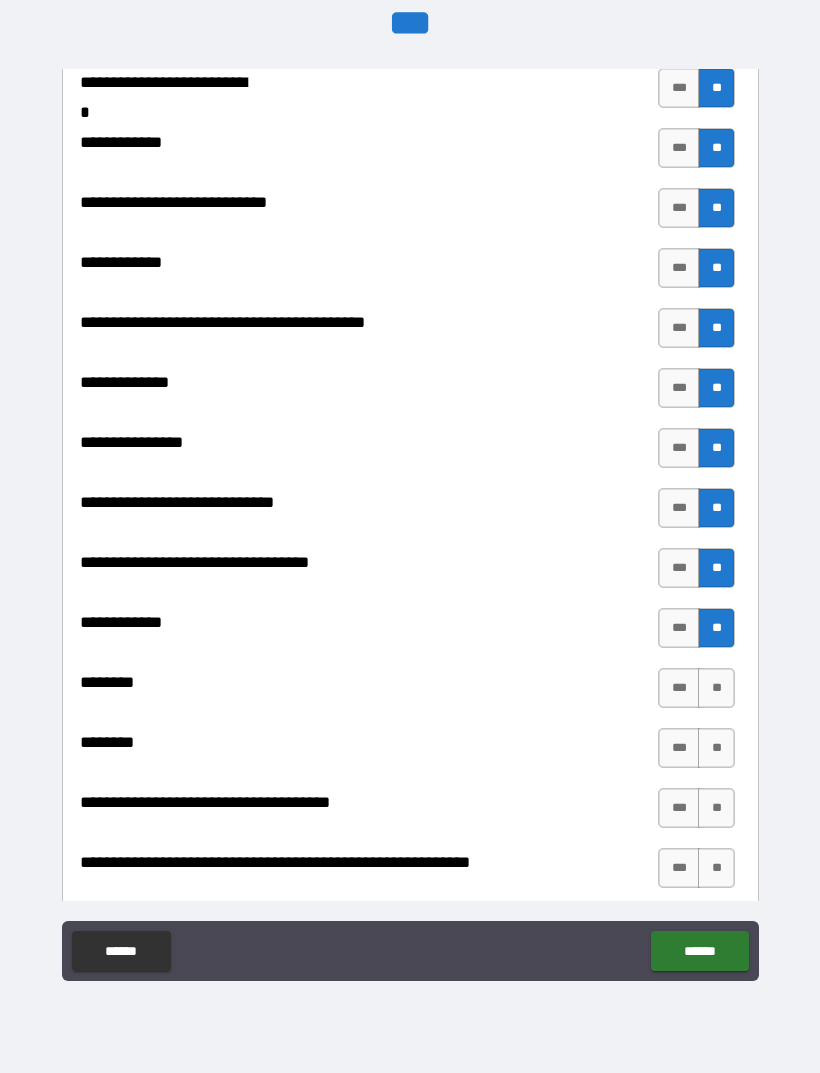 click on "**" at bounding box center (716, 688) 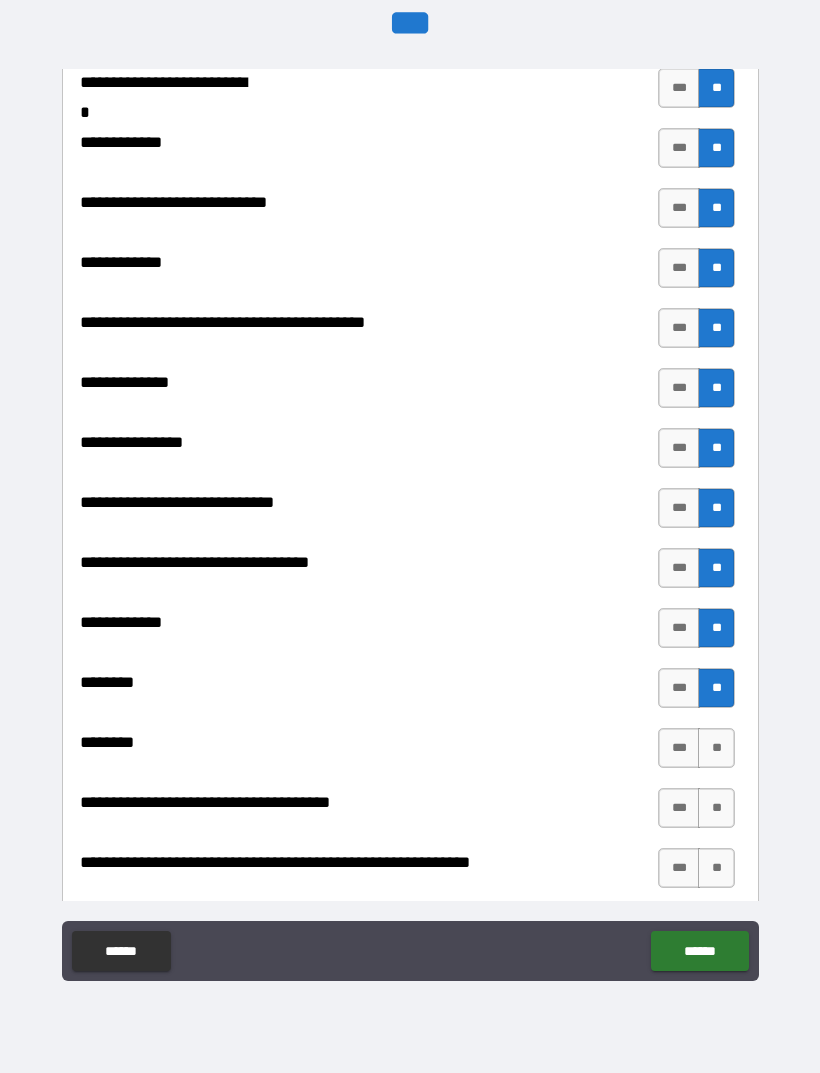 click on "**" at bounding box center [716, 748] 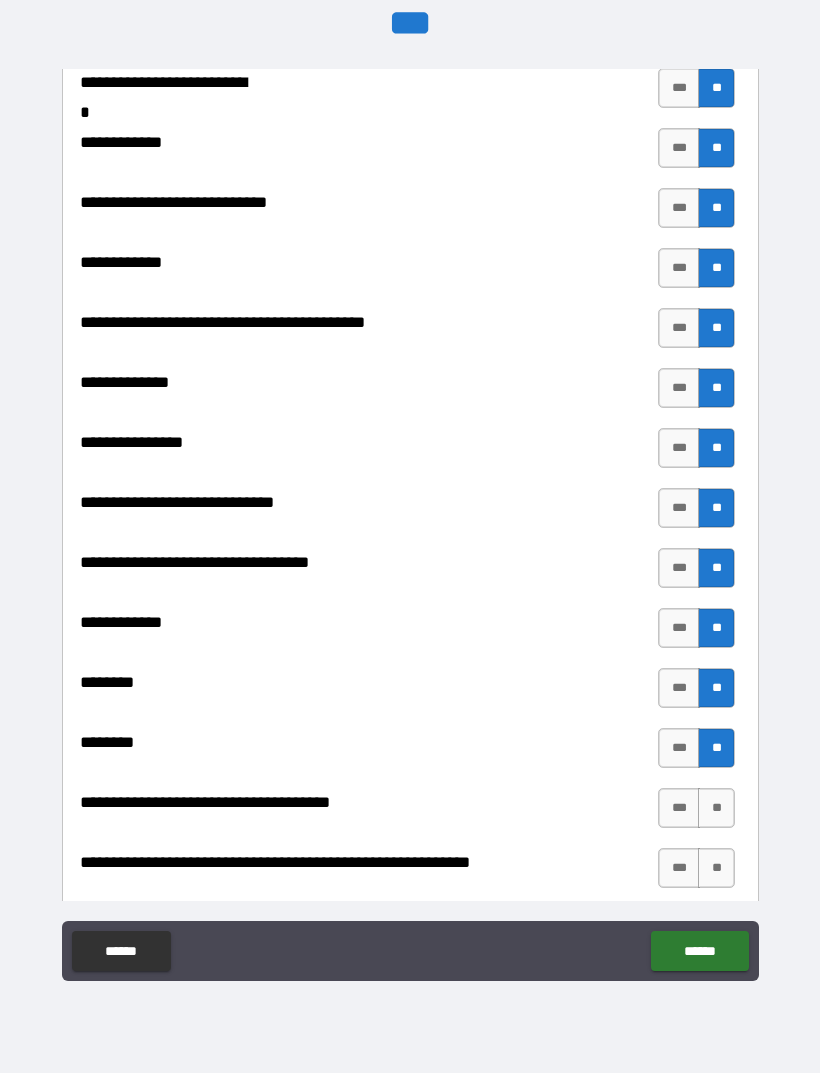 click on "**" at bounding box center [716, 808] 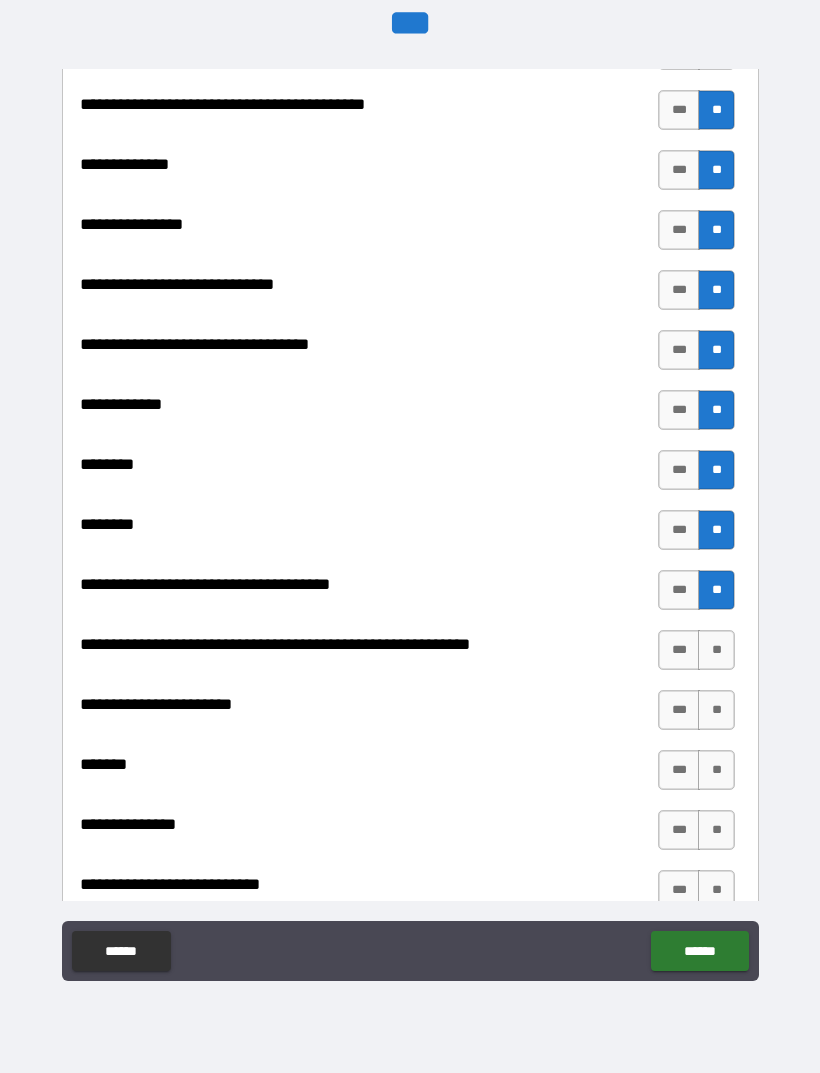 scroll, scrollTop: 8671, scrollLeft: 0, axis: vertical 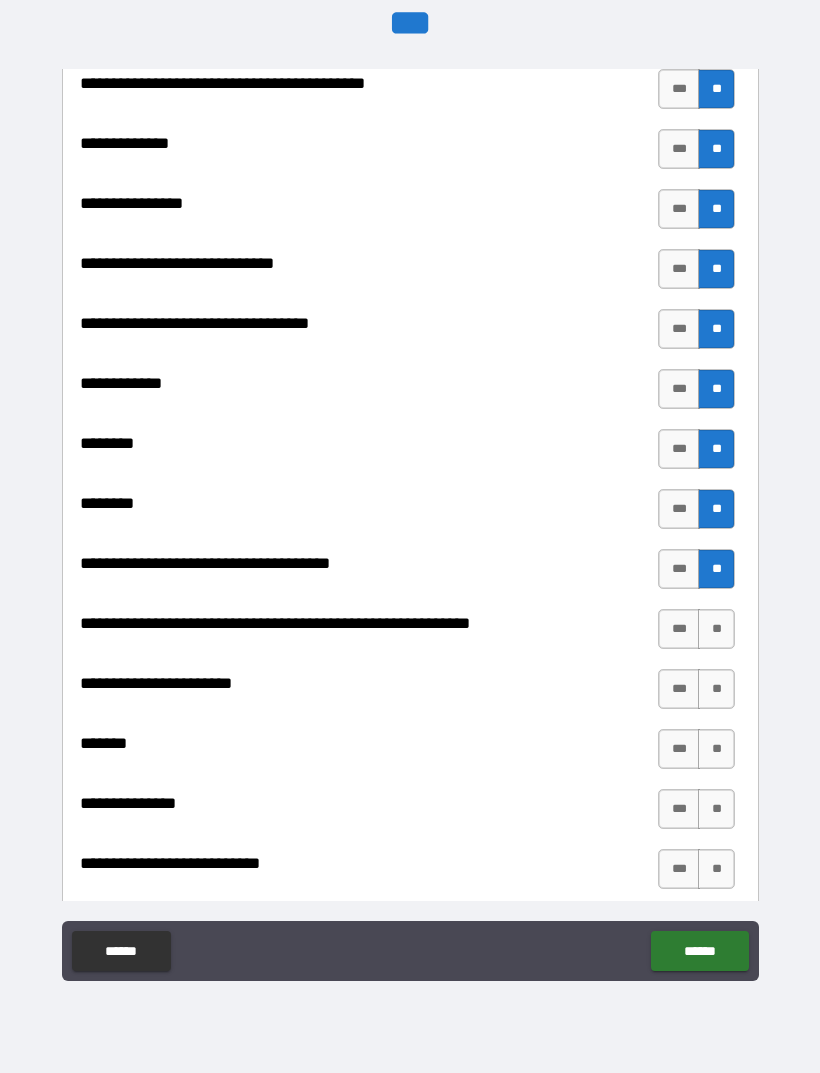 click on "**" at bounding box center (716, 629) 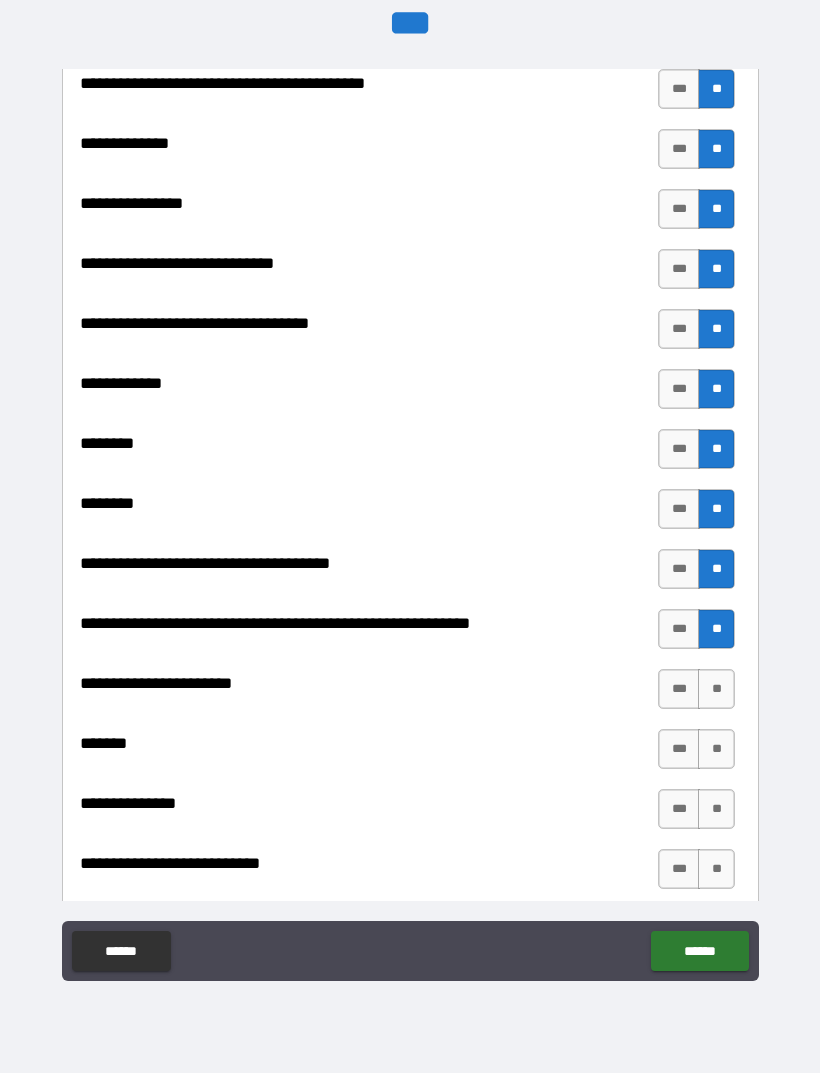 click on "**" at bounding box center (716, 689) 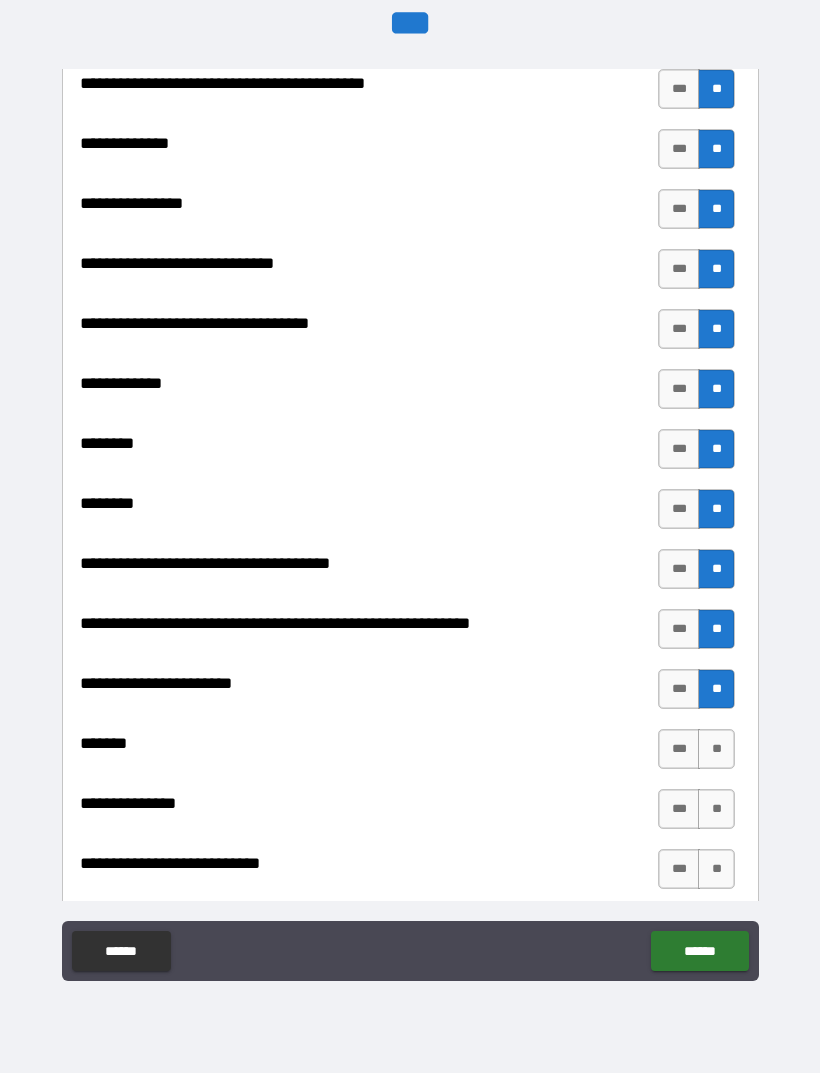 click on "**" at bounding box center [716, 749] 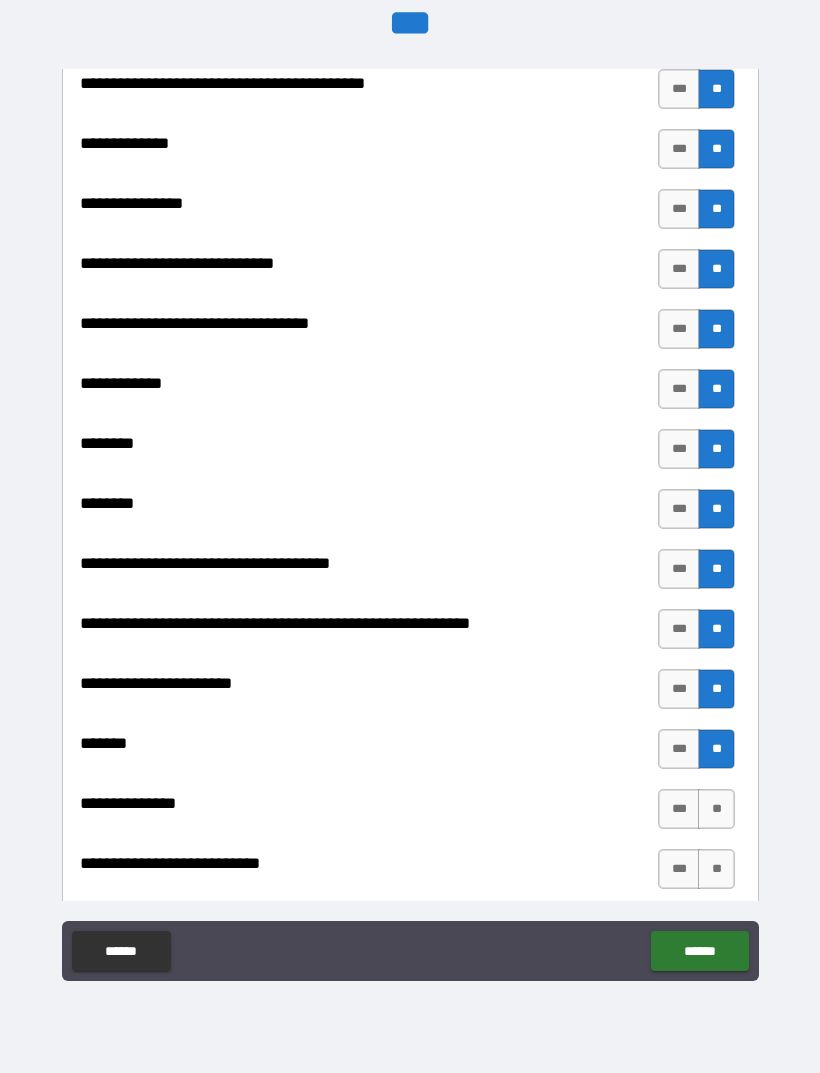 click on "**" at bounding box center (716, 809) 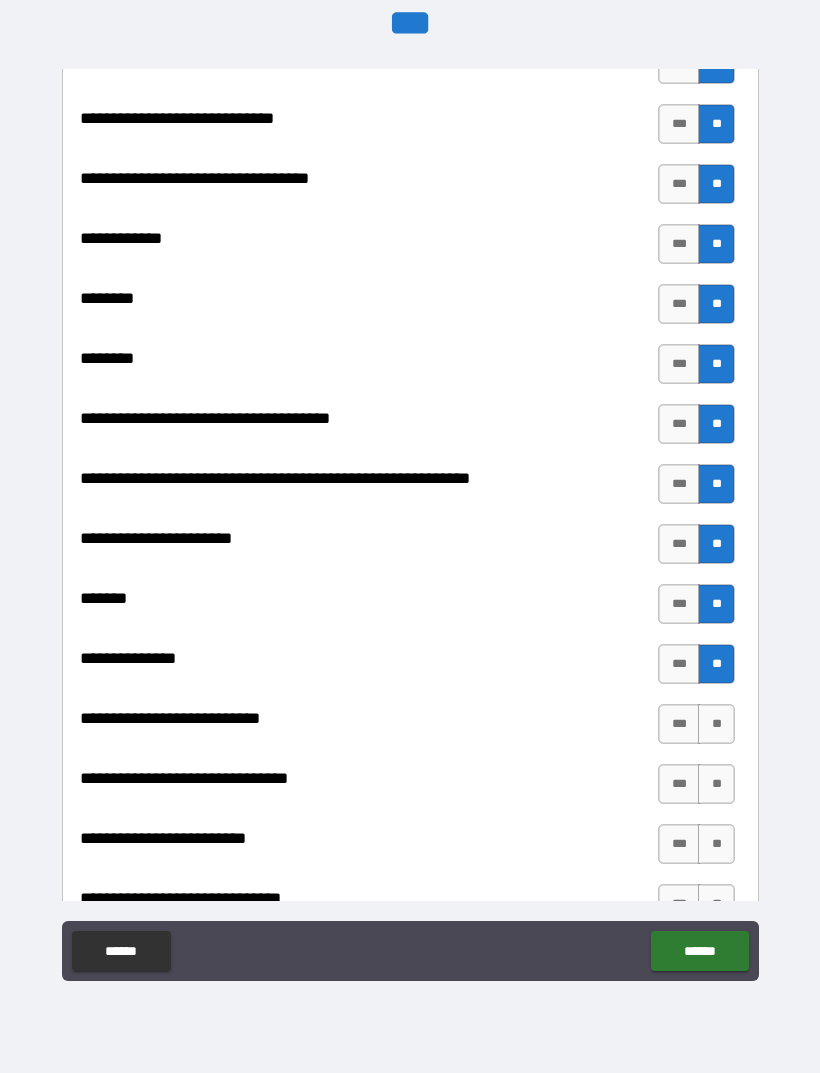 scroll, scrollTop: 8857, scrollLeft: 0, axis: vertical 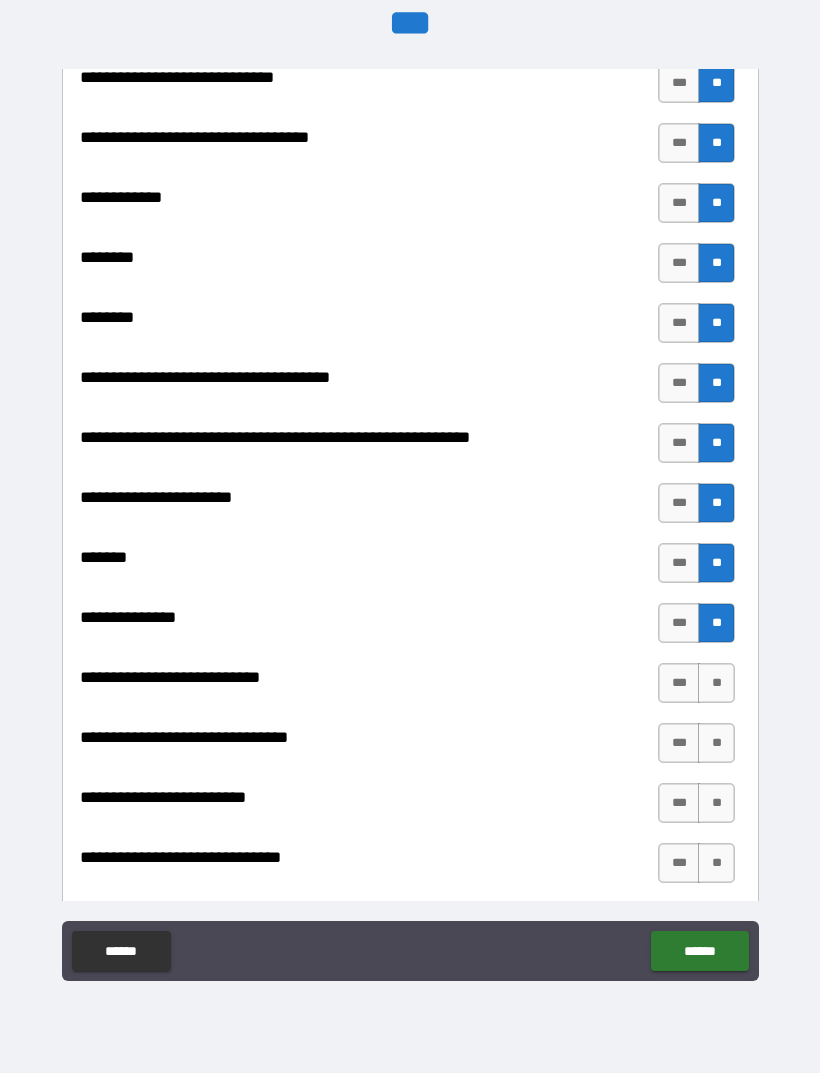 click on "**" at bounding box center (716, 683) 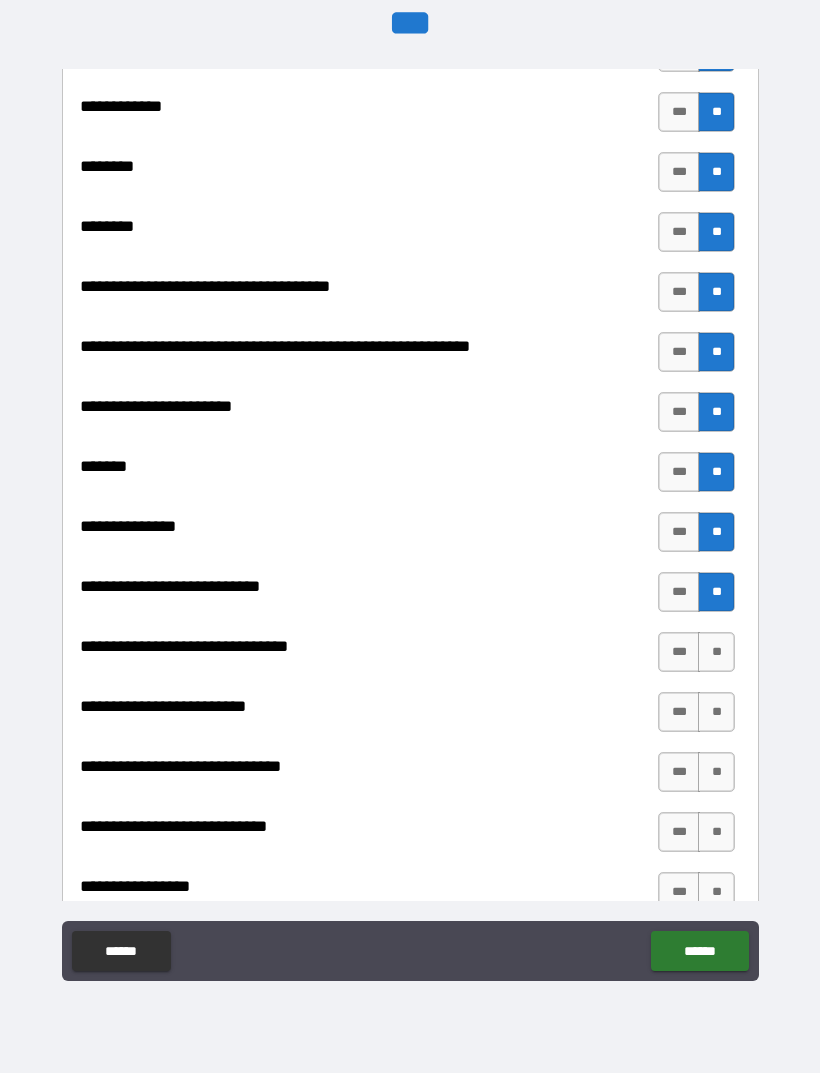 scroll, scrollTop: 8986, scrollLeft: 0, axis: vertical 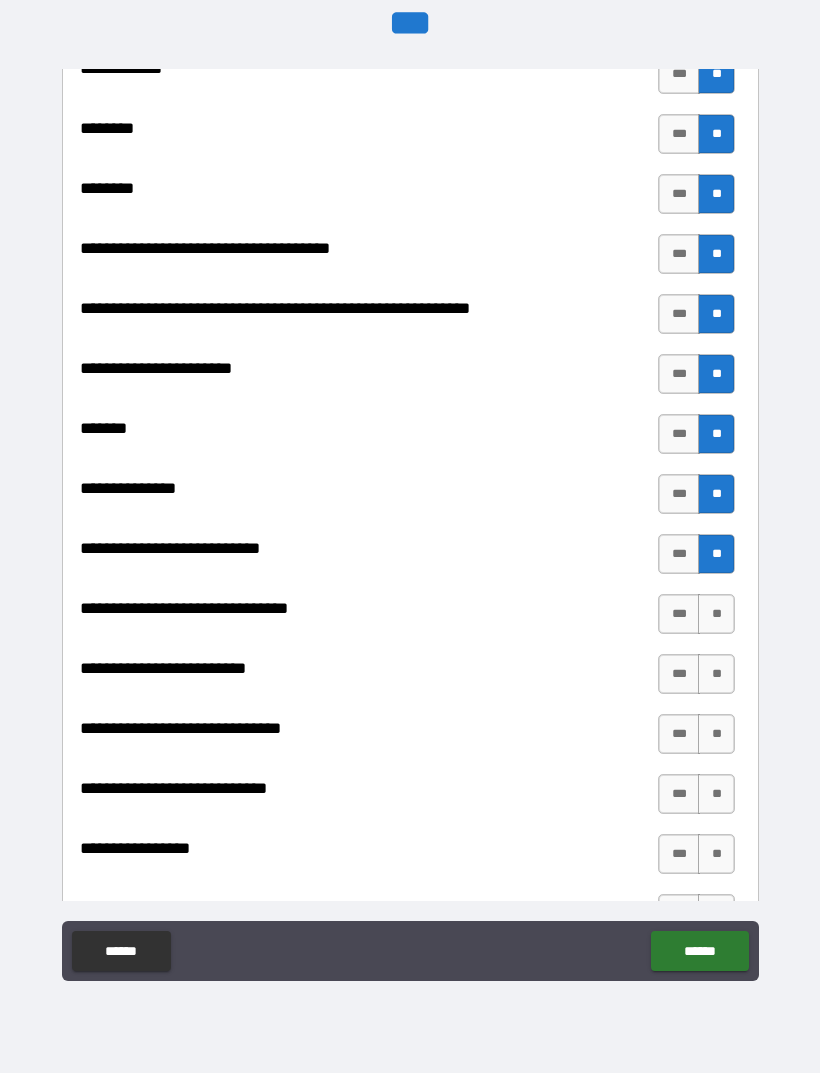 click on "**" at bounding box center [716, 614] 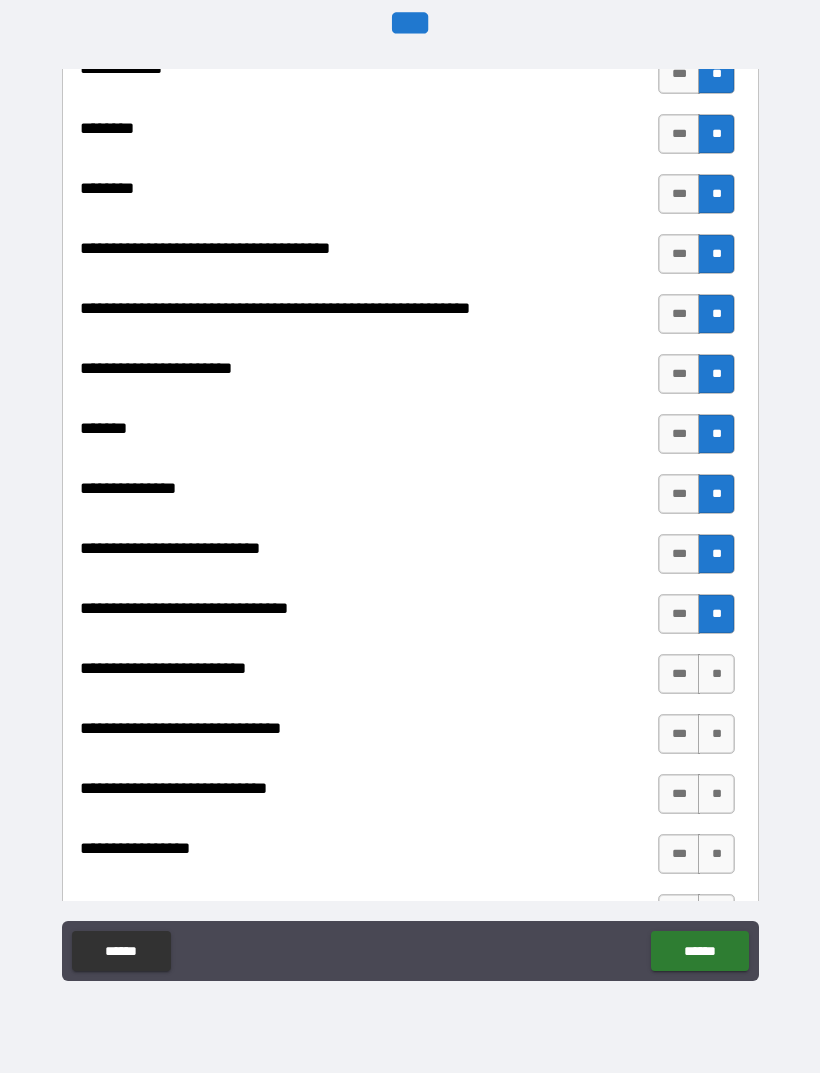 click on "**" at bounding box center [716, 674] 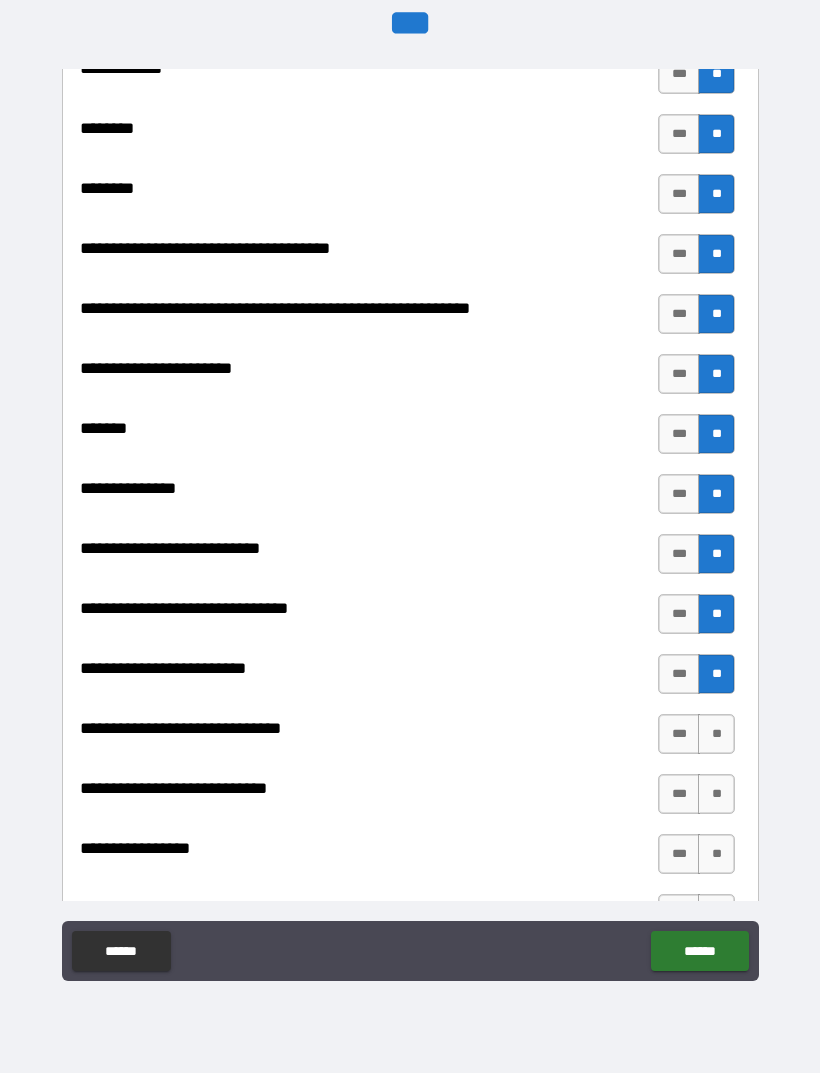 click on "**" at bounding box center (716, 734) 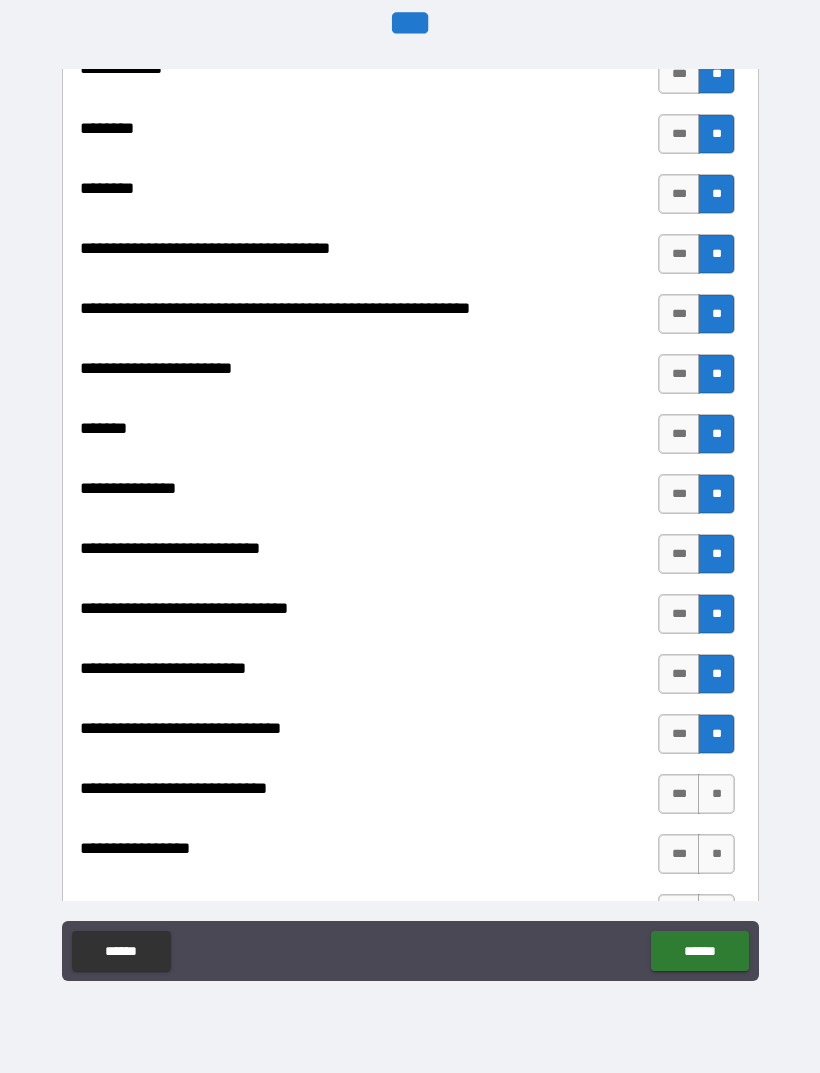 click on "**********" at bounding box center [410, 414] 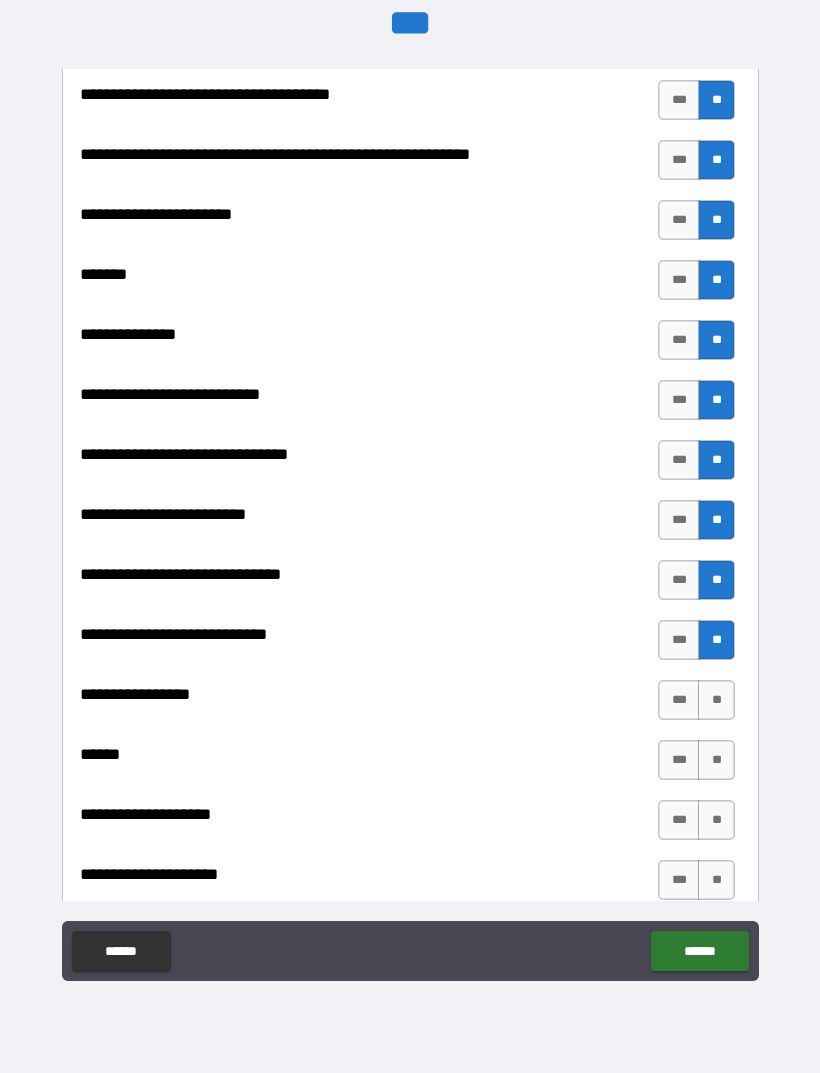 scroll, scrollTop: 9164, scrollLeft: 0, axis: vertical 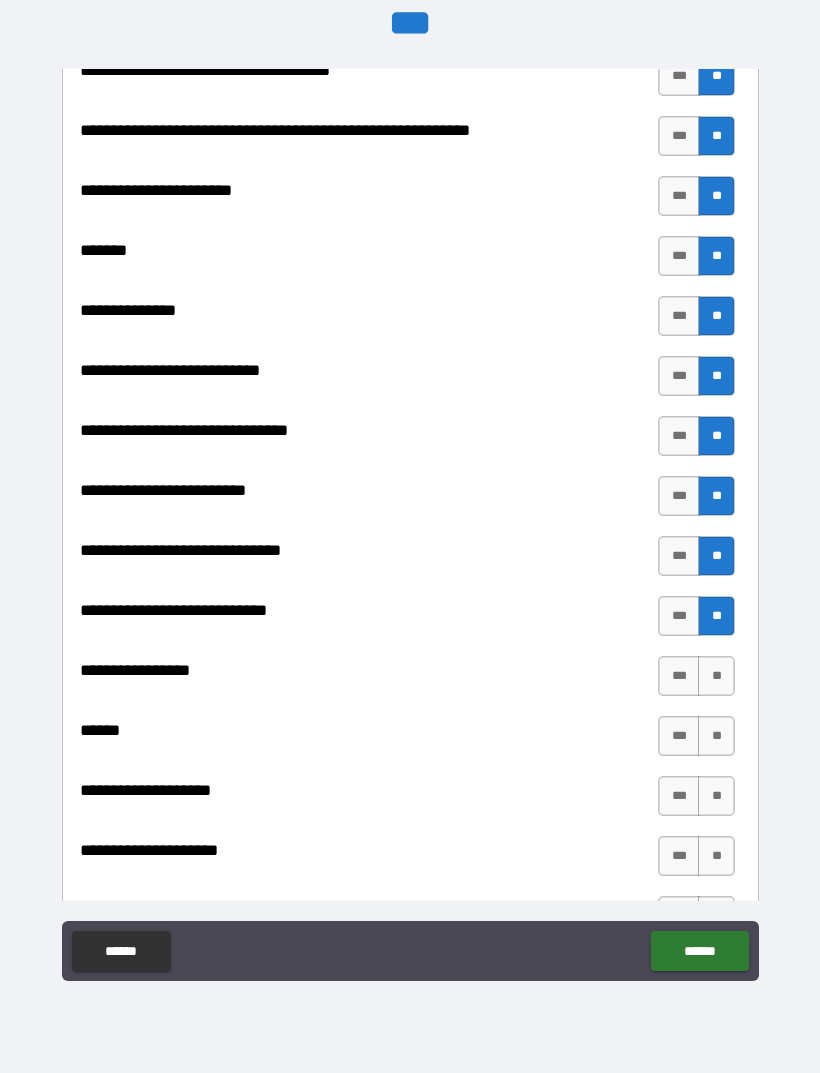 click on "**" at bounding box center (716, 676) 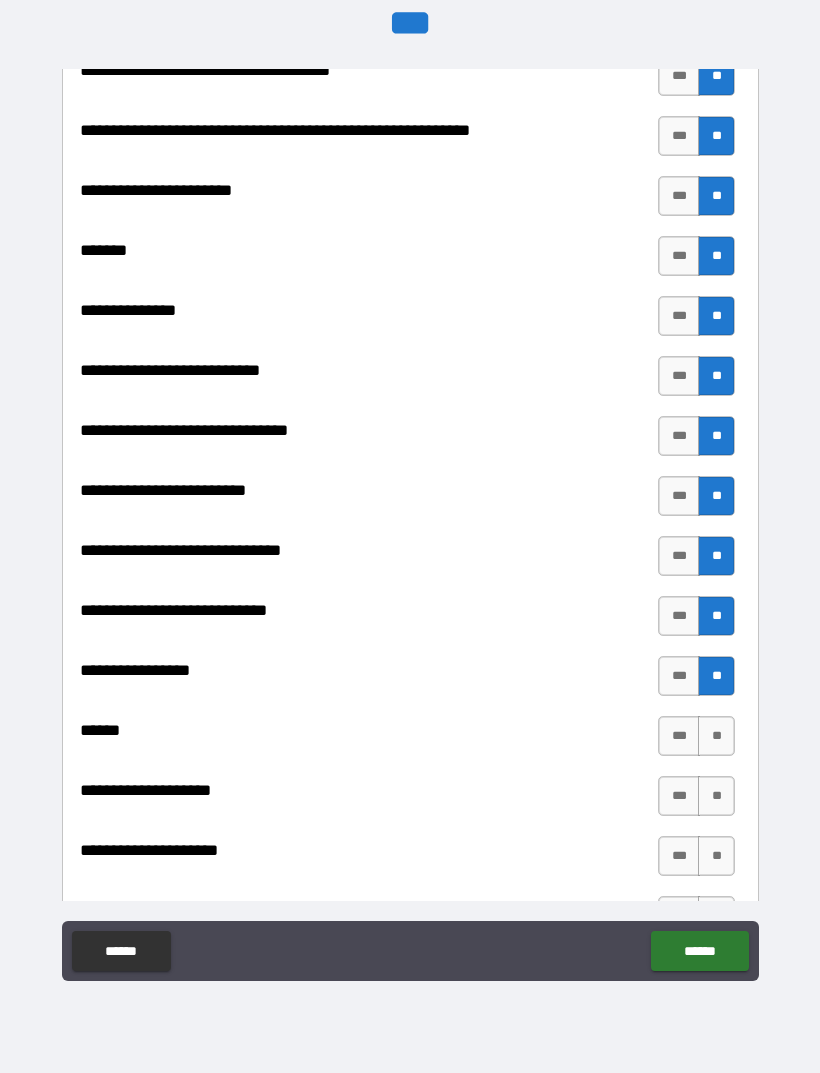 click on "**" at bounding box center (716, 736) 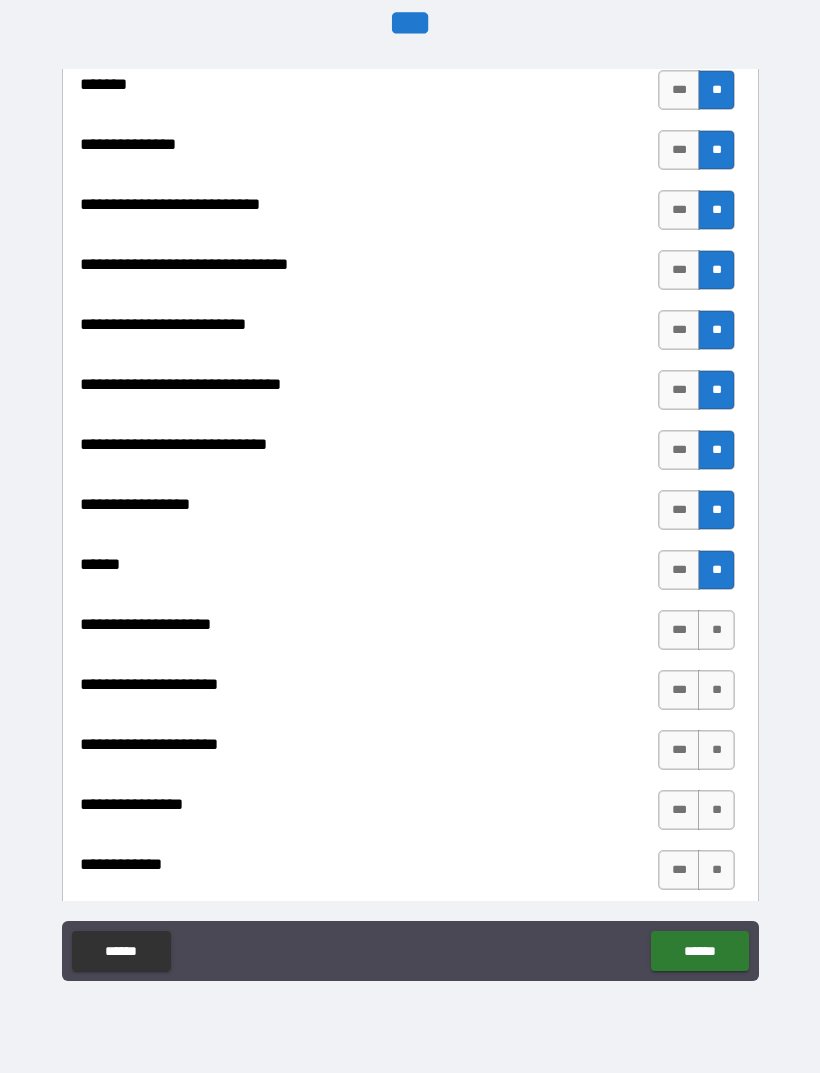 scroll, scrollTop: 9335, scrollLeft: 0, axis: vertical 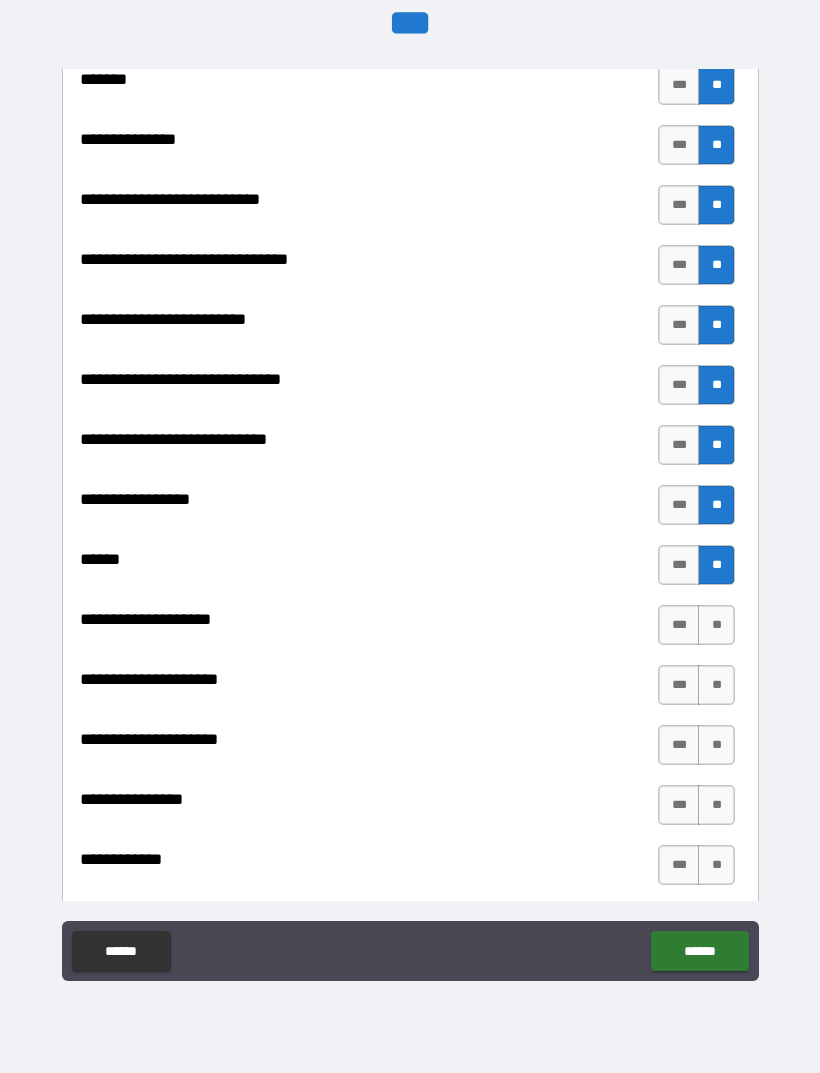 click on "**" at bounding box center (716, 625) 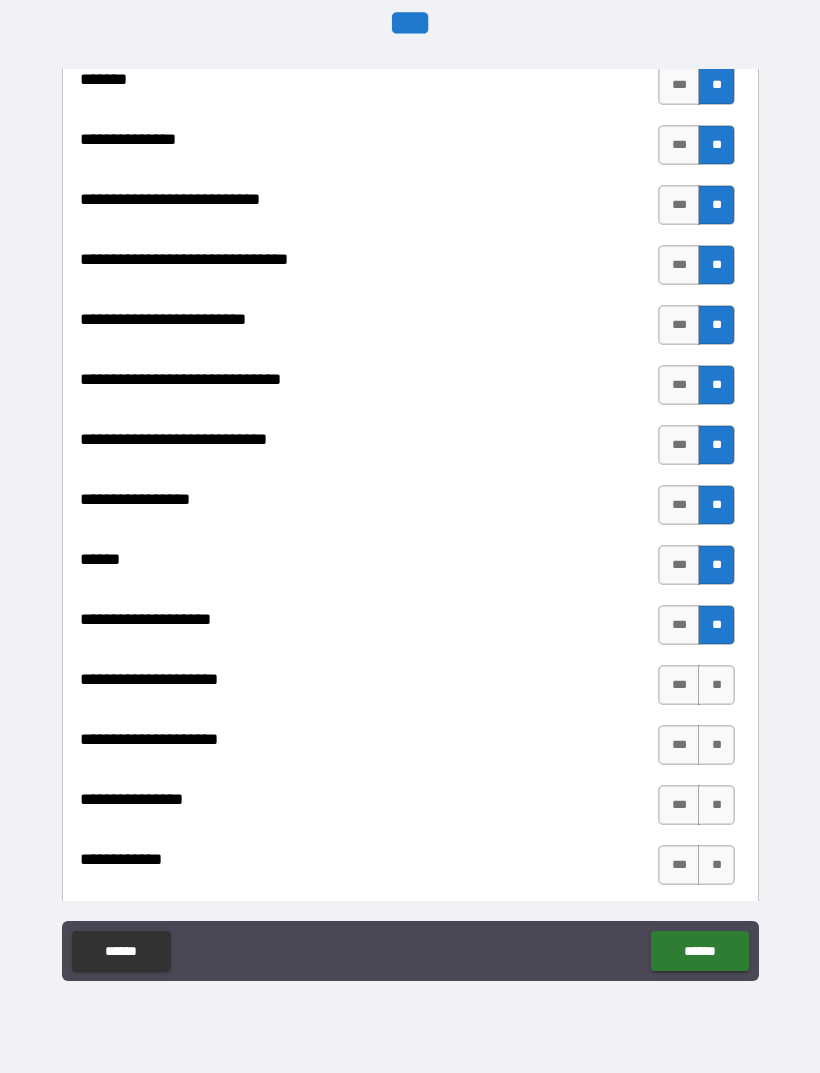 click on "**" at bounding box center (716, 685) 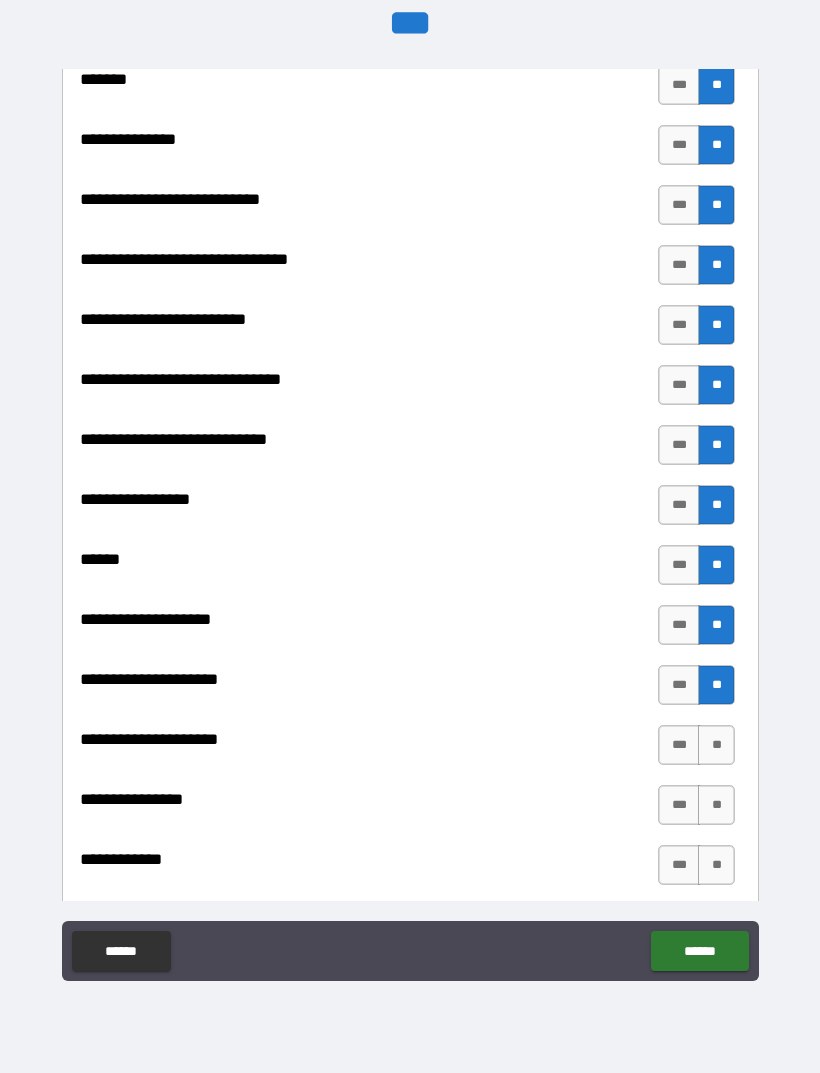 click on "**" at bounding box center (716, 745) 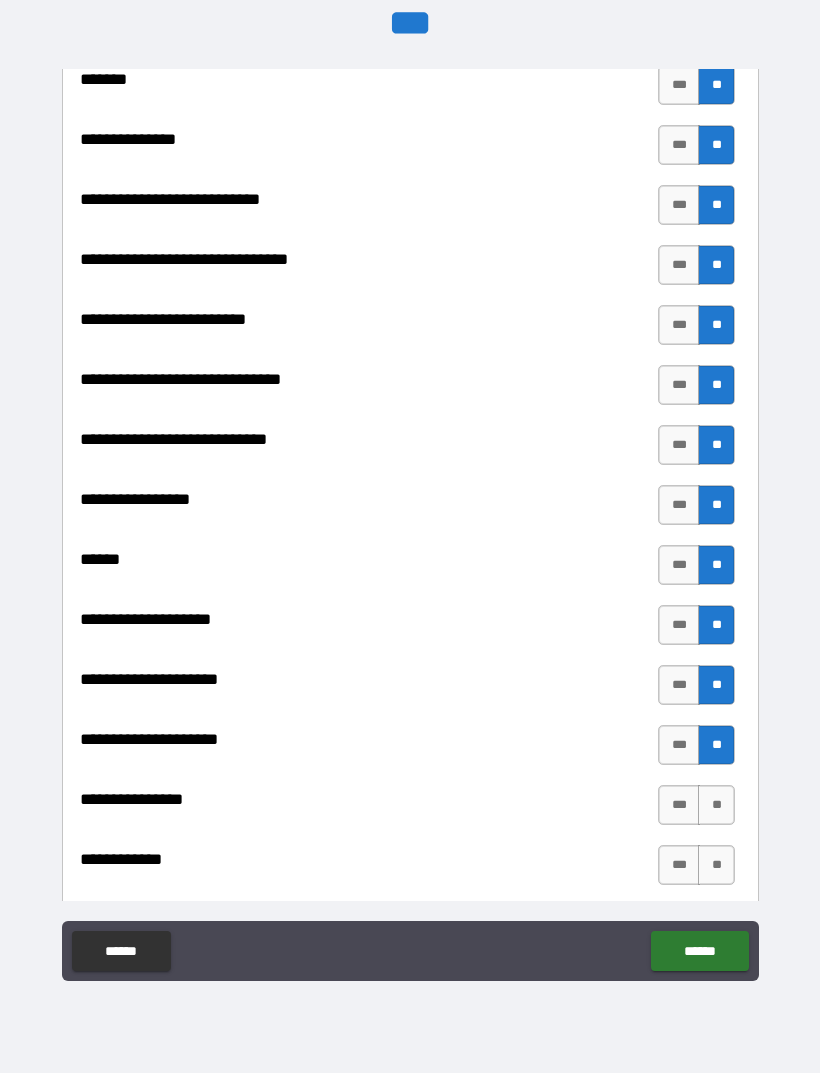 click on "**" at bounding box center (716, 805) 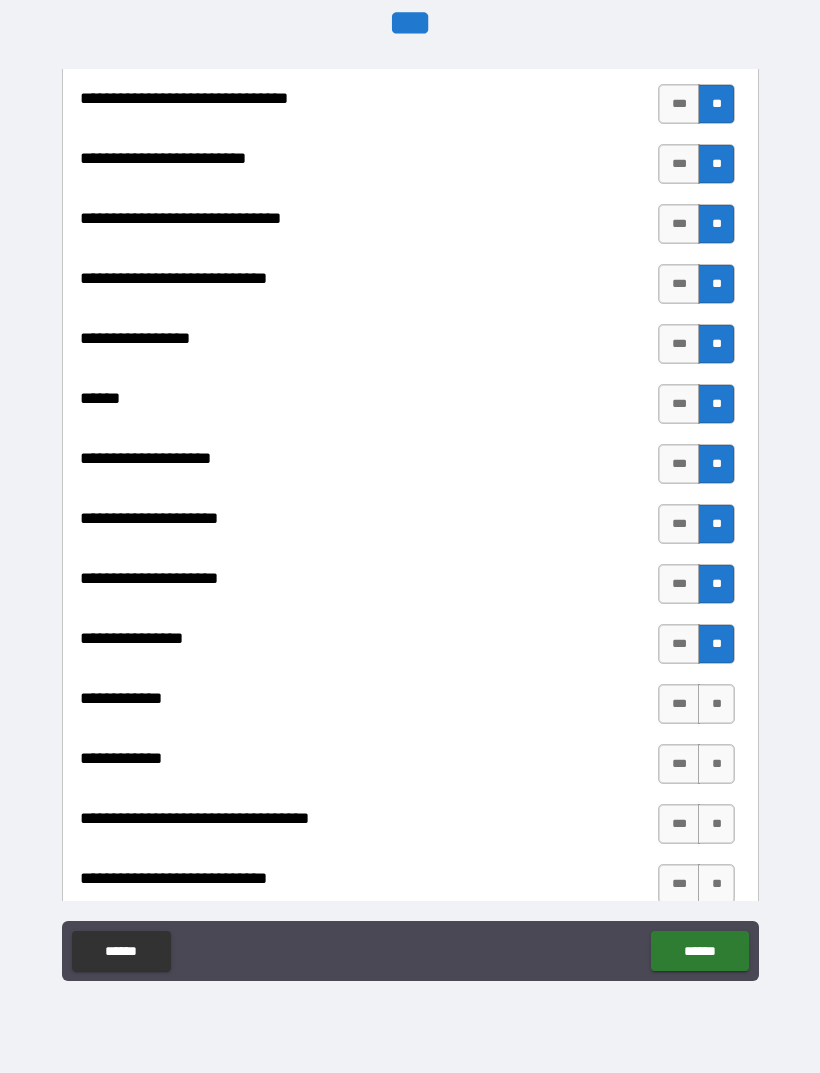scroll, scrollTop: 9523, scrollLeft: 0, axis: vertical 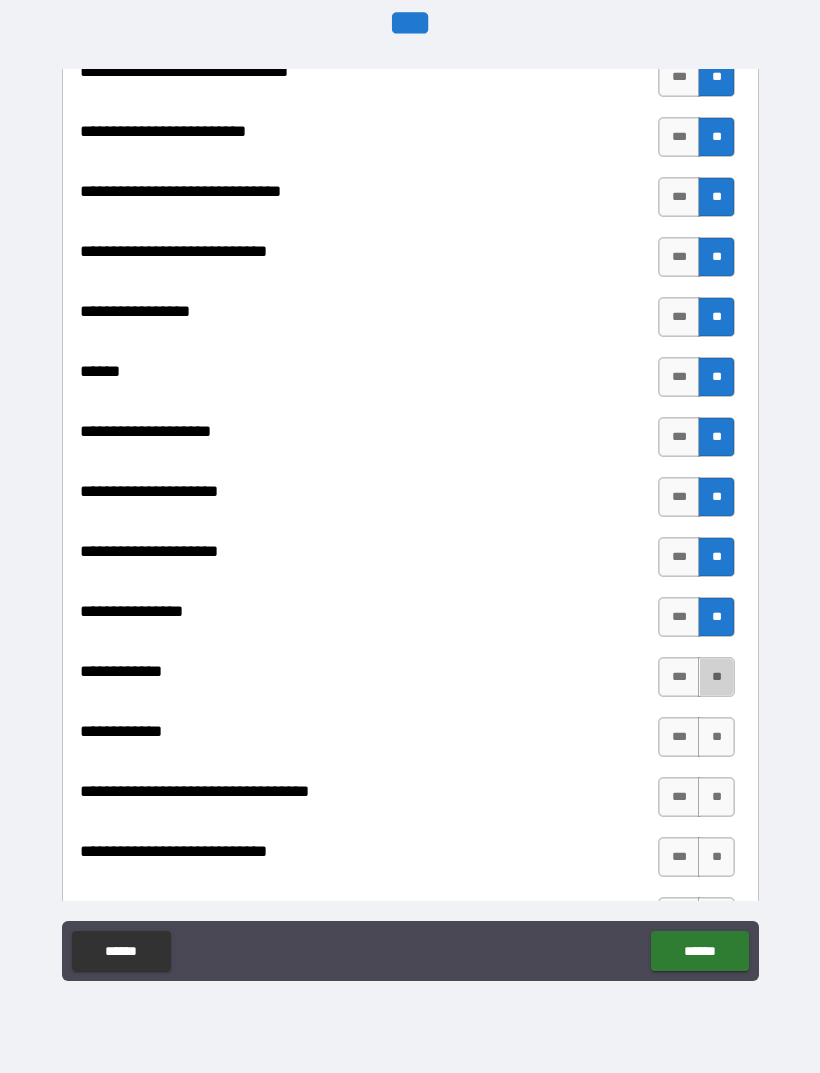 click on "**" at bounding box center [716, 677] 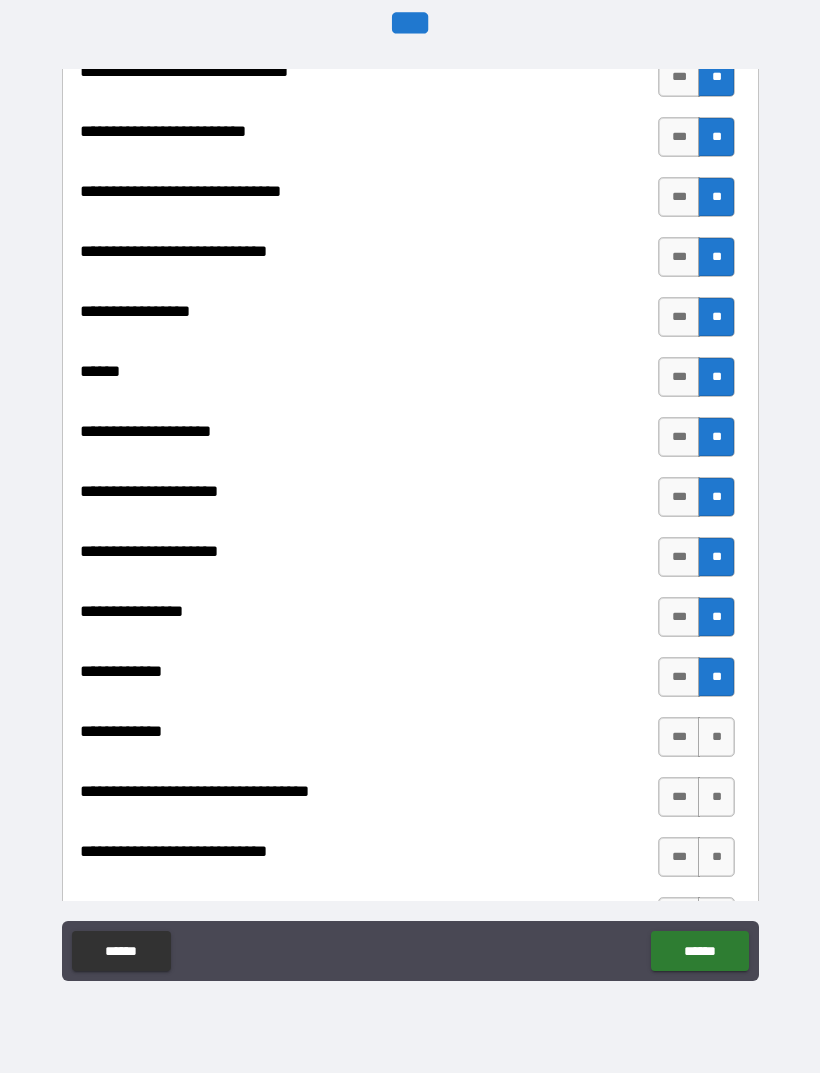click on "**" at bounding box center (716, 737) 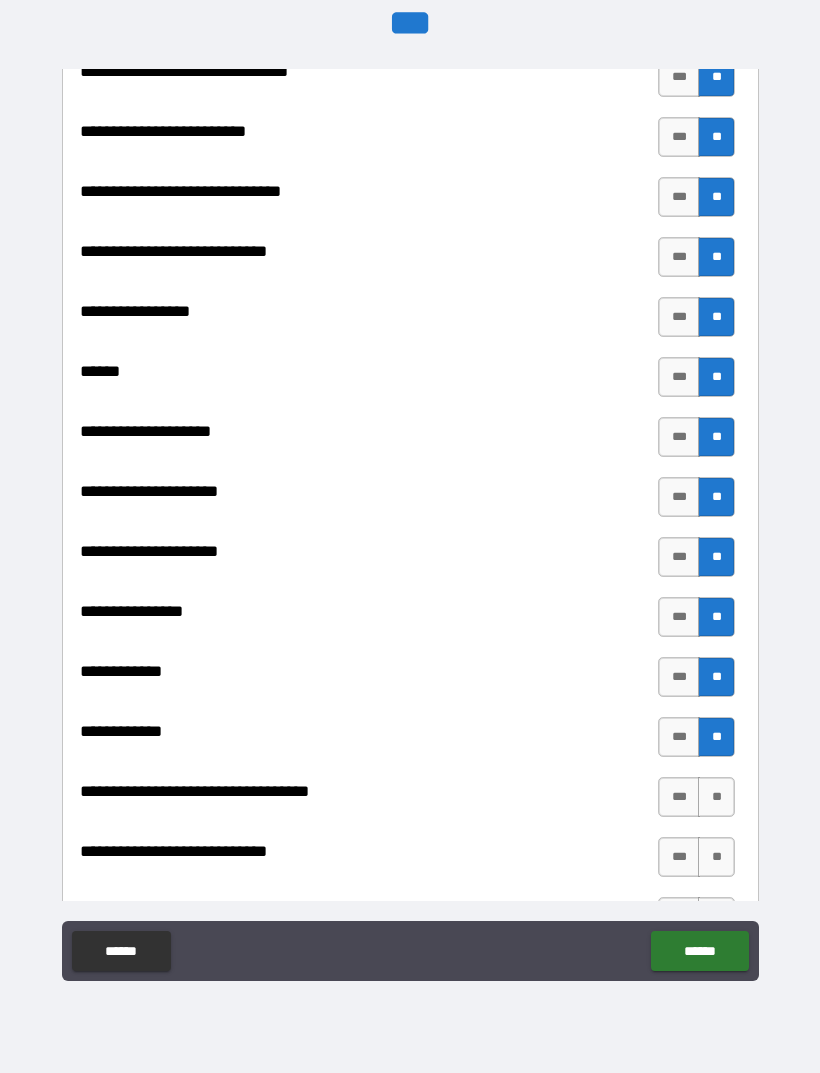 click on "**" at bounding box center [716, 737] 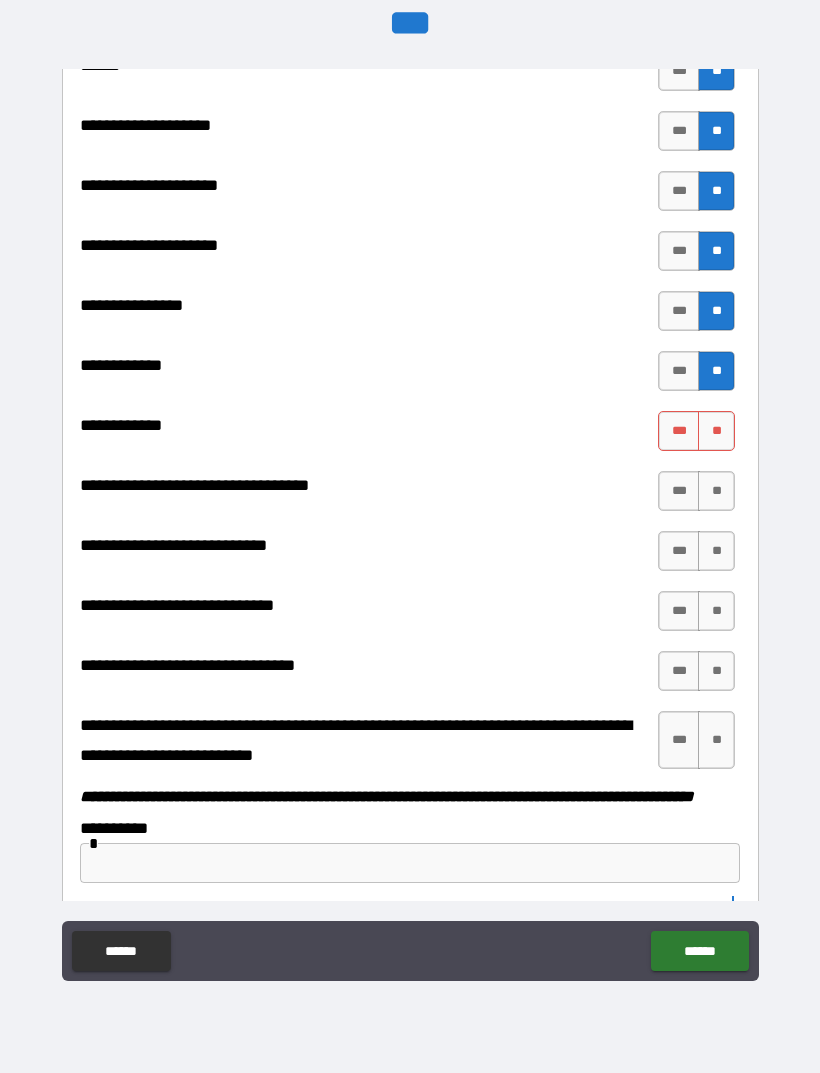 click on "**********" at bounding box center (410, 507) 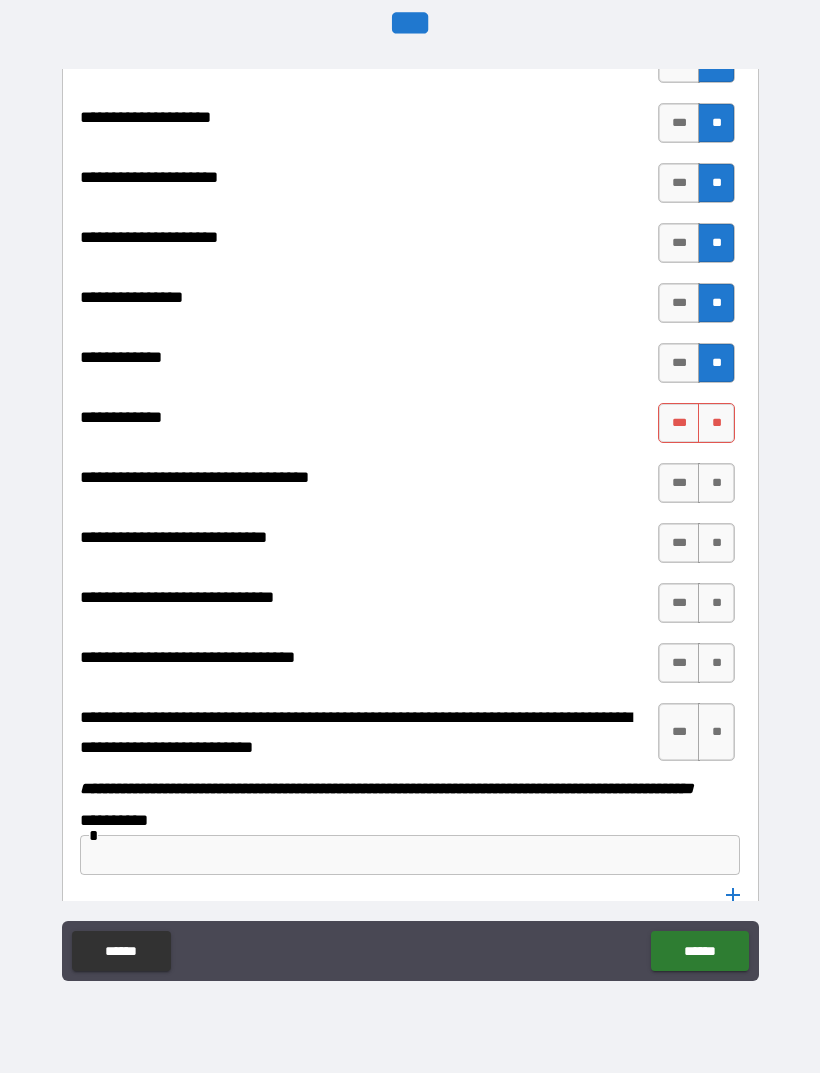 scroll, scrollTop: 9838, scrollLeft: 0, axis: vertical 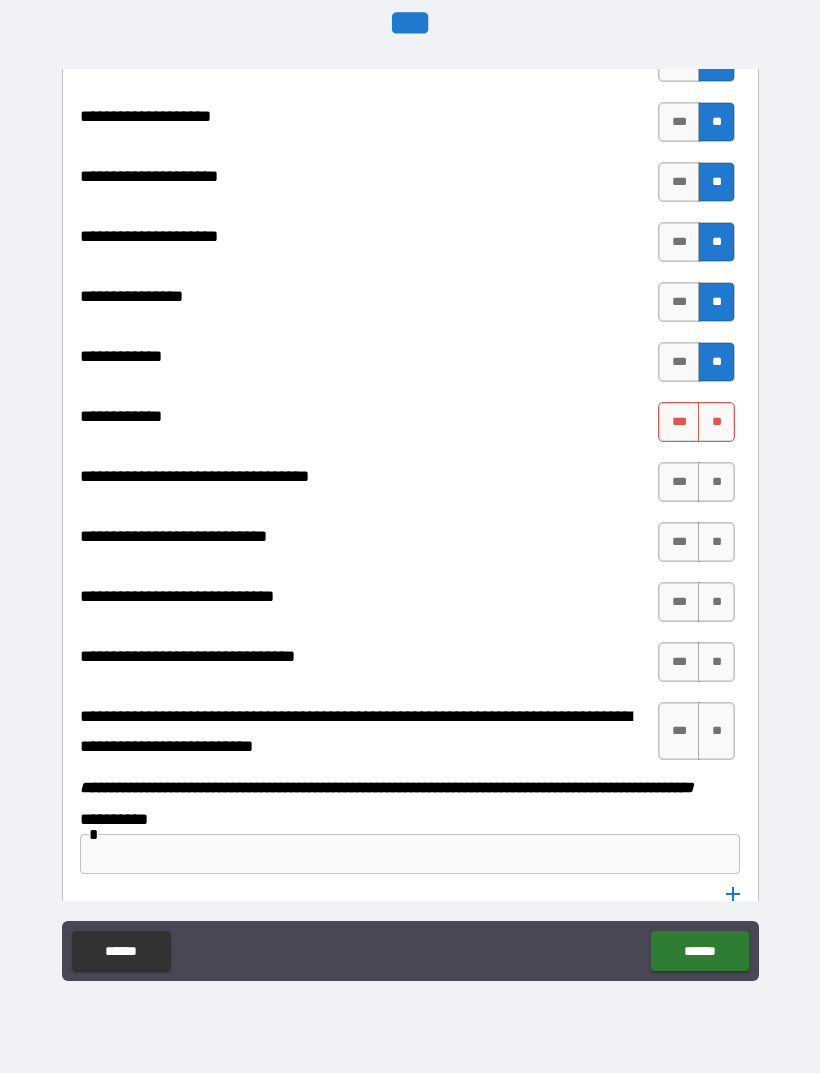click on "**" at bounding box center (716, 482) 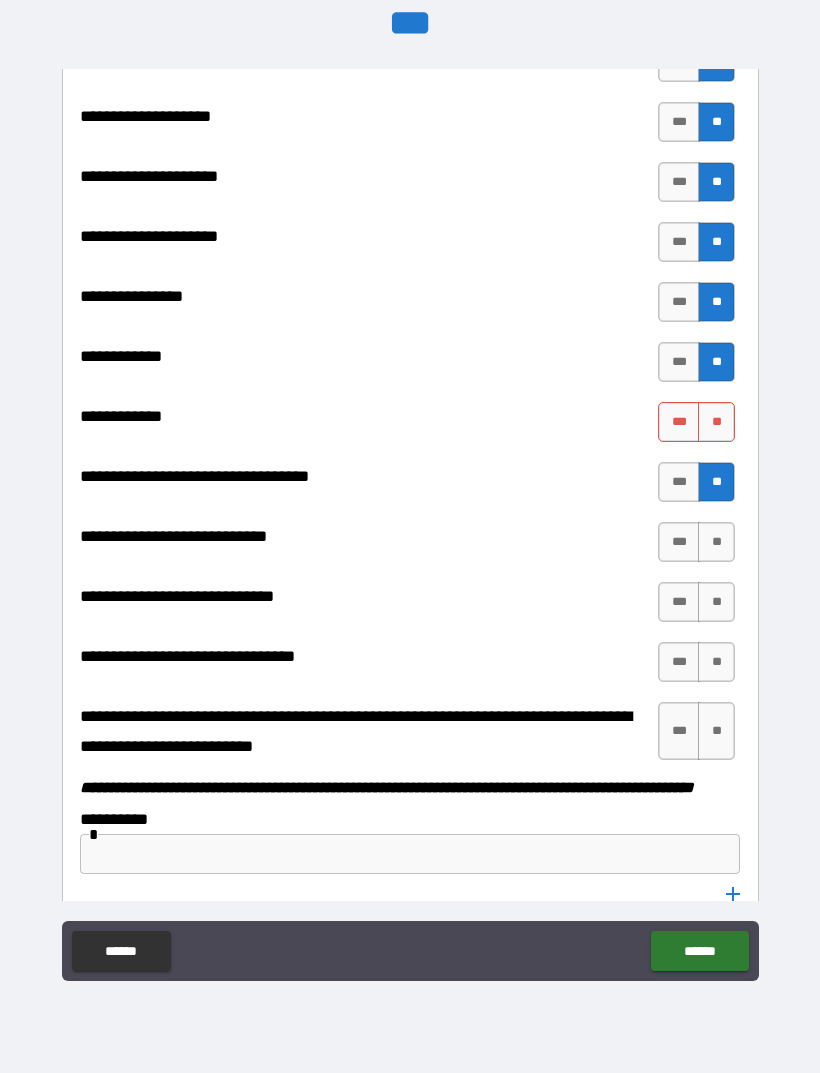 click on "**" at bounding box center [716, 422] 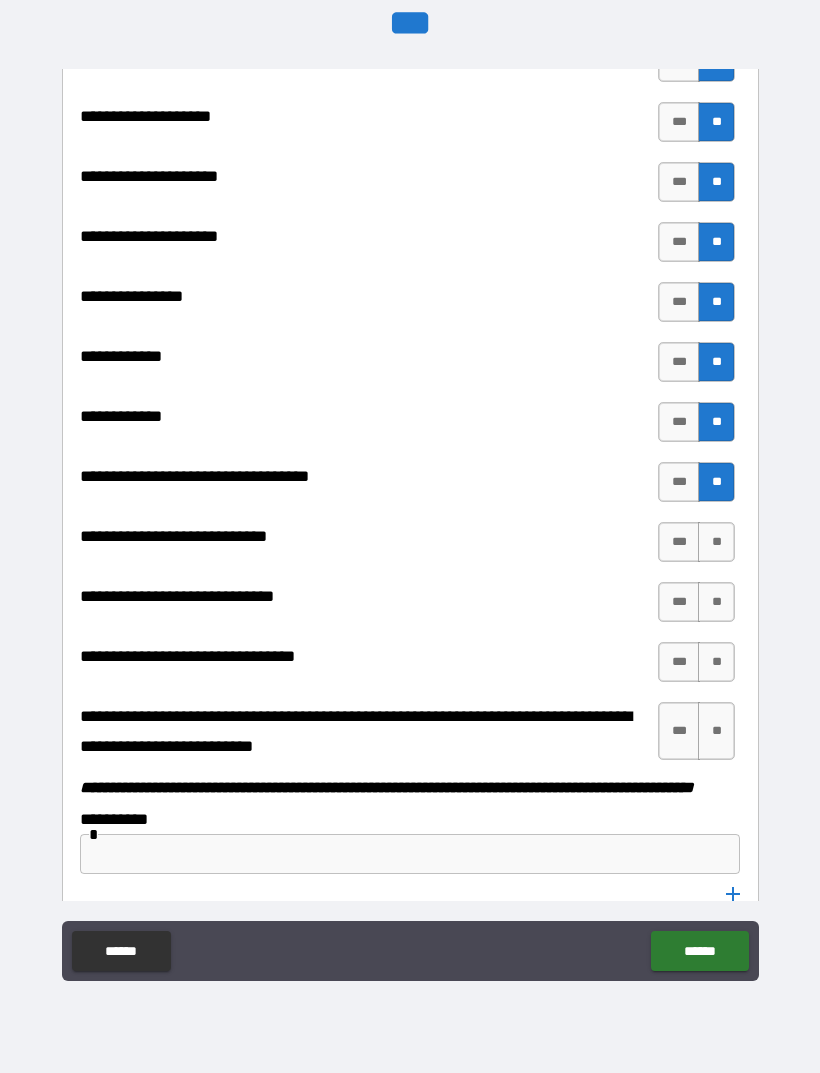 click on "**" at bounding box center (716, 542) 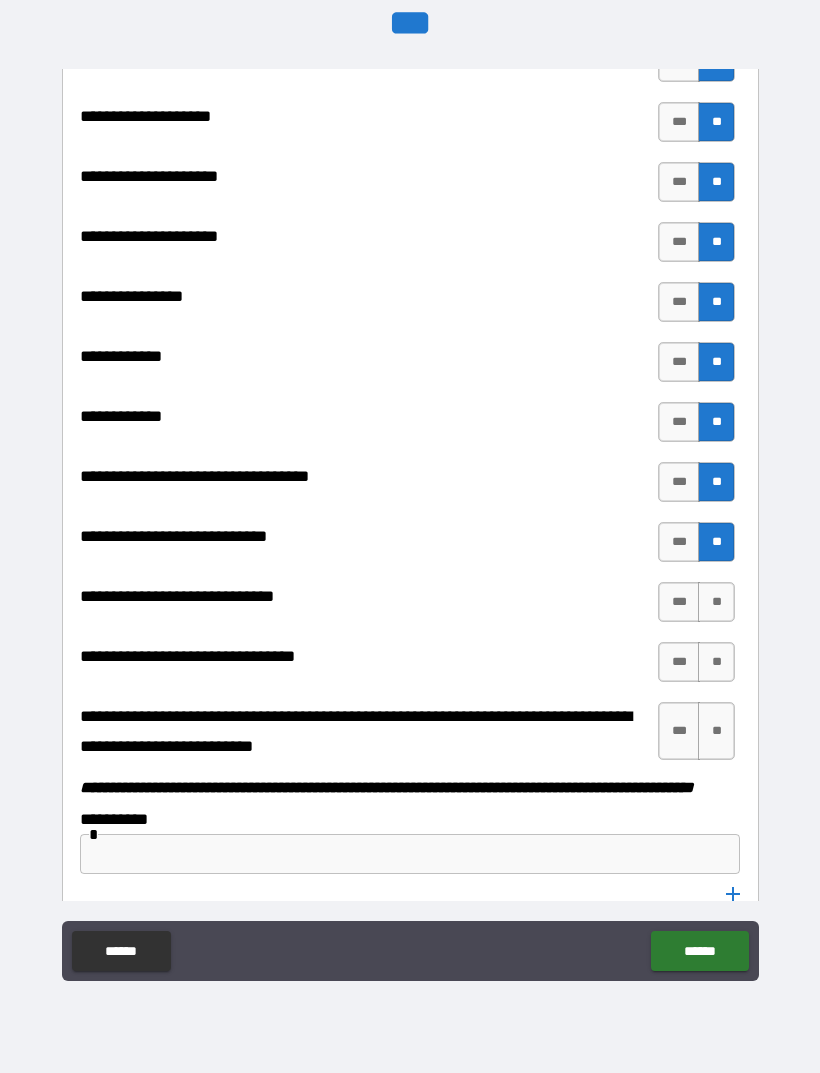 click on "**" at bounding box center [716, 602] 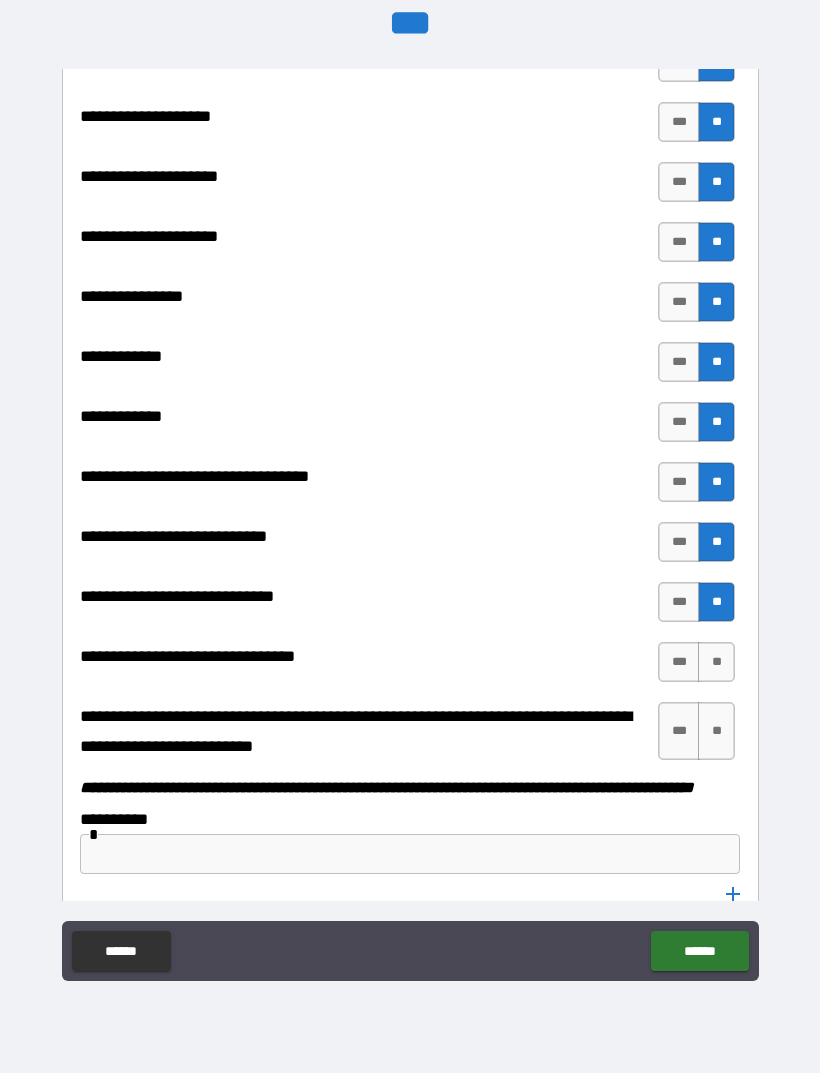 click on "**" at bounding box center [716, 662] 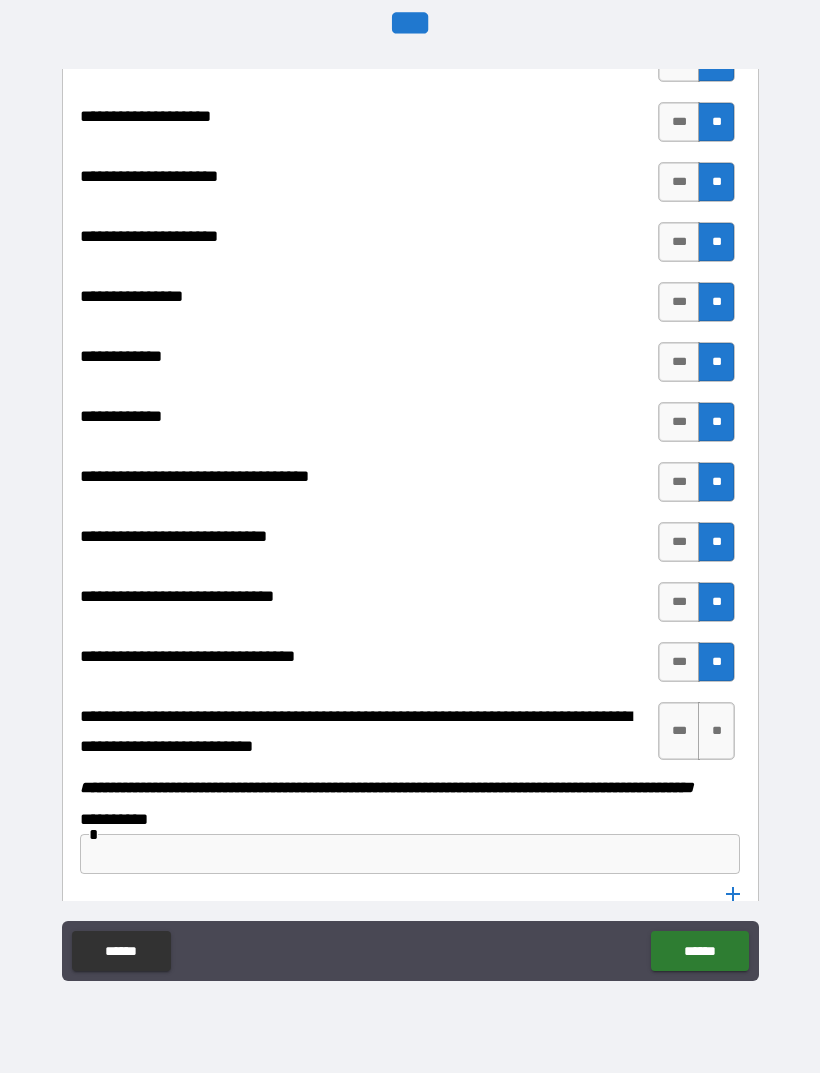 click on "**" at bounding box center (716, 731) 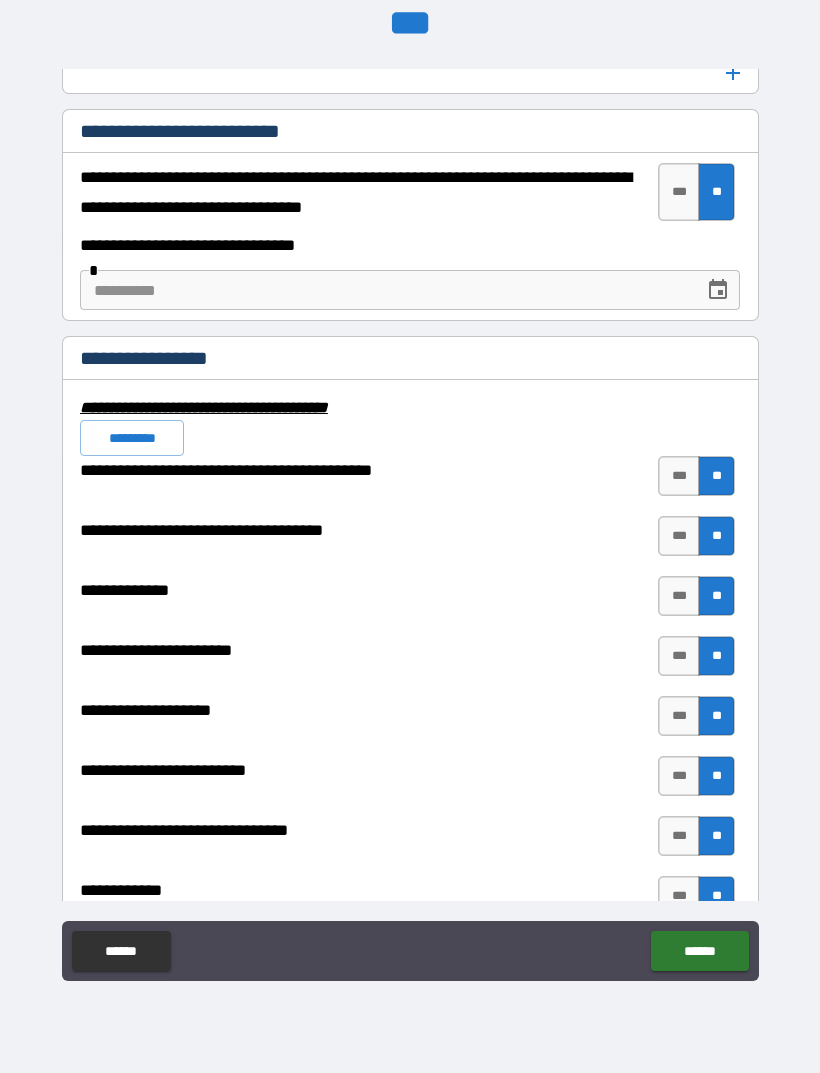 scroll, scrollTop: 6707, scrollLeft: 0, axis: vertical 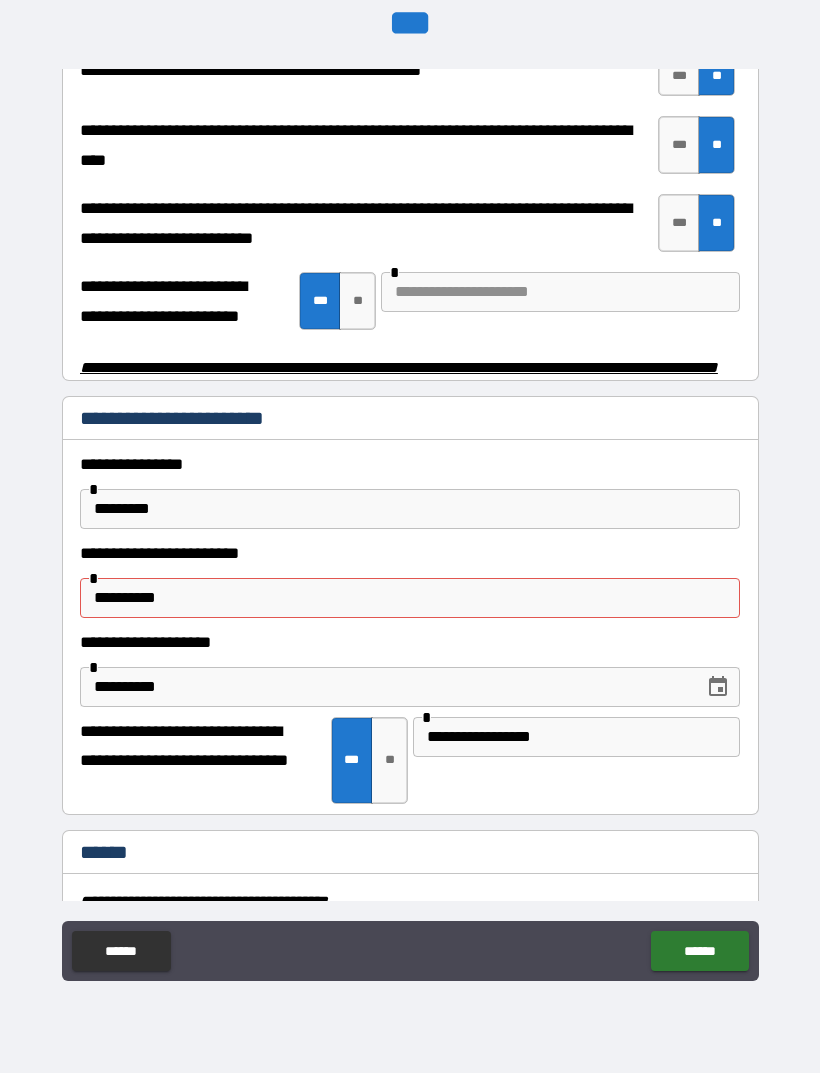 click on "*********" at bounding box center (410, 509) 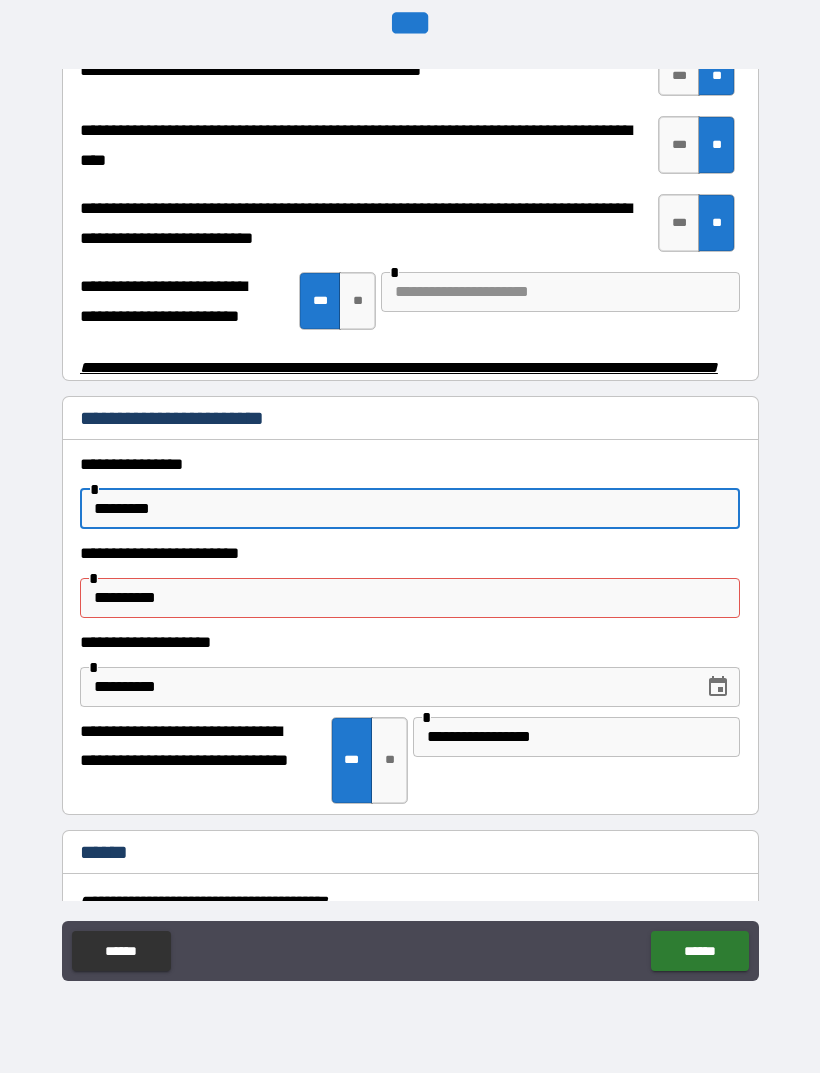 type on "*********" 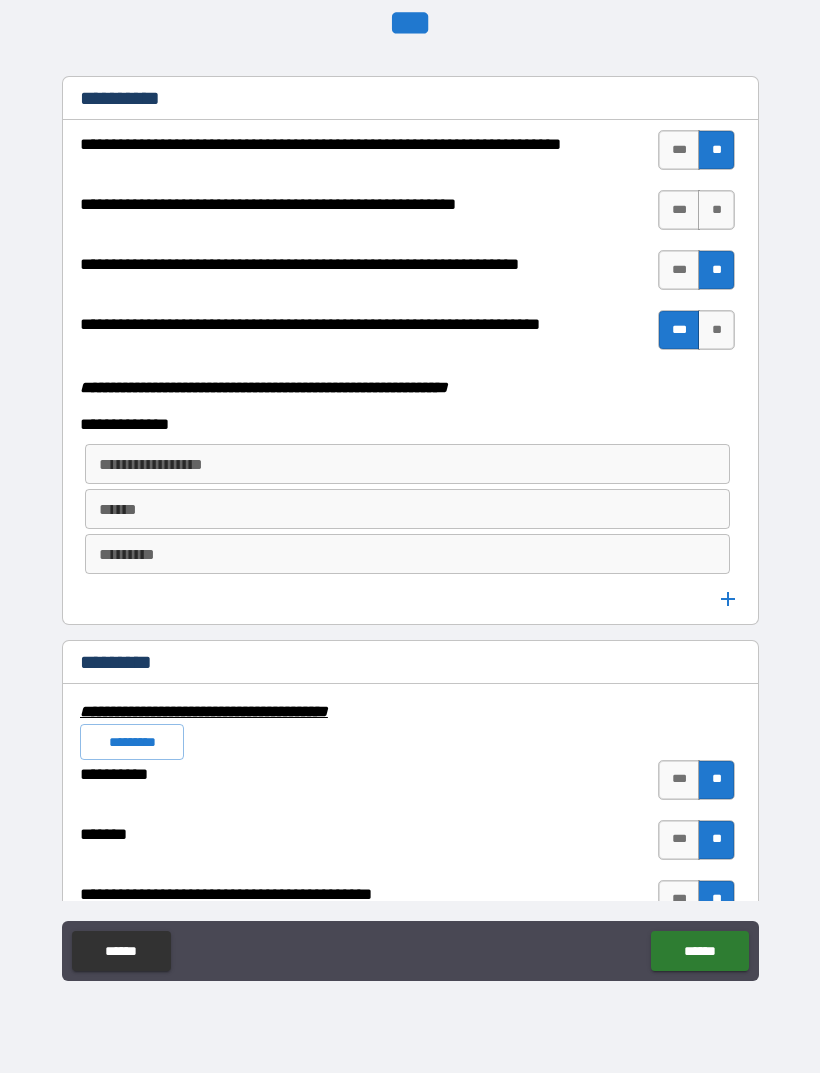 scroll, scrollTop: 5312, scrollLeft: 0, axis: vertical 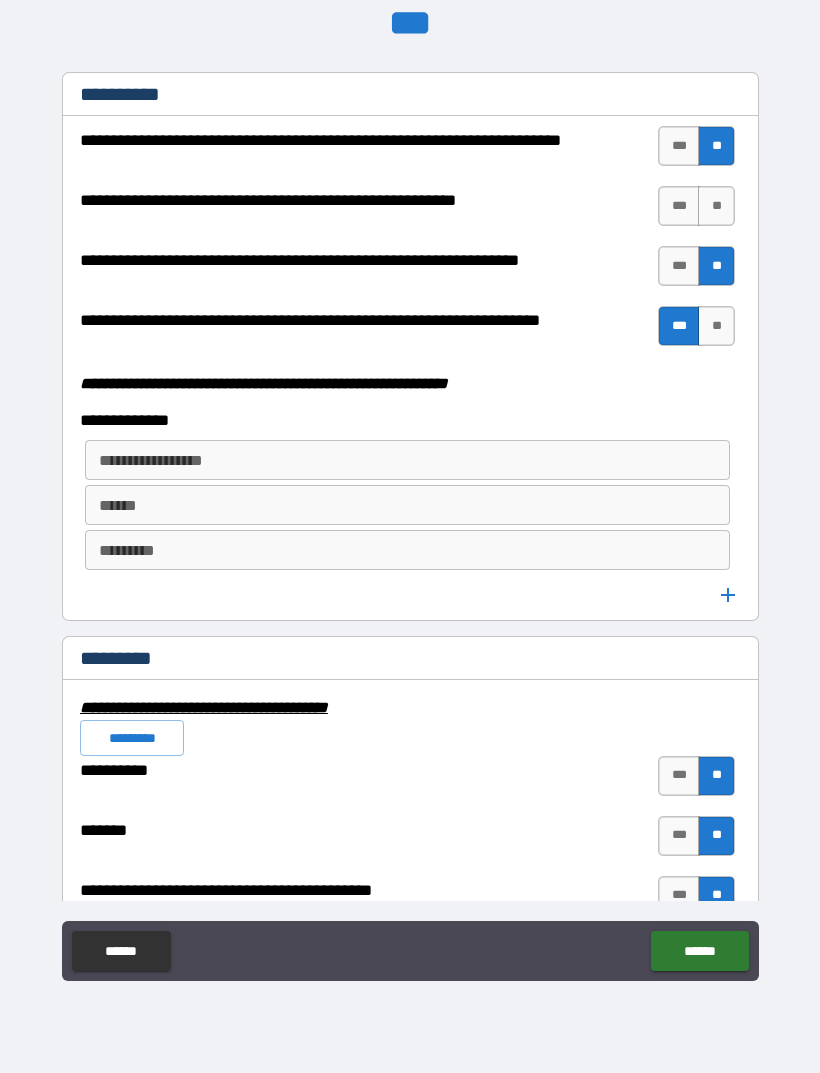 type on "**********" 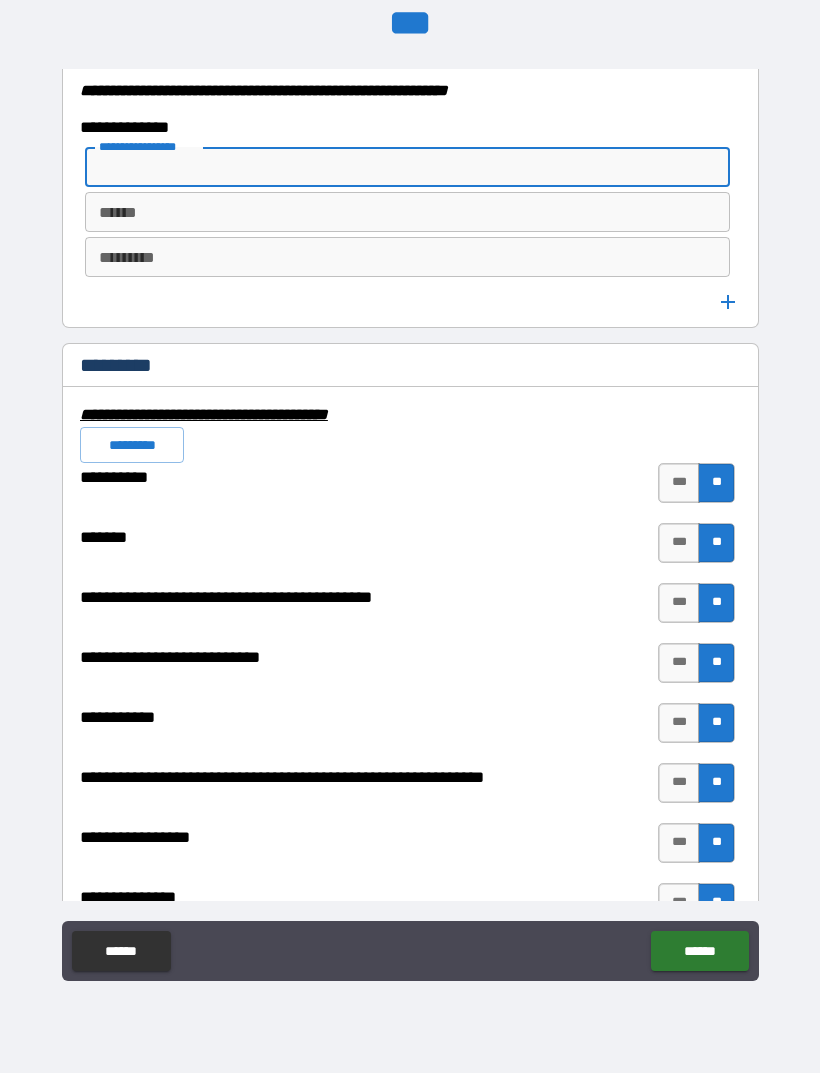 scroll, scrollTop: 5599, scrollLeft: 0, axis: vertical 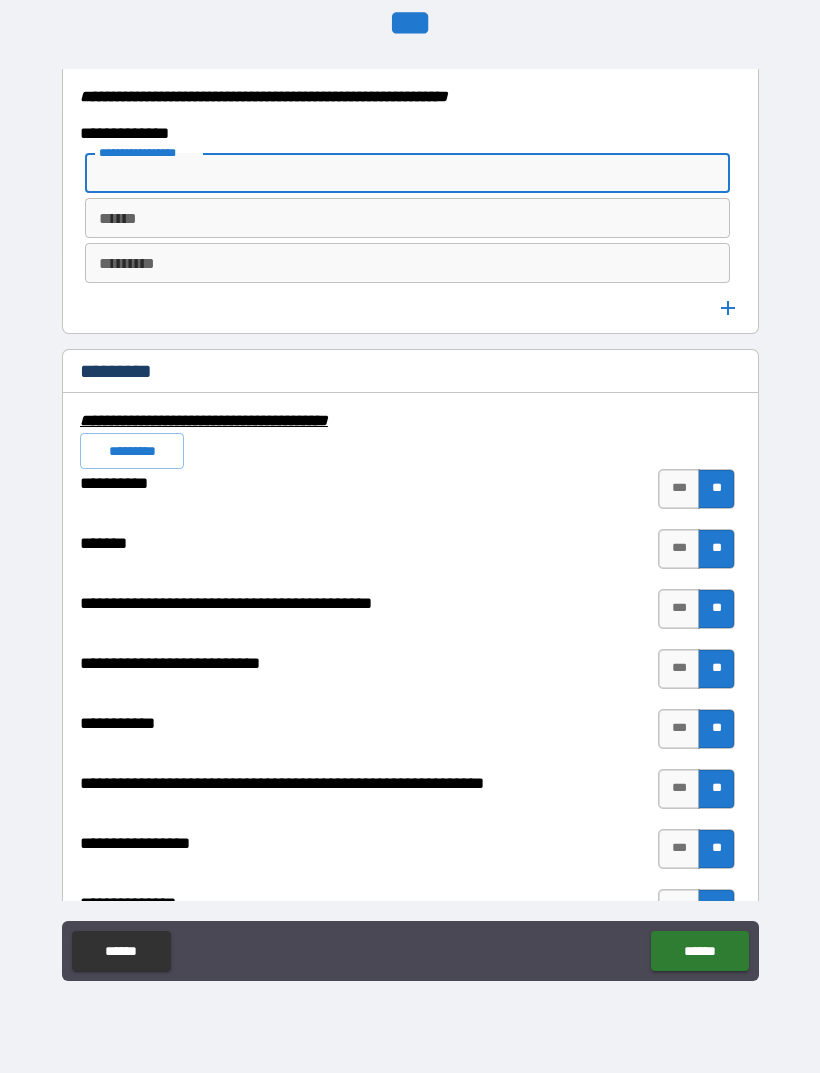 click on "**********" at bounding box center (406, 173) 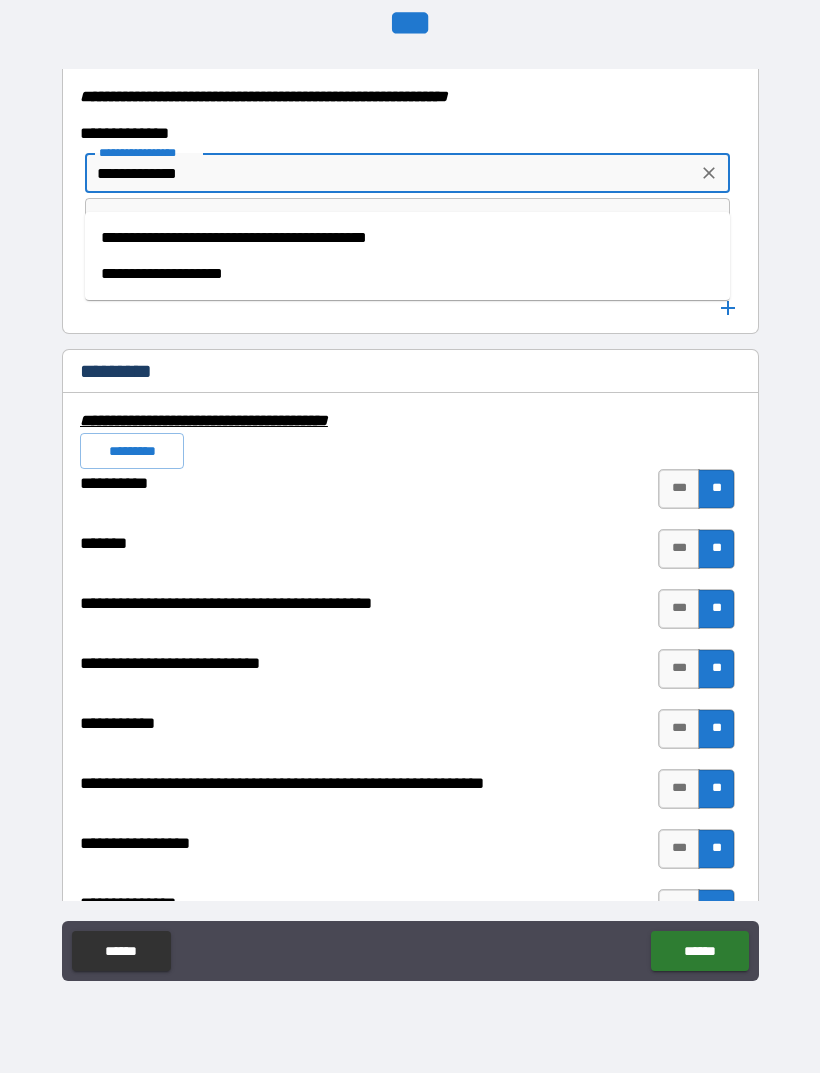type on "**********" 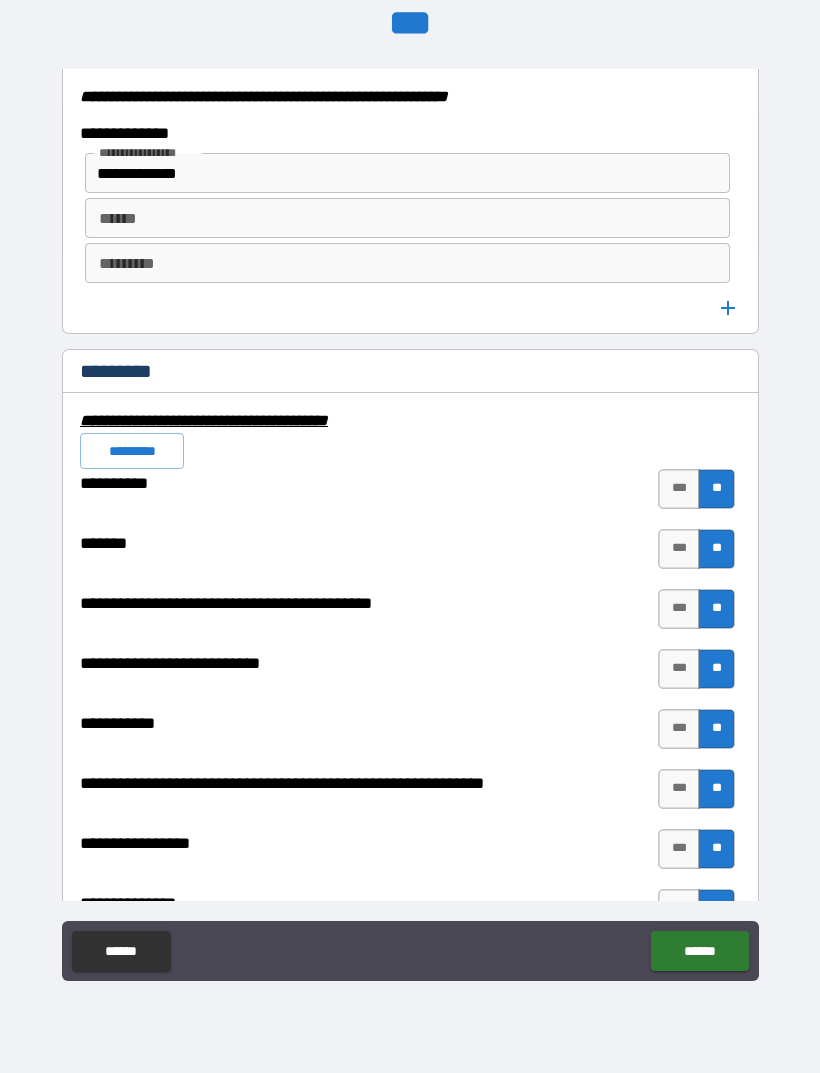 click on "******" at bounding box center (407, 218) 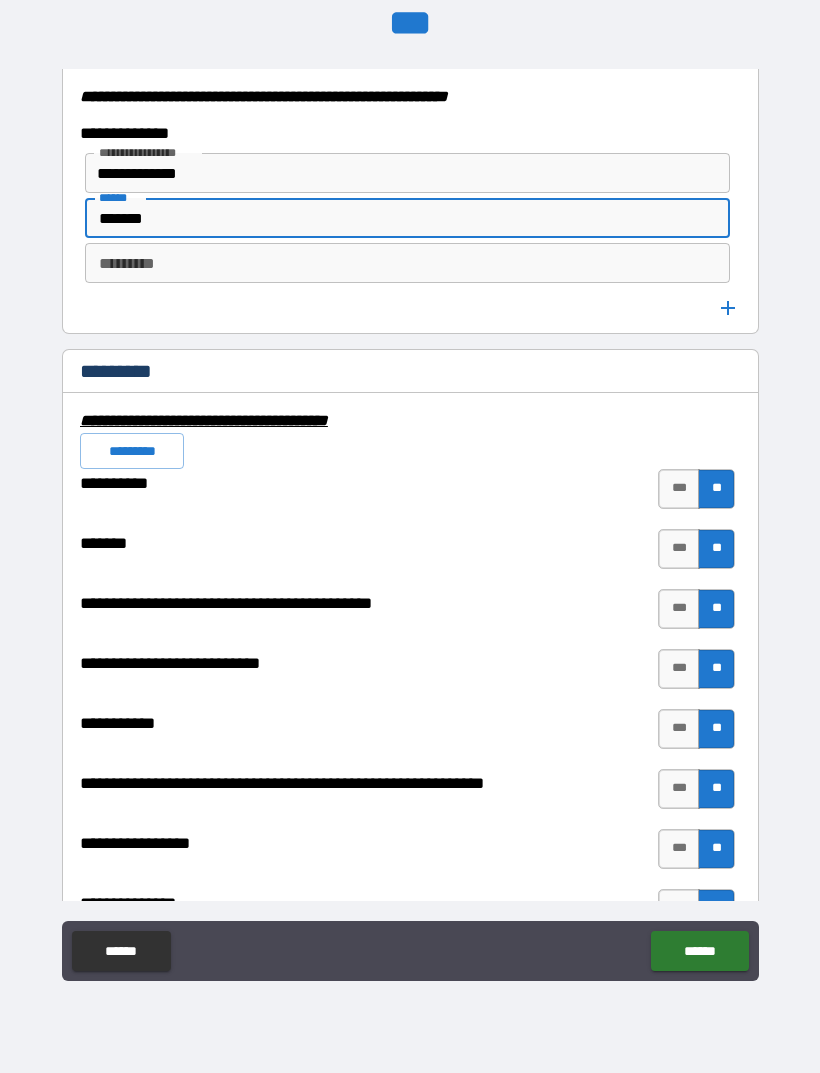 type on "*******" 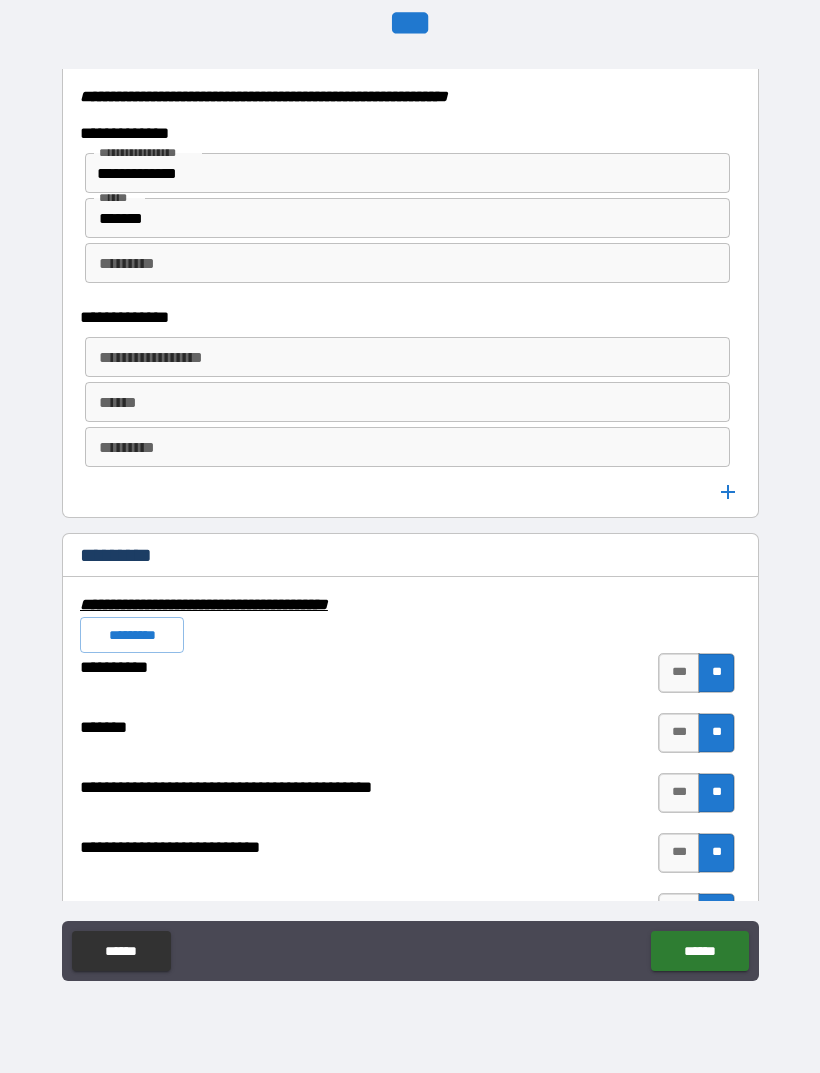 click on "**********" at bounding box center (406, 357) 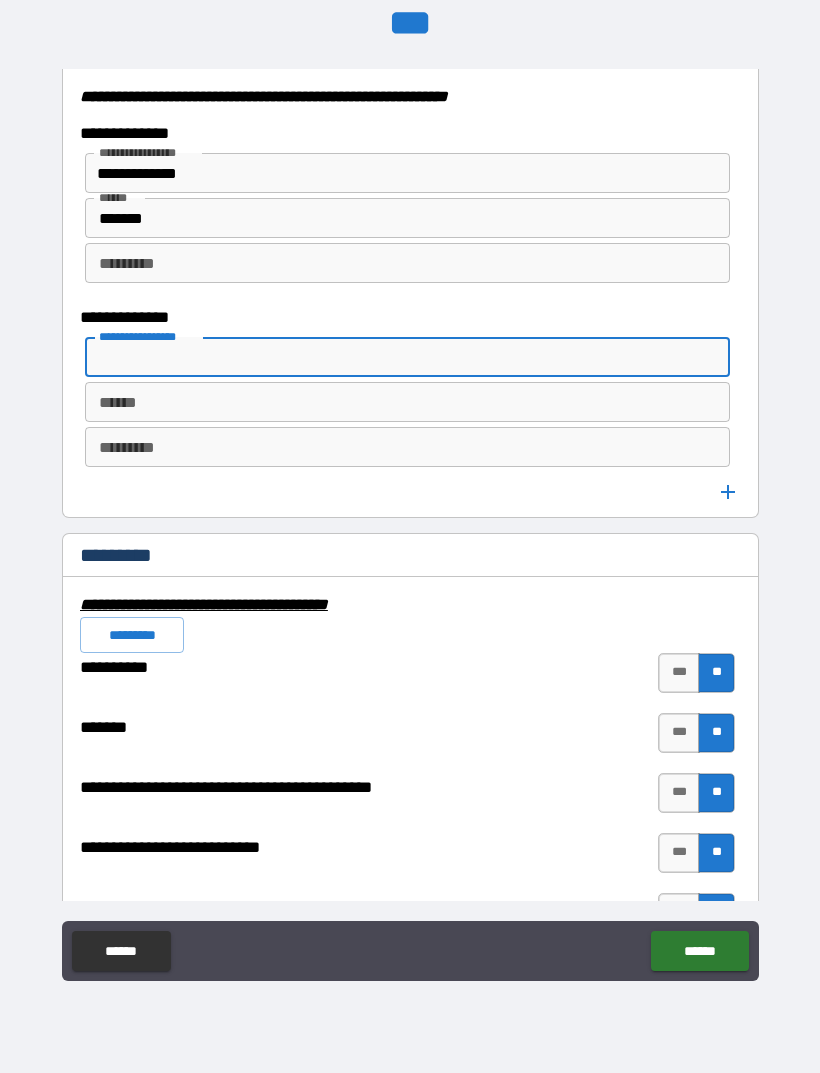 type on "*" 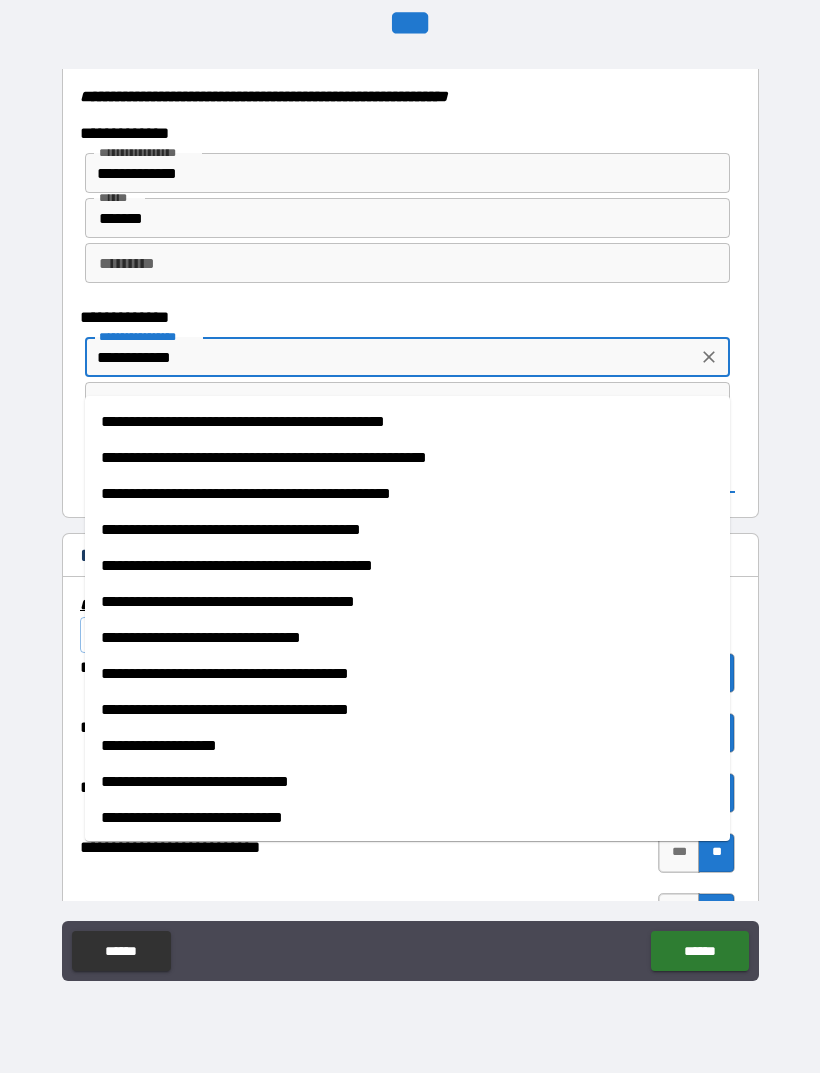 type on "**********" 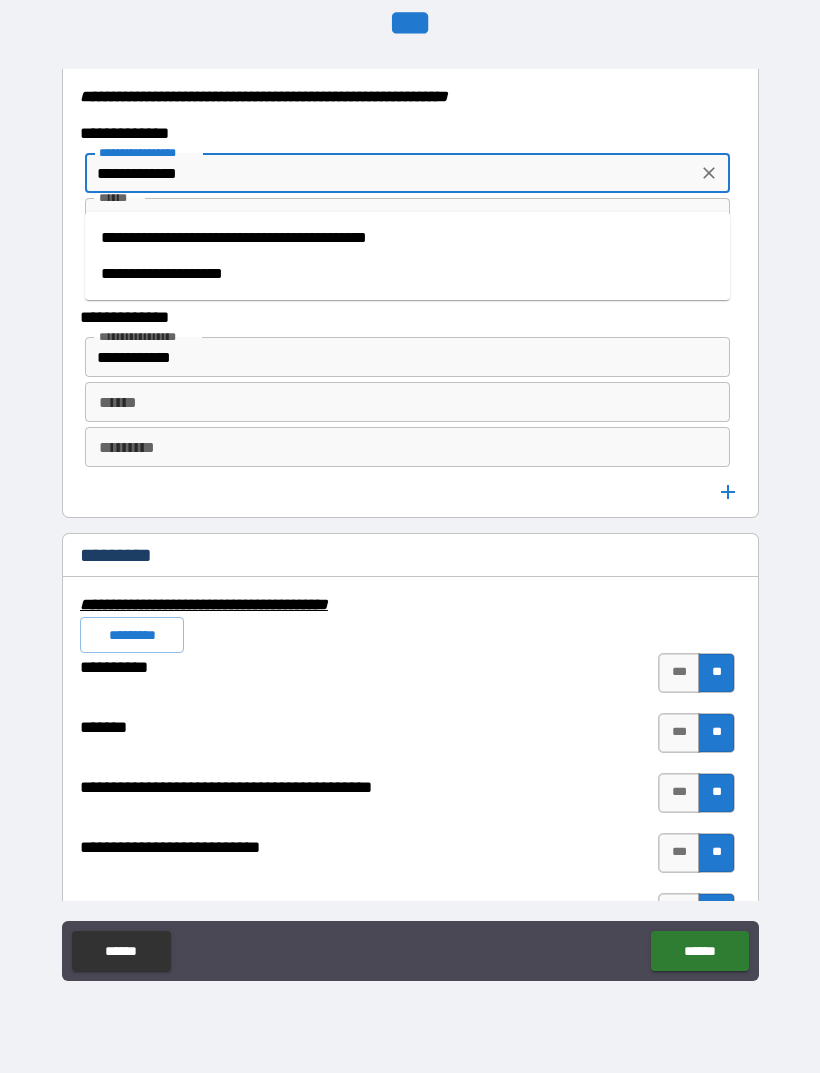 click on "**********" at bounding box center [407, 274] 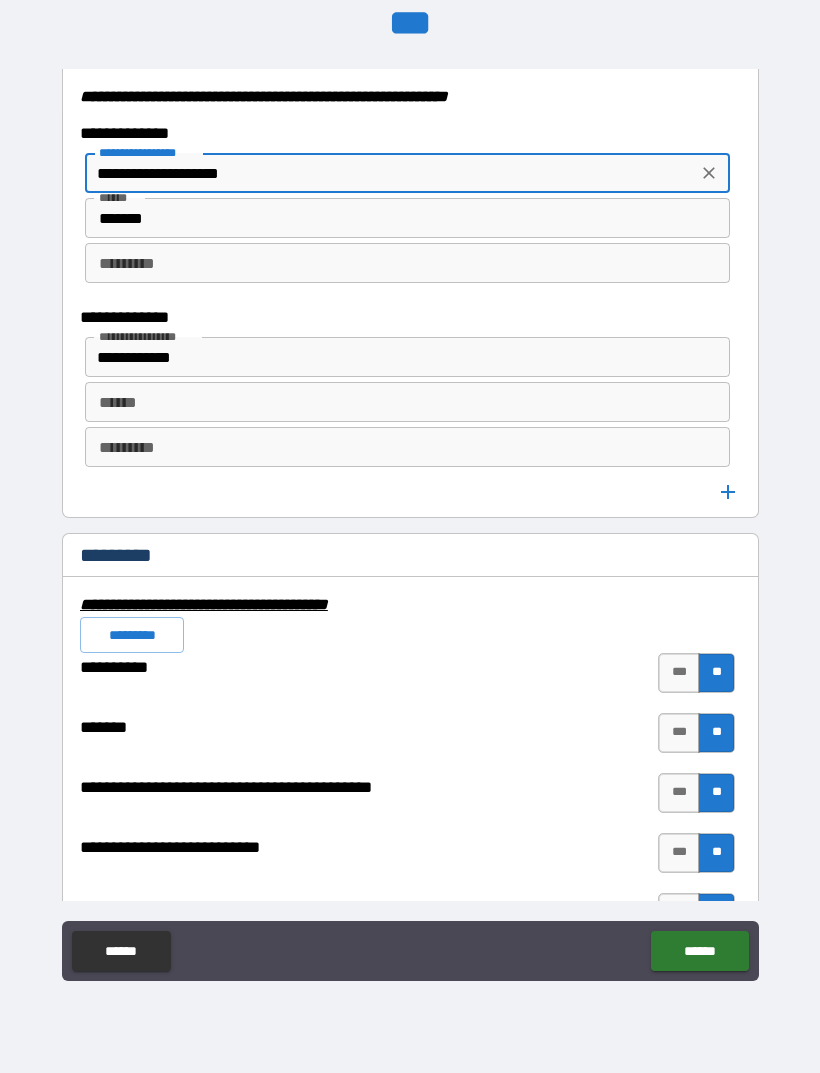 click on "*******" at bounding box center (407, 218) 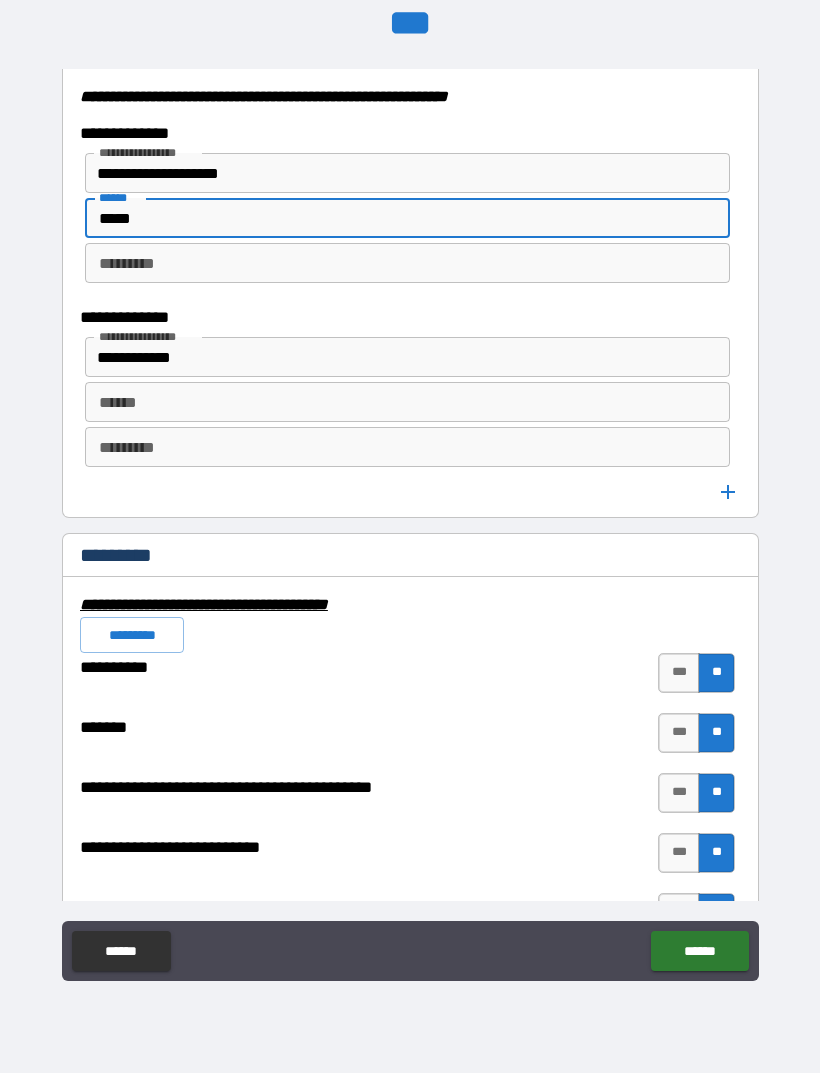 type on "*****" 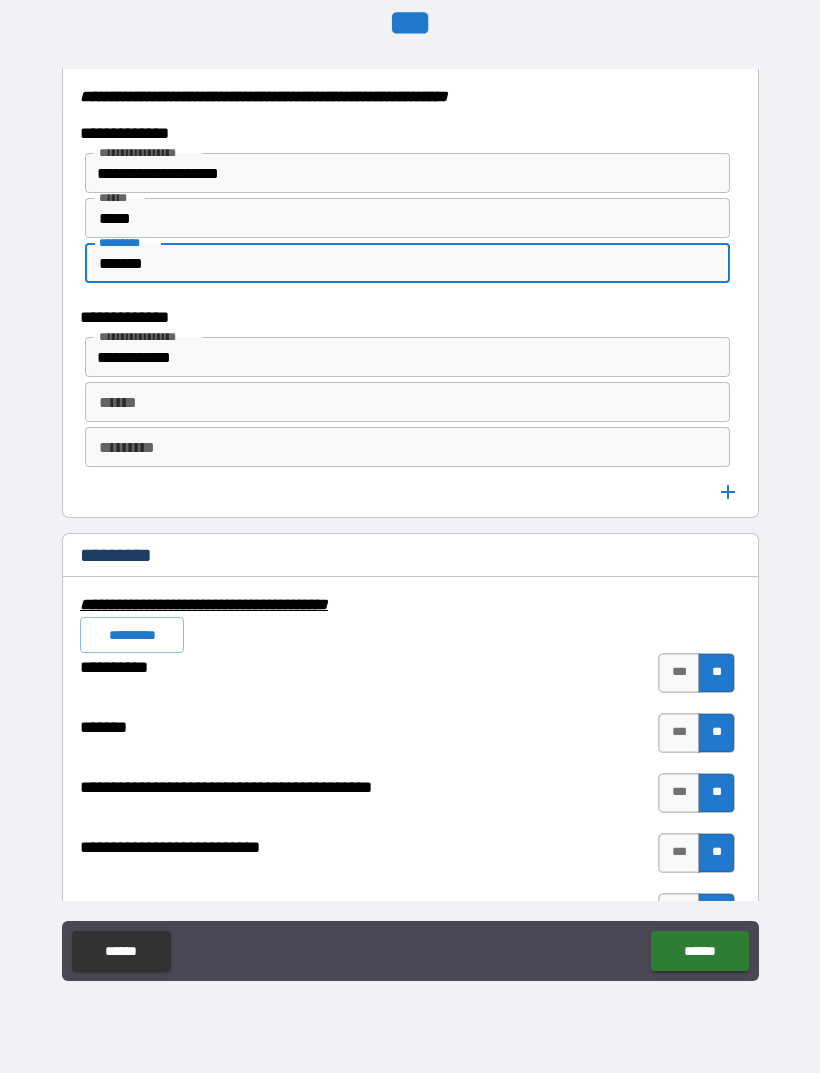 type on "*******" 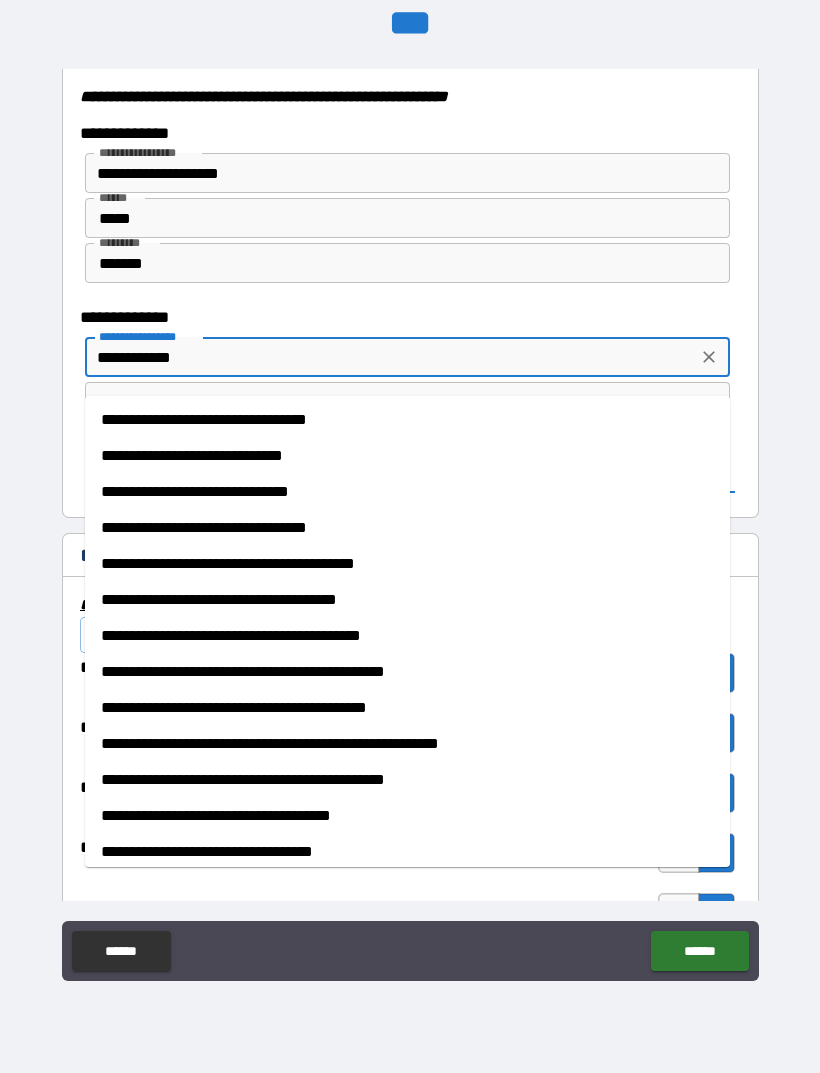 scroll, scrollTop: 436, scrollLeft: 0, axis: vertical 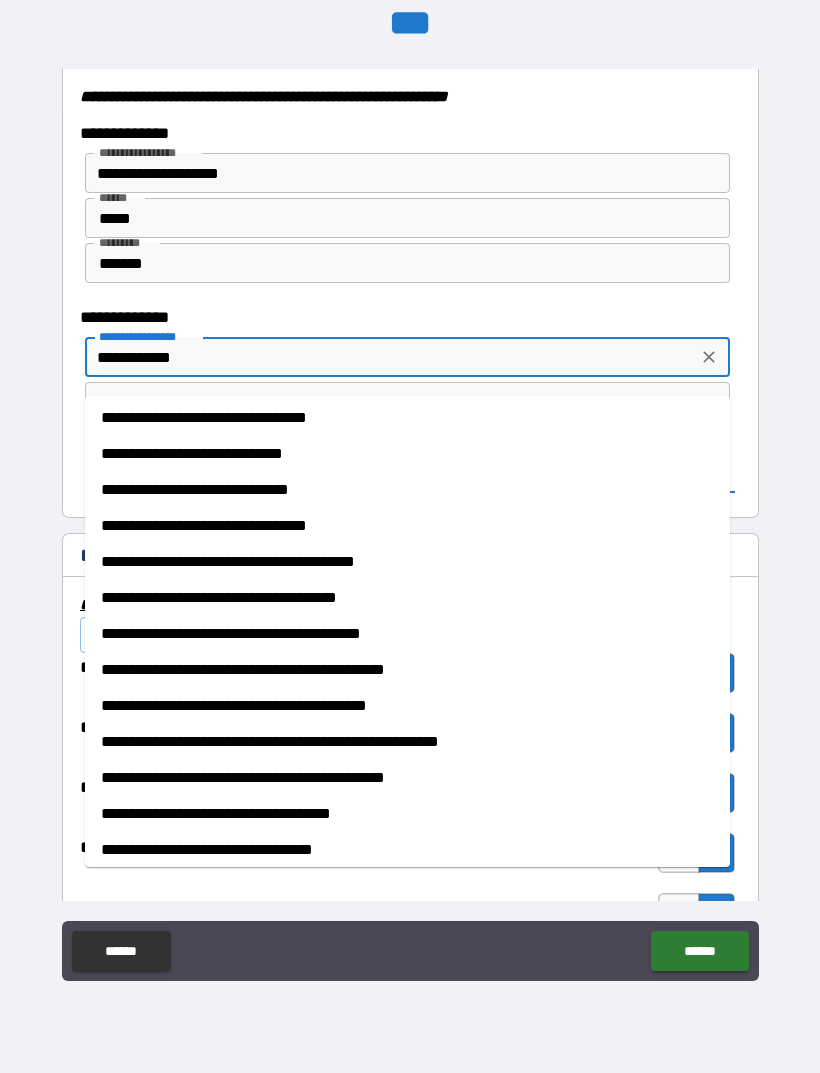 click on "**********" at bounding box center (407, 490) 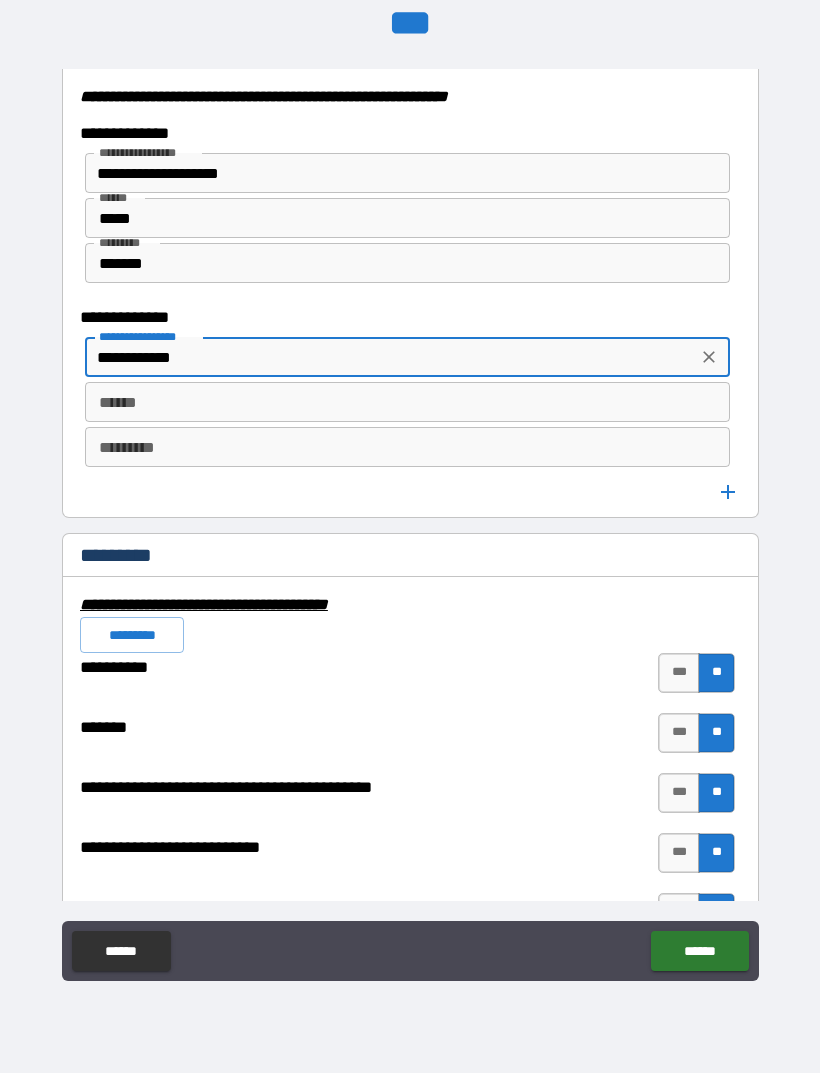 type on "**********" 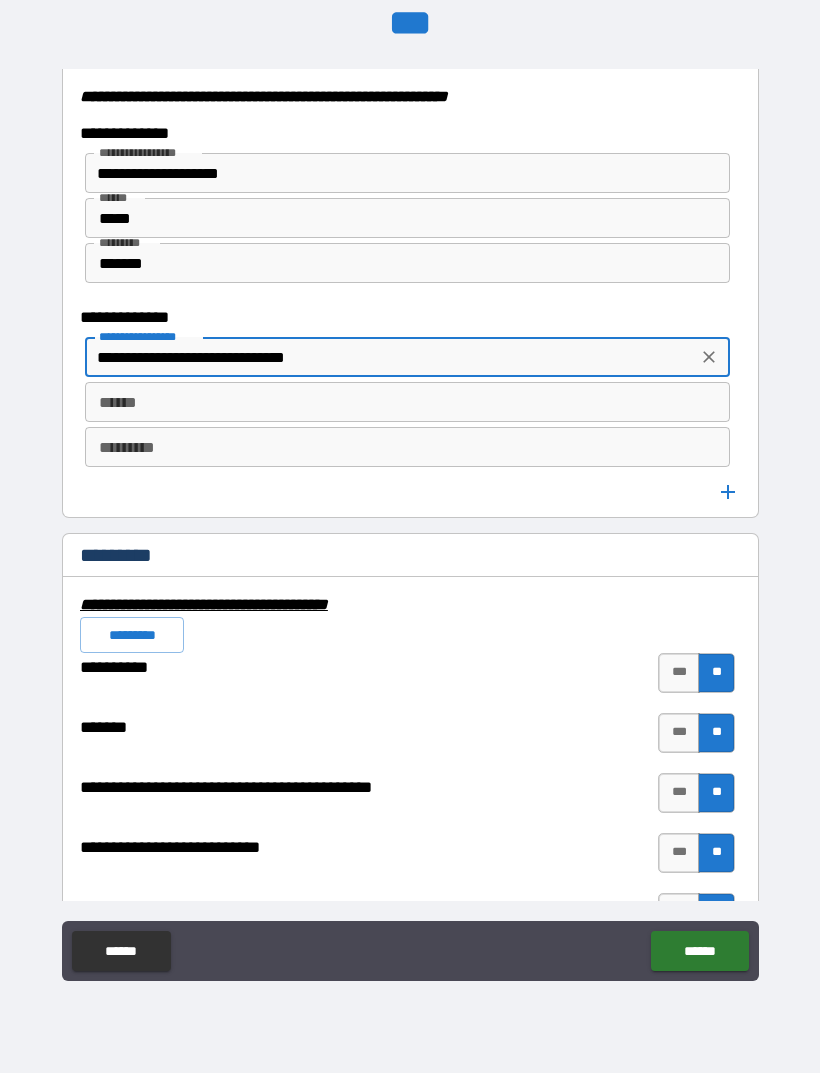 click on "******" at bounding box center (407, 402) 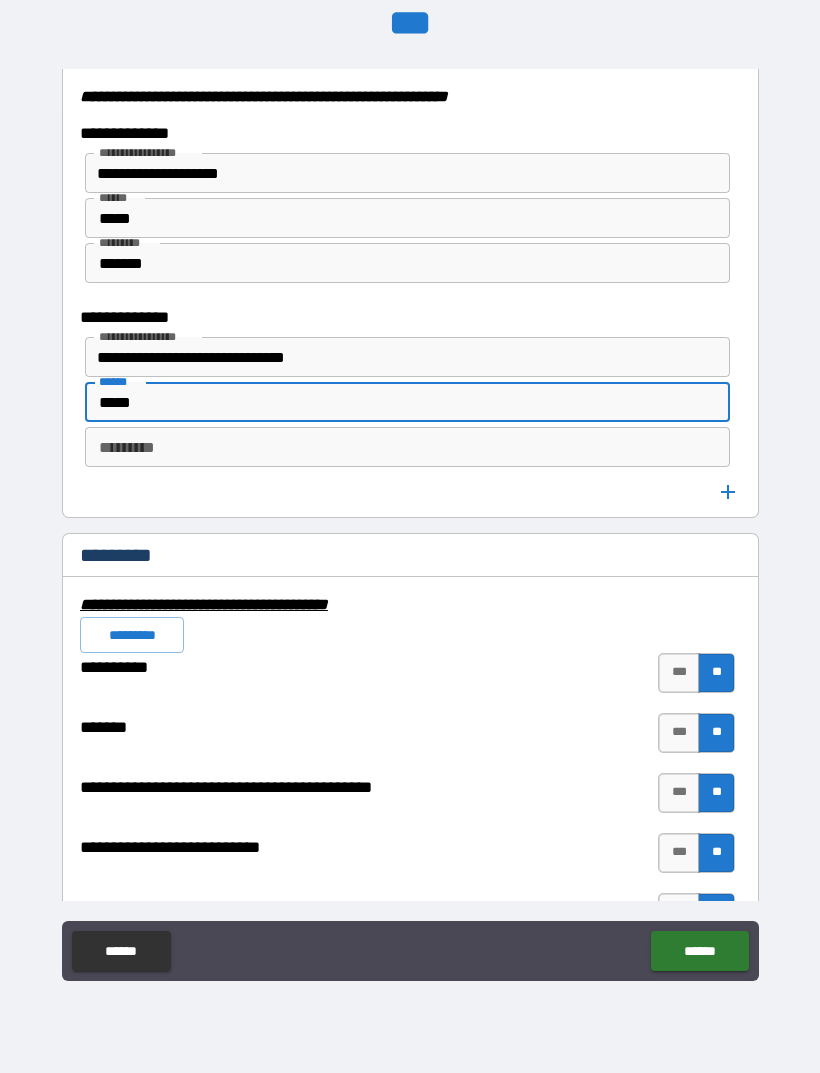 type on "*****" 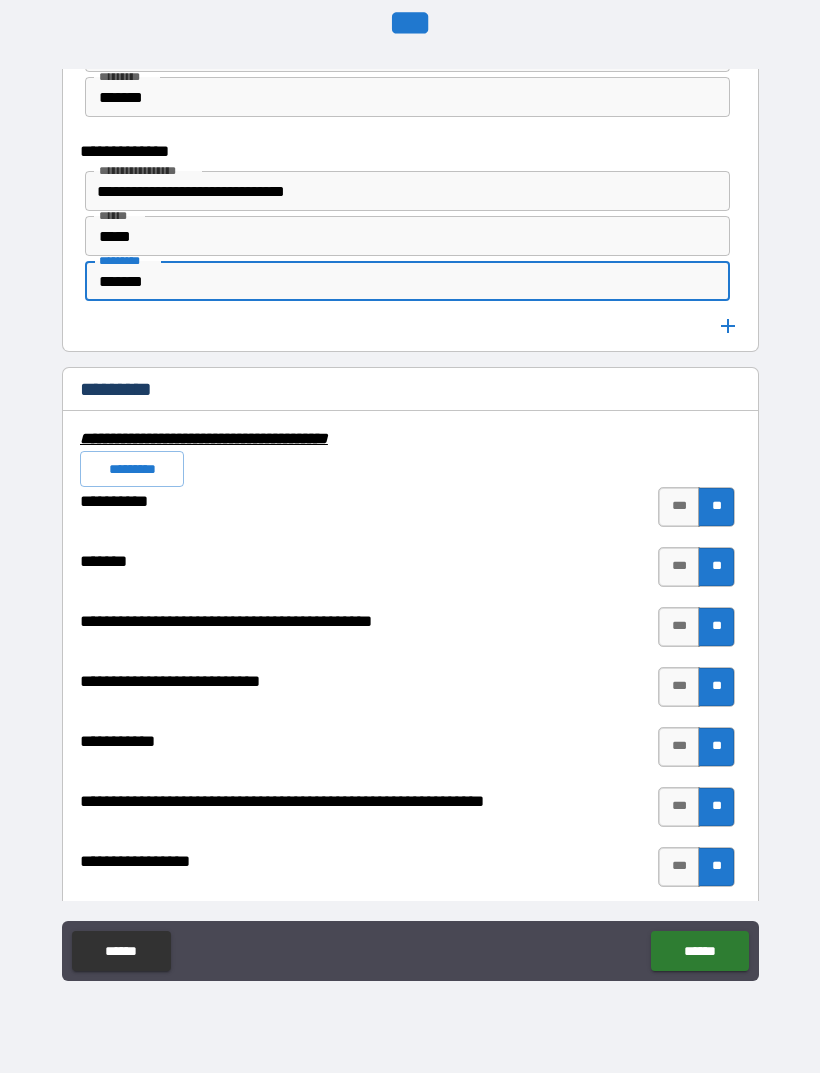 scroll, scrollTop: 5763, scrollLeft: 0, axis: vertical 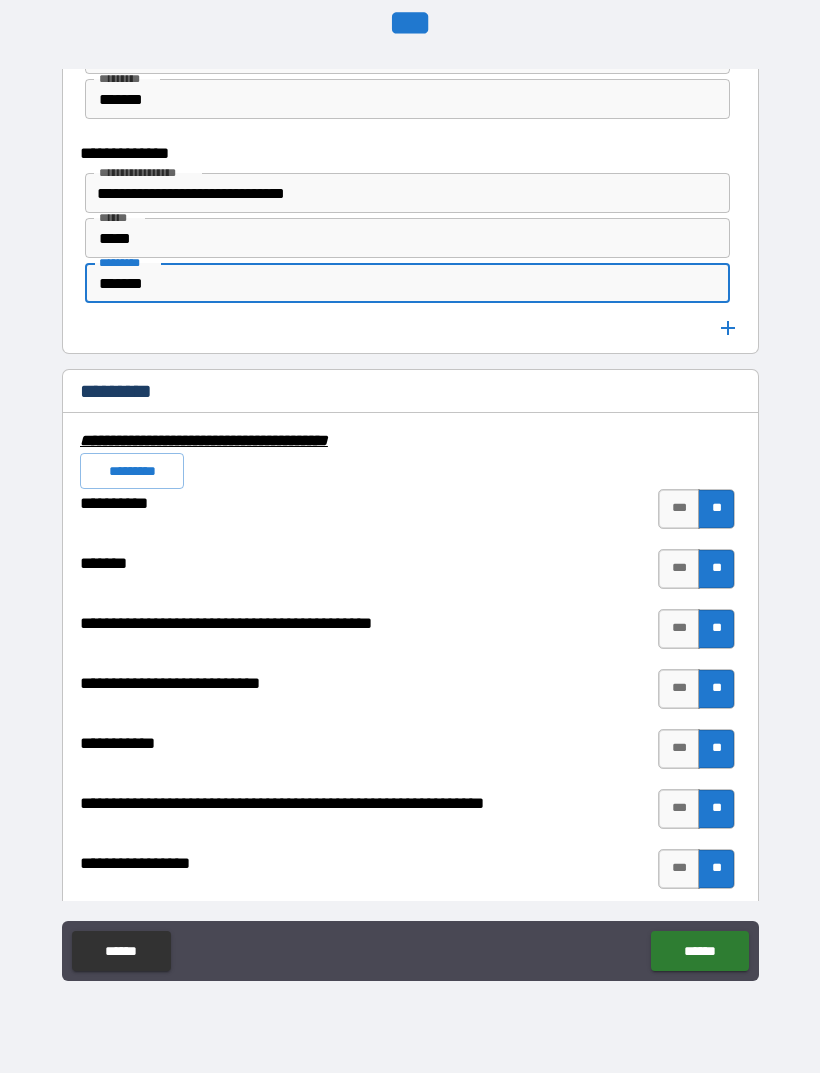 type on "*******" 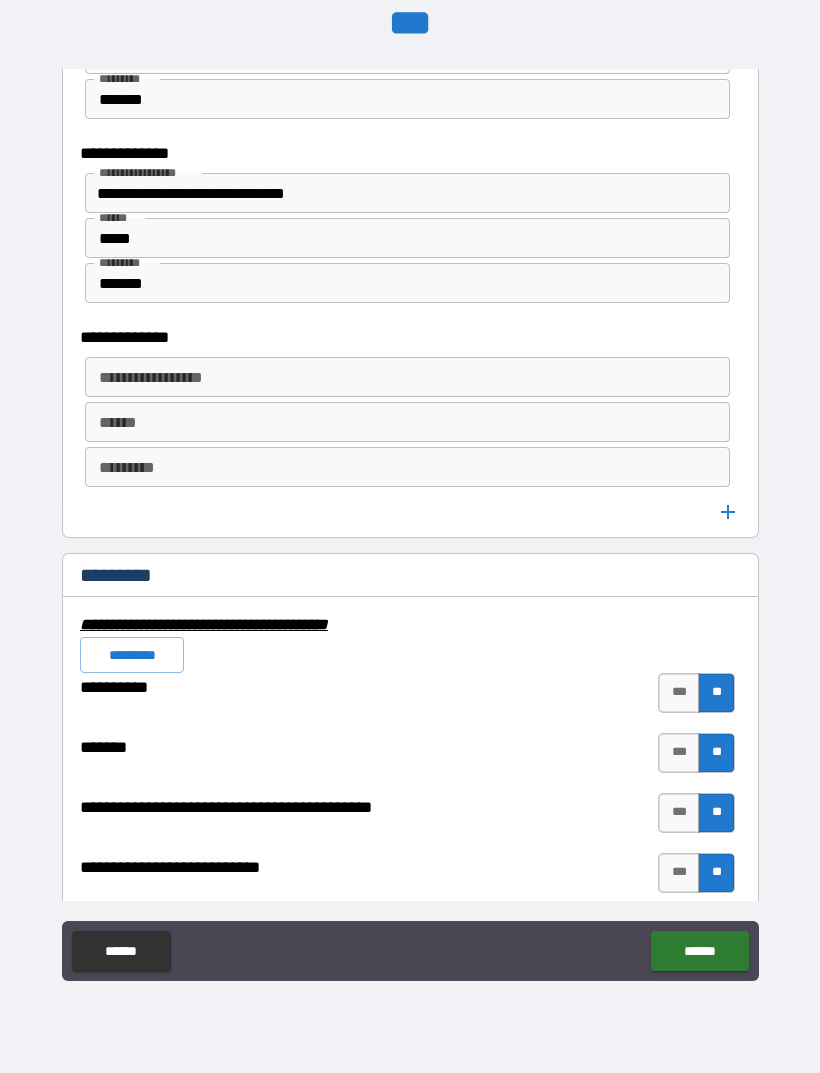 click on "**********" at bounding box center [407, 377] 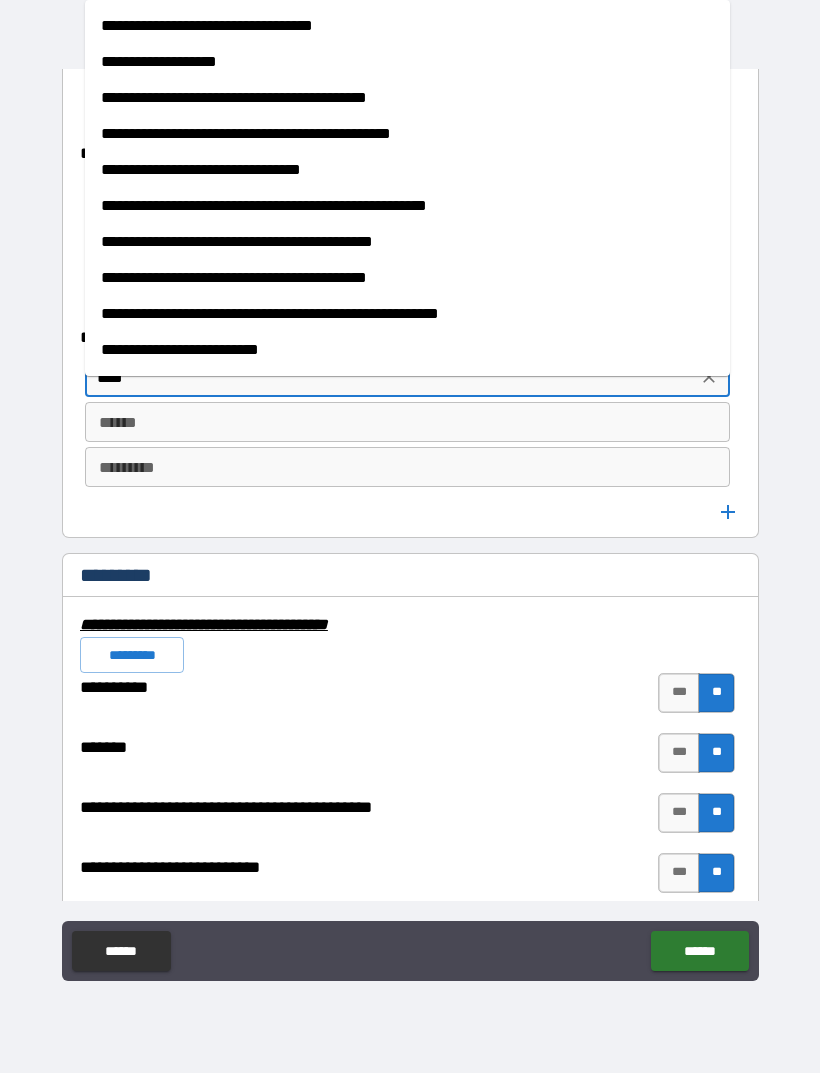 click on "**********" at bounding box center (407, 62) 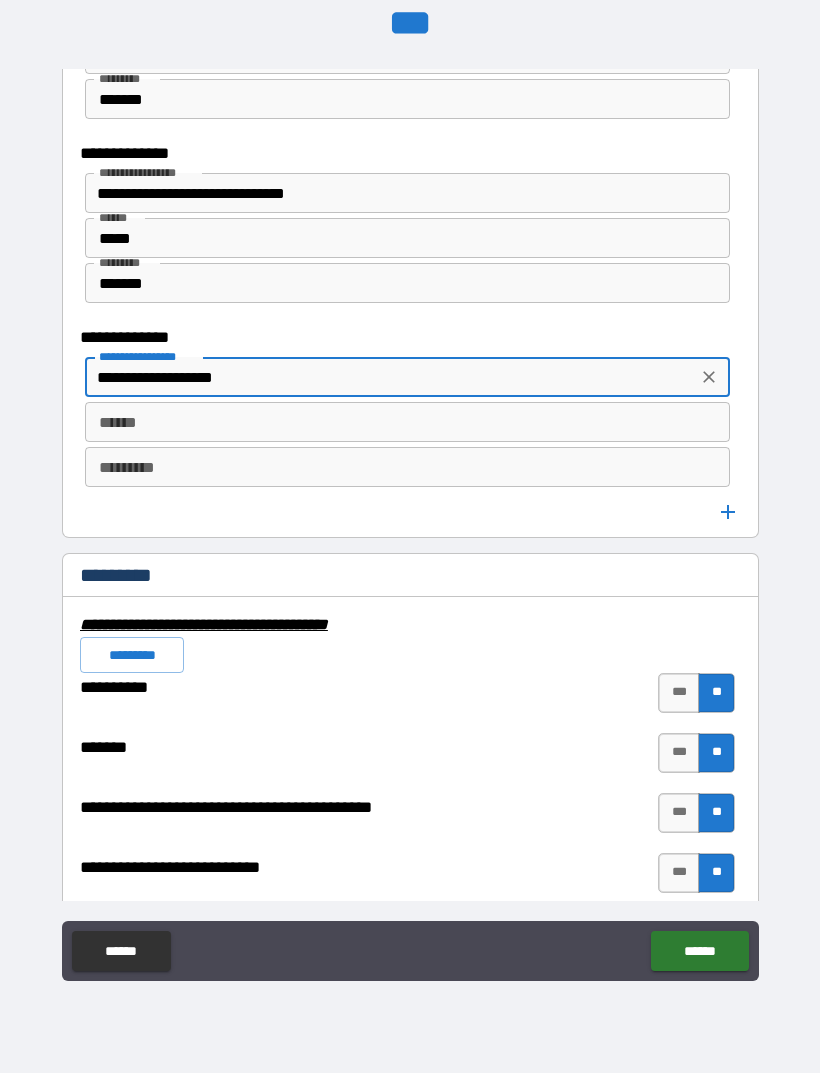 click on "******" at bounding box center (407, 422) 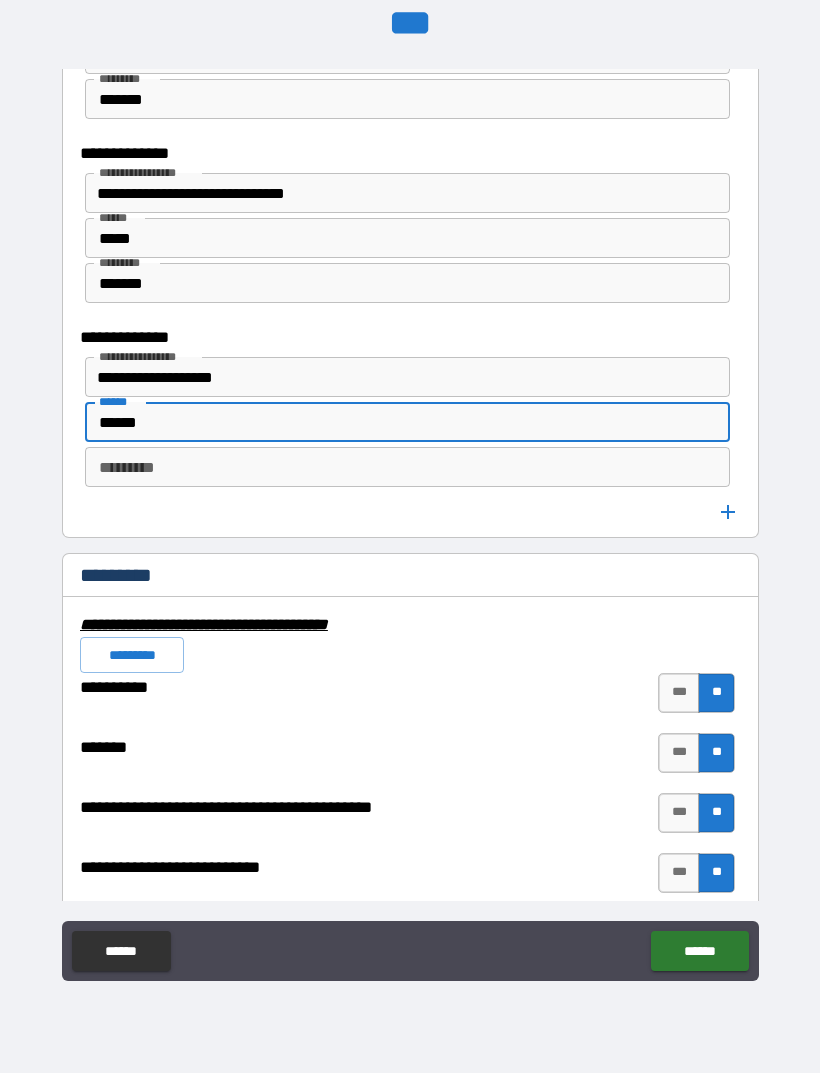 type on "*****" 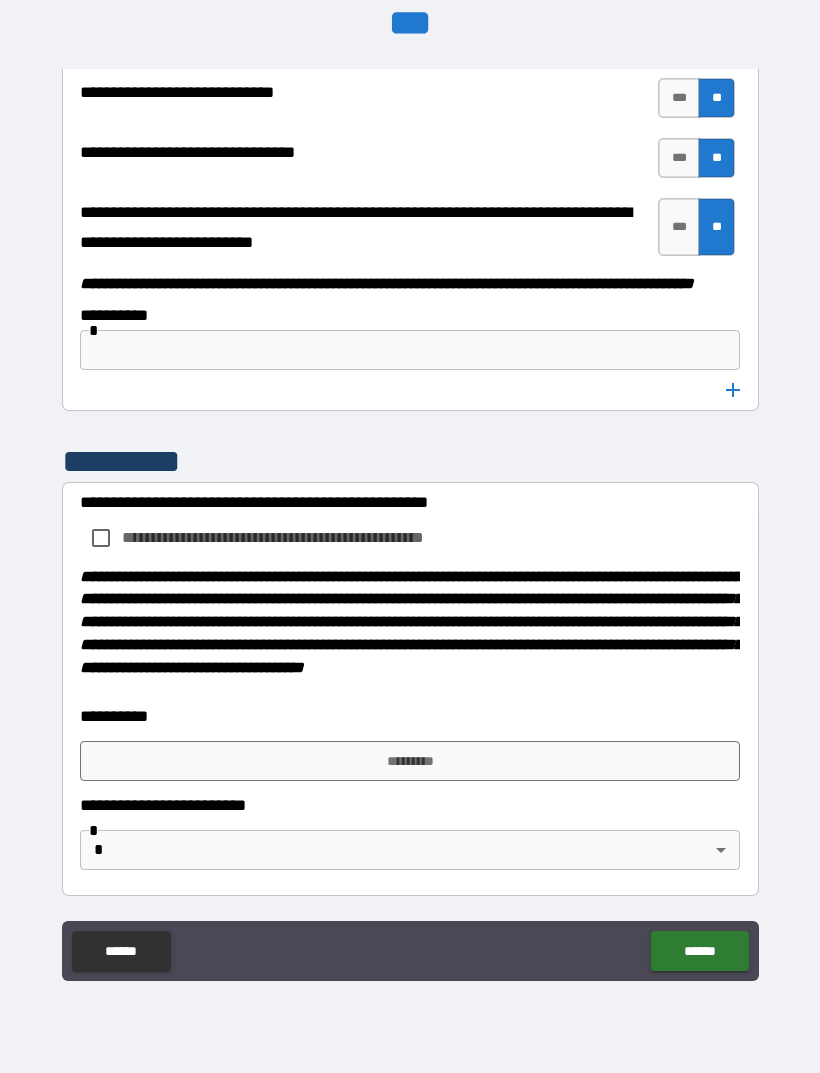 scroll, scrollTop: 10763, scrollLeft: 0, axis: vertical 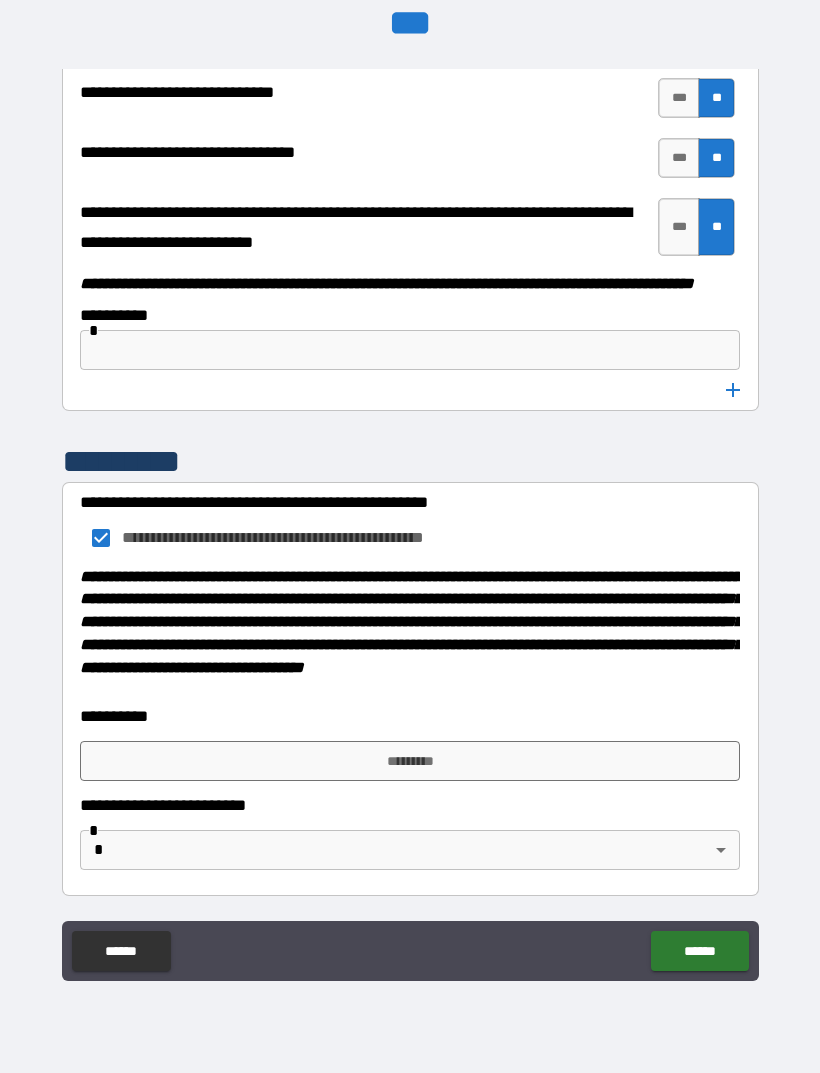 click on "*********" at bounding box center [410, 761] 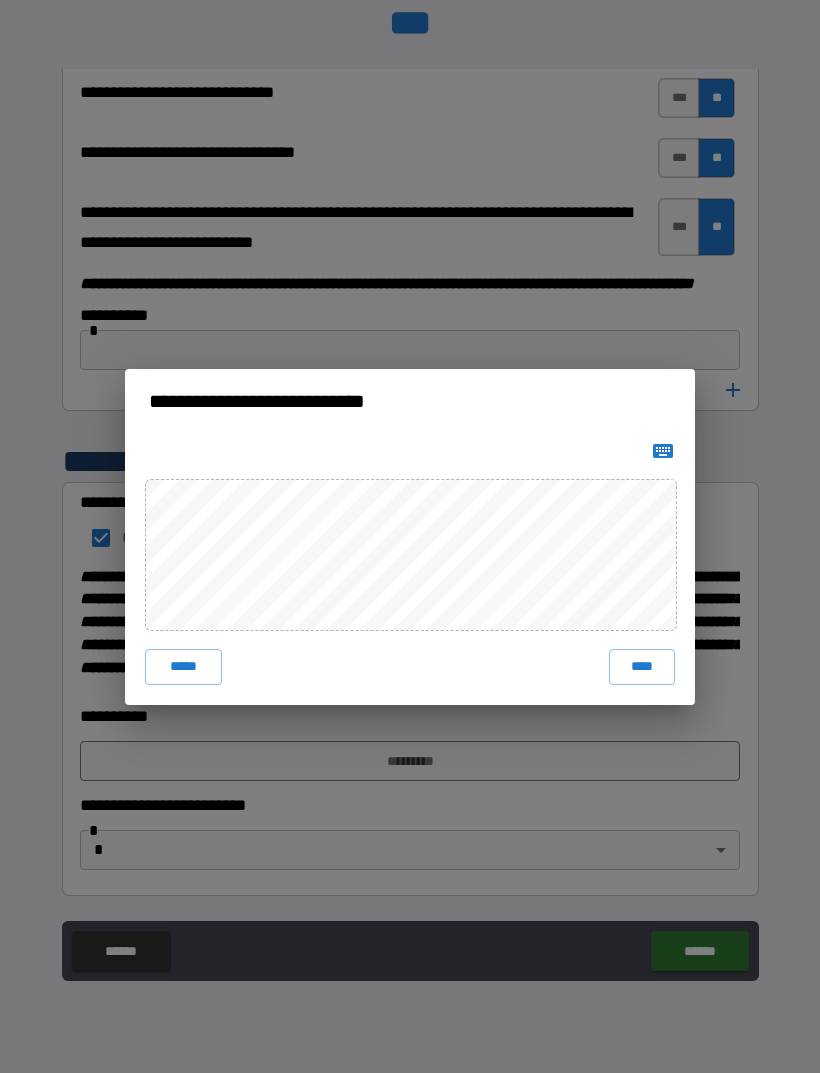 click on "****" at bounding box center (642, 667) 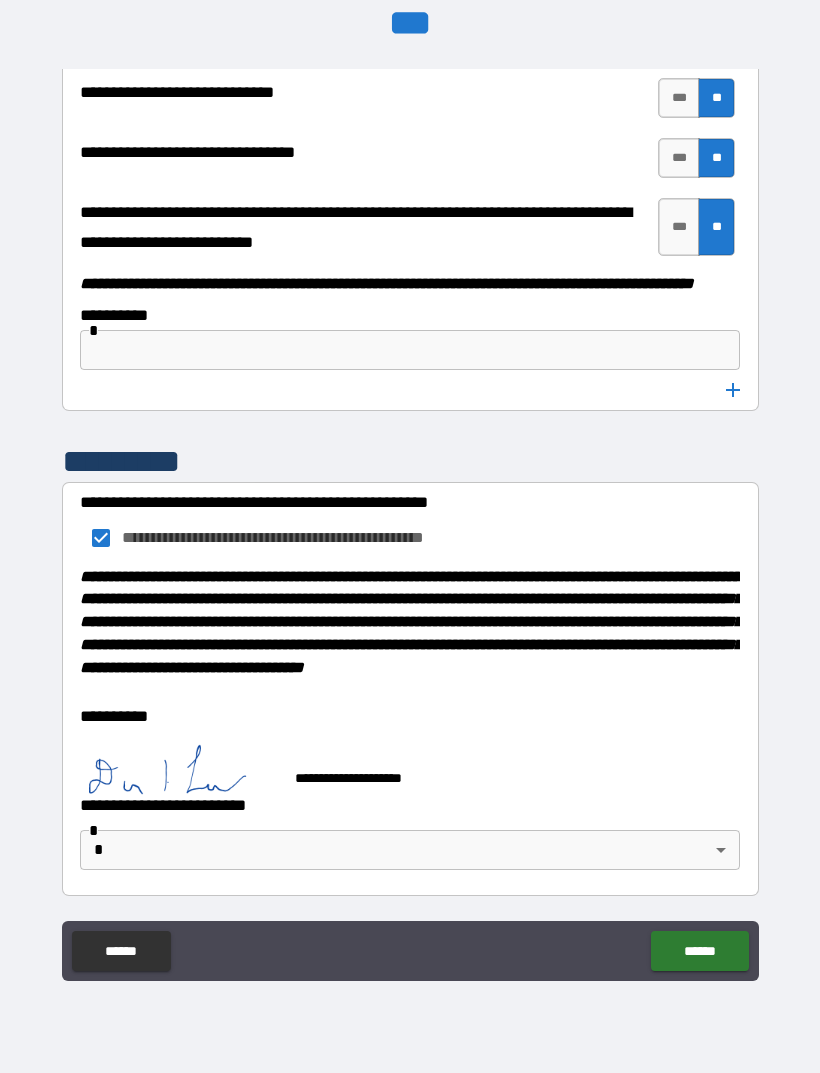 scroll, scrollTop: 10753, scrollLeft: 0, axis: vertical 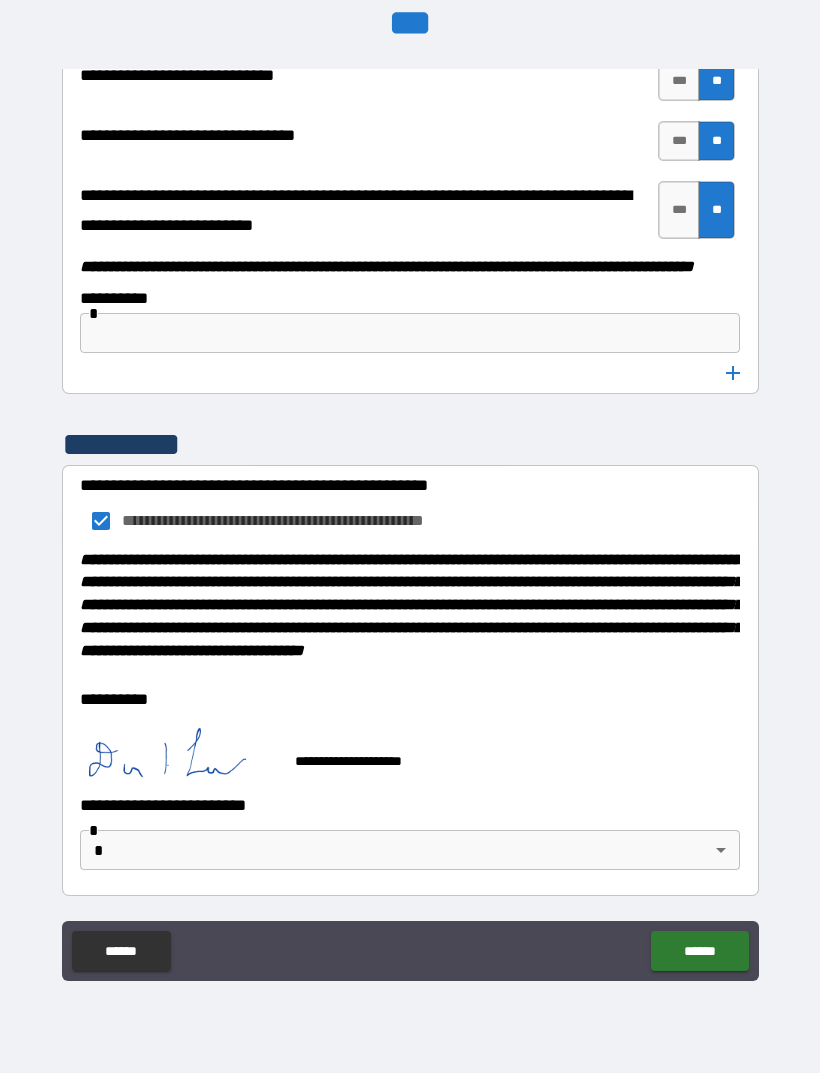 click on "******" at bounding box center (699, 951) 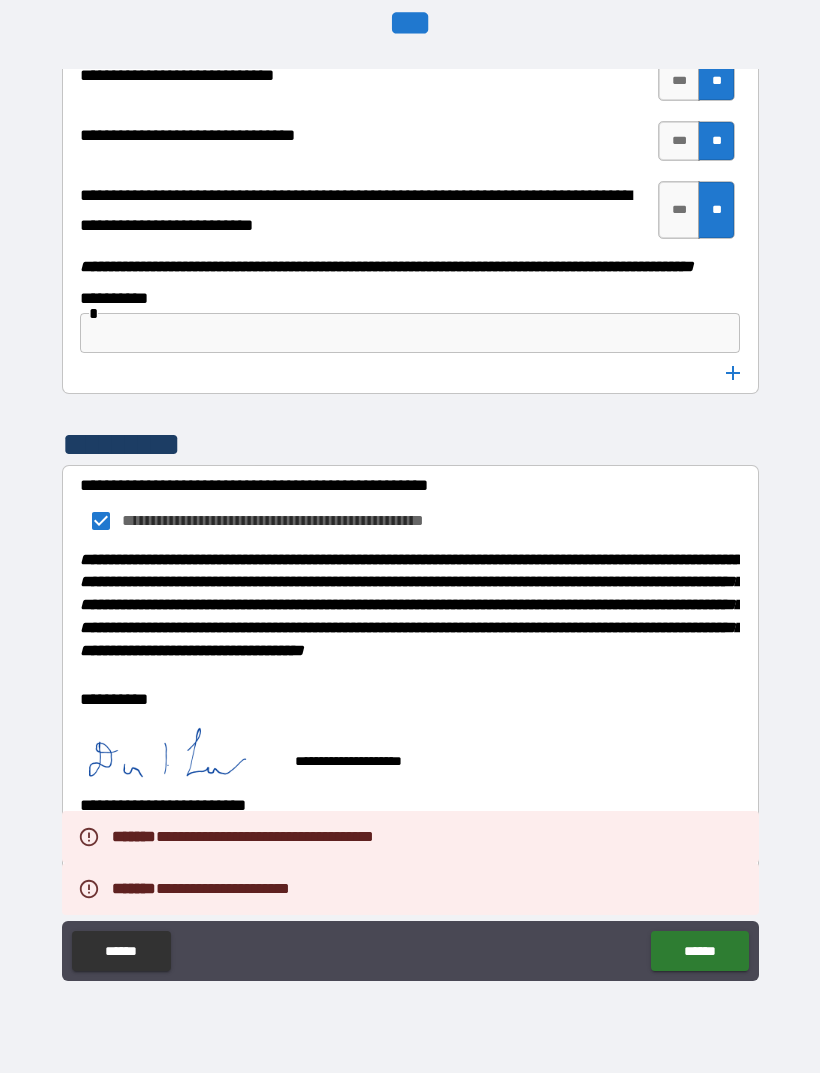 click on "**********" at bounding box center (410, 507) 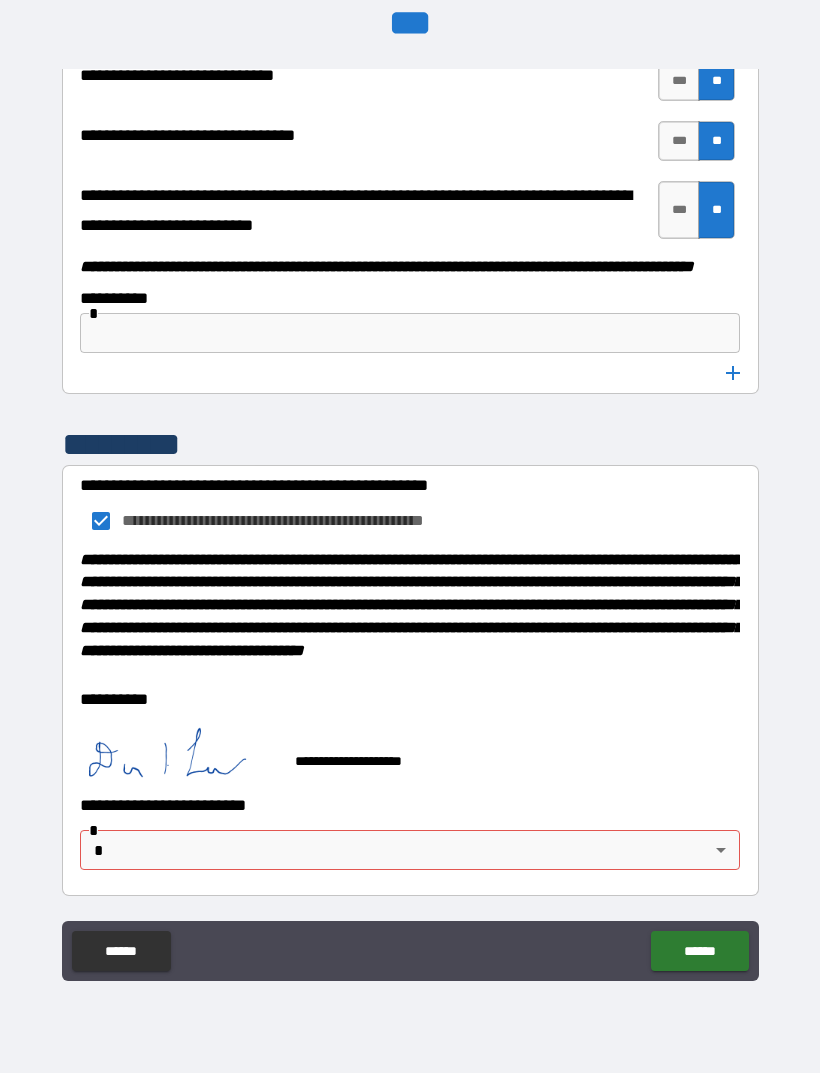 scroll, scrollTop: 10780, scrollLeft: 0, axis: vertical 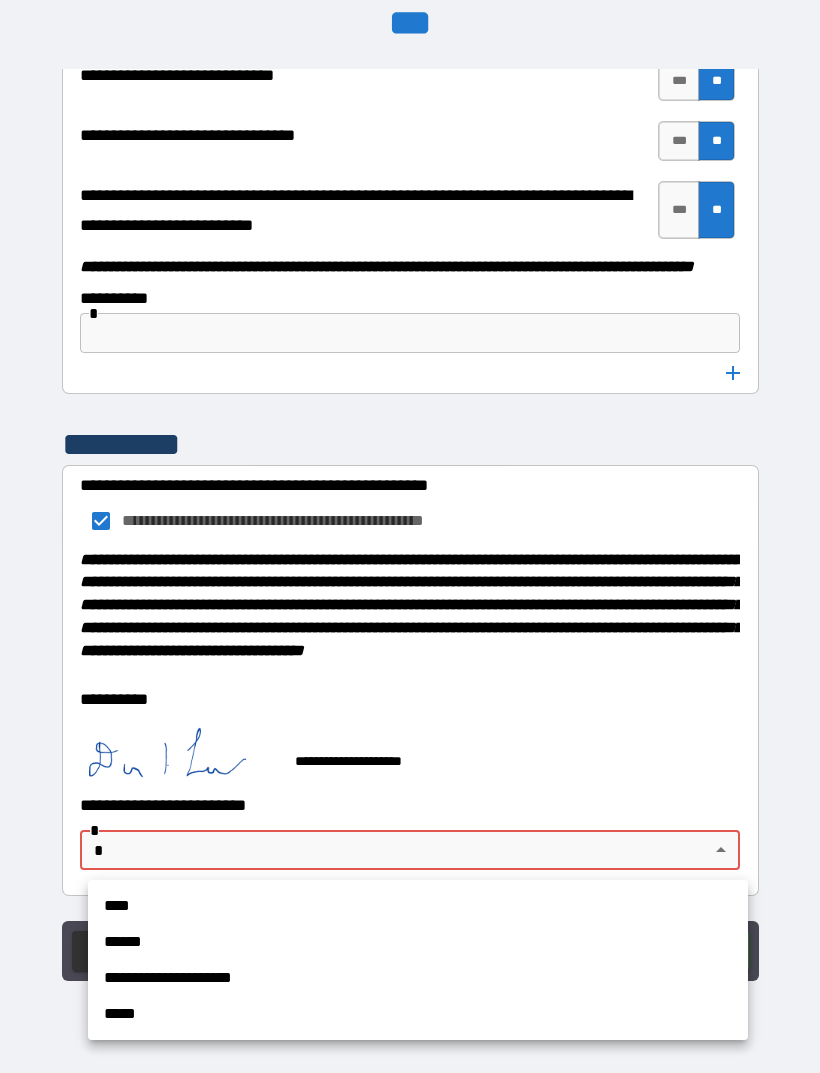click on "****" at bounding box center (418, 906) 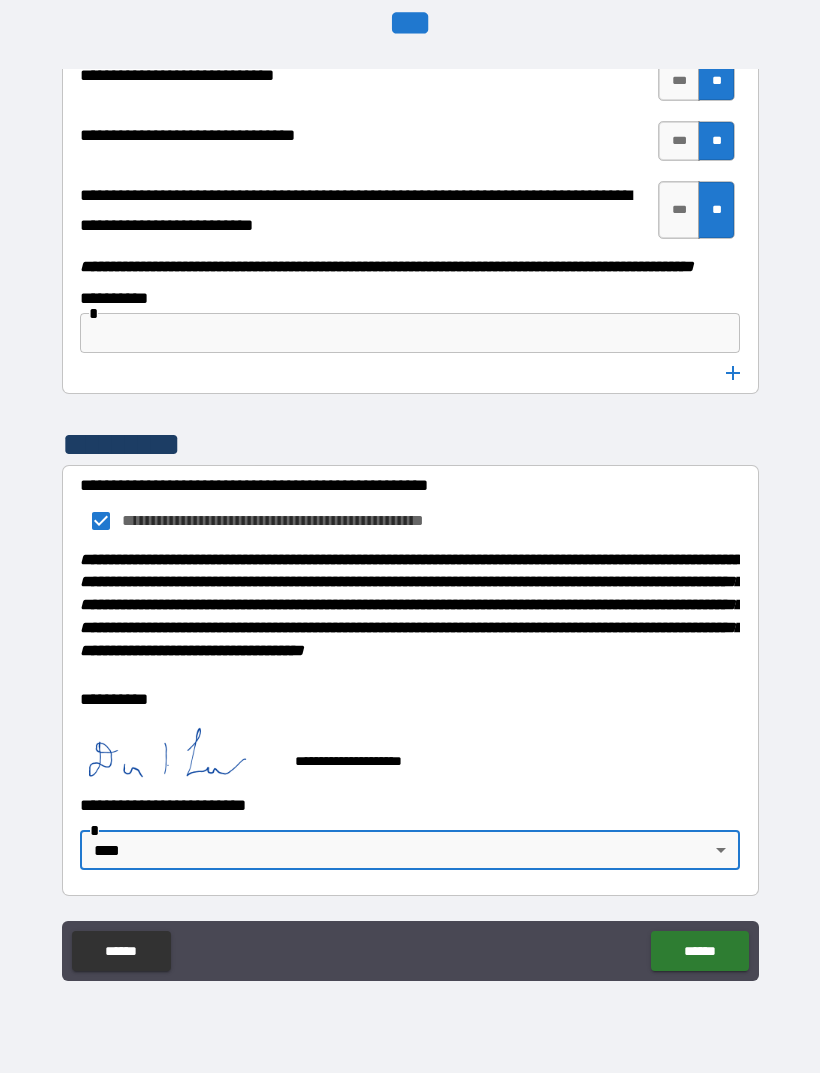 click on "******" at bounding box center (699, 951) 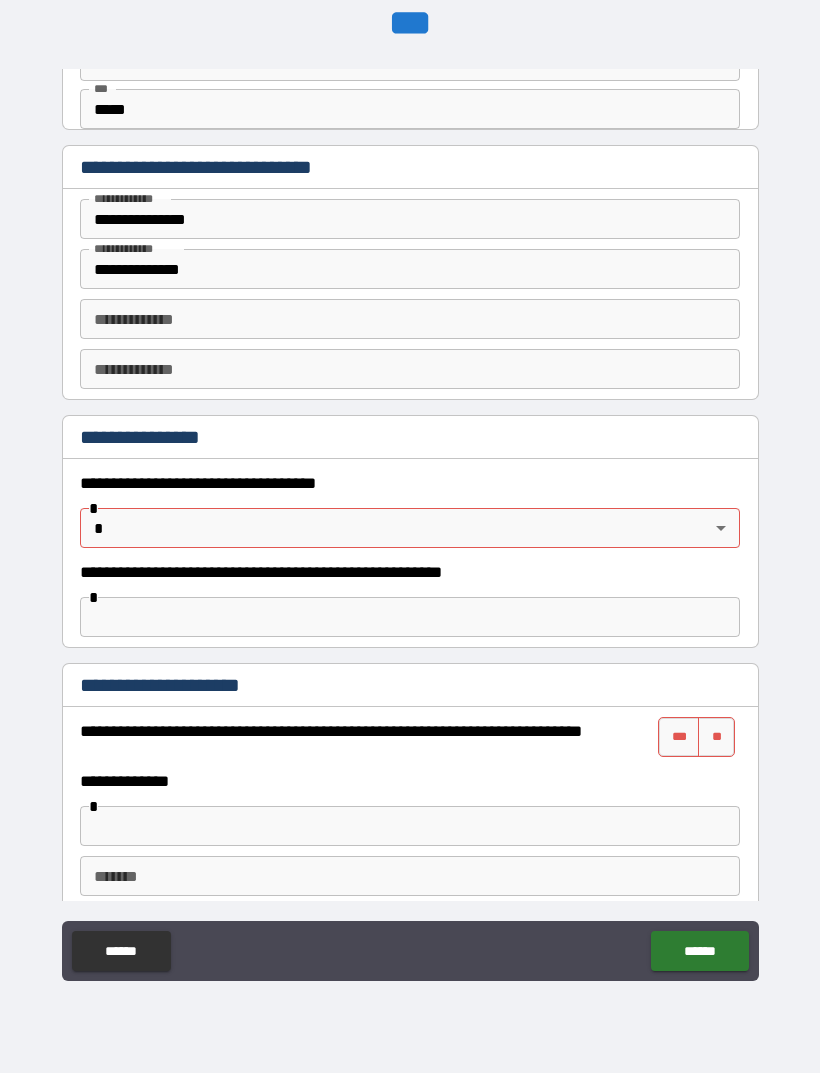 scroll, scrollTop: 905, scrollLeft: 0, axis: vertical 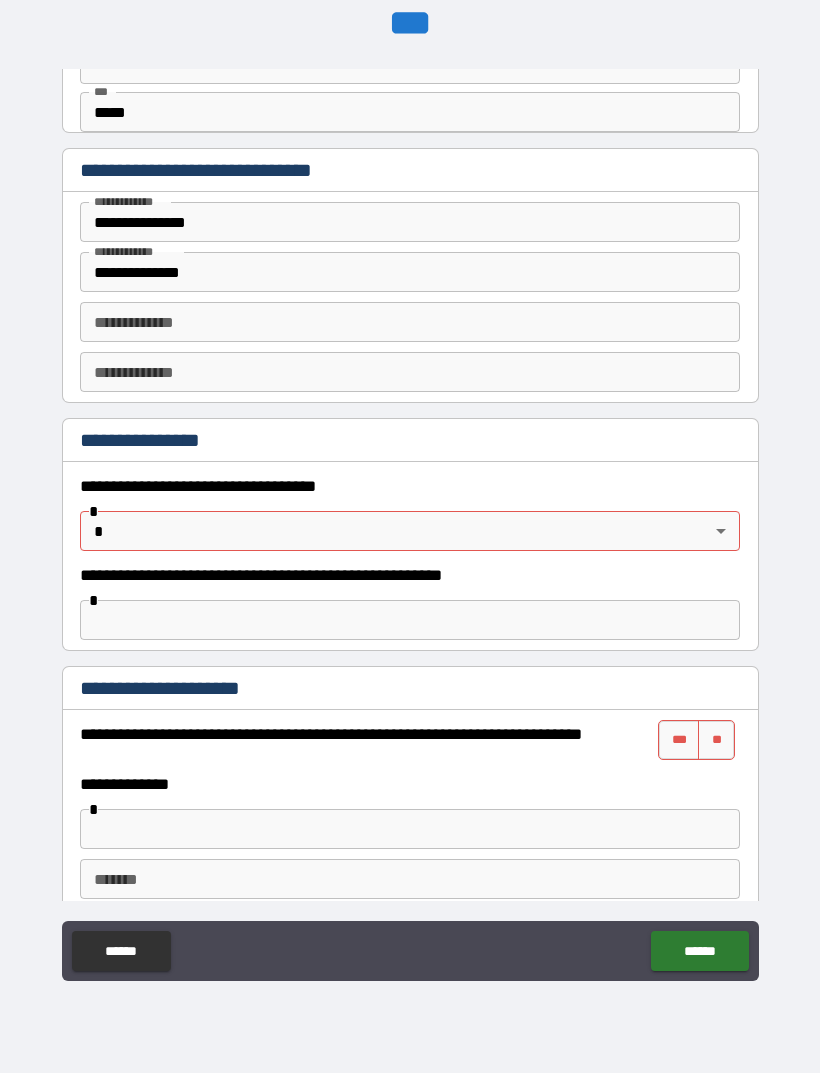 click at bounding box center [410, 620] 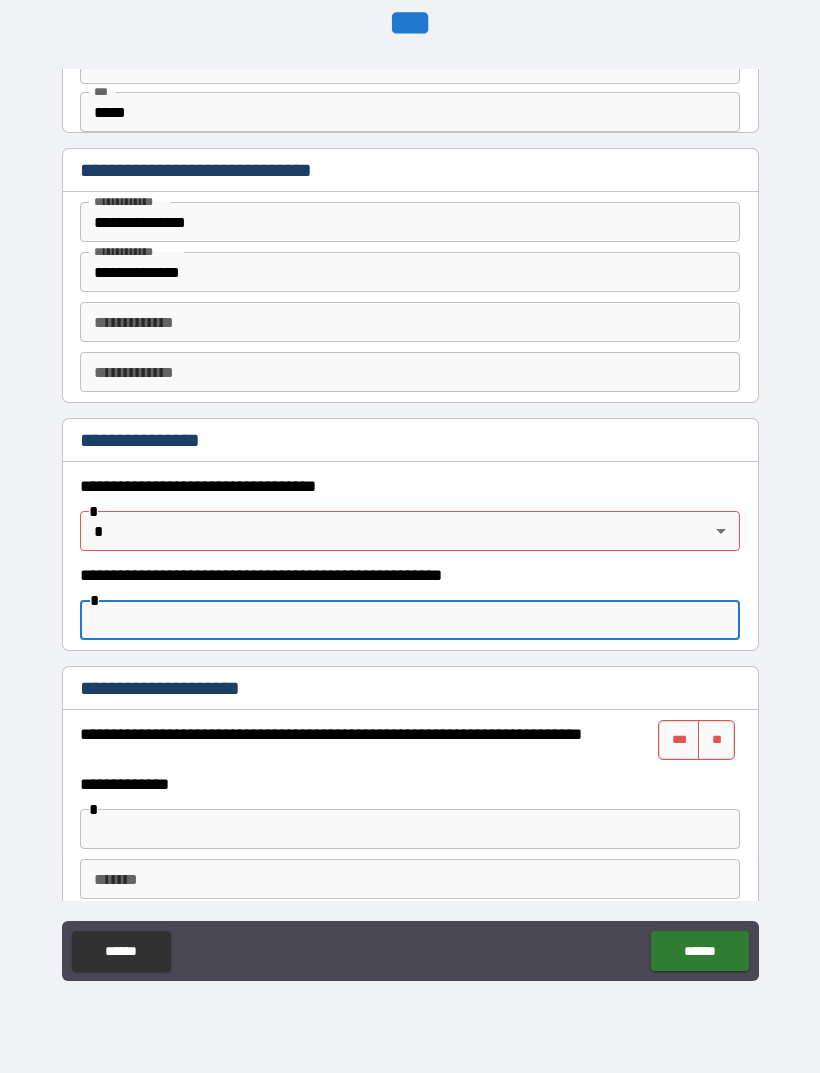 click on "**********" at bounding box center (410, 504) 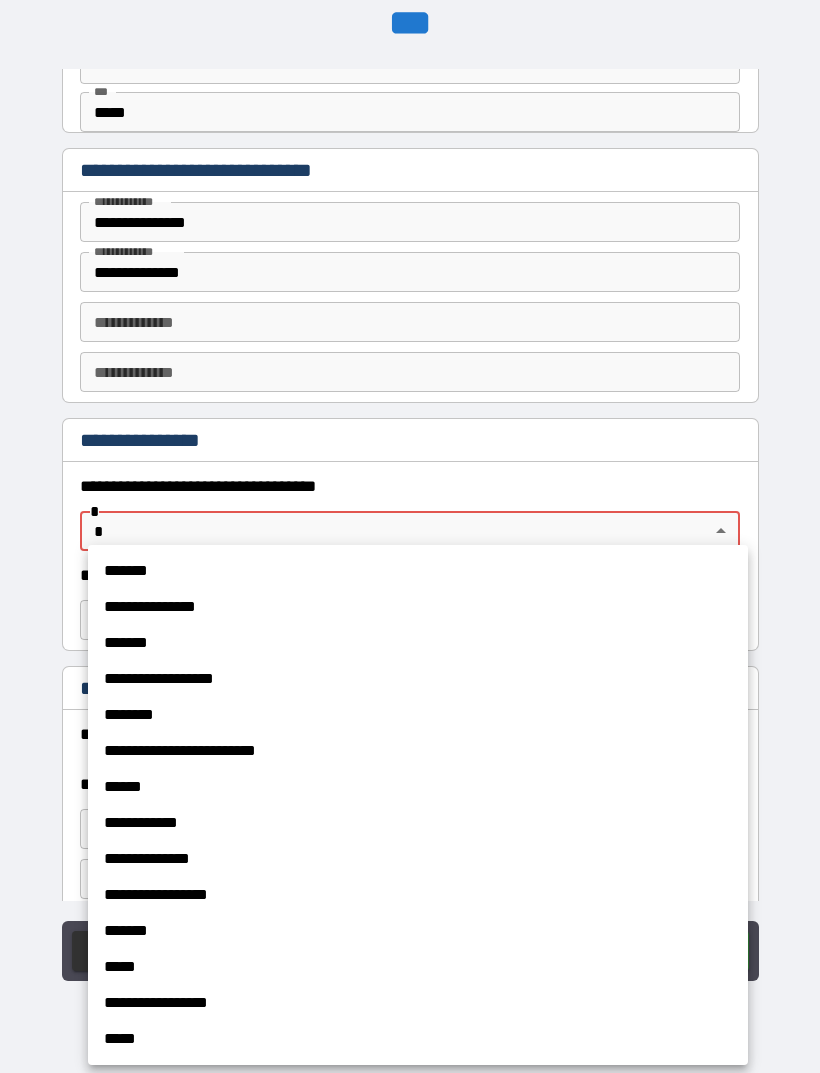 click at bounding box center (410, 536) 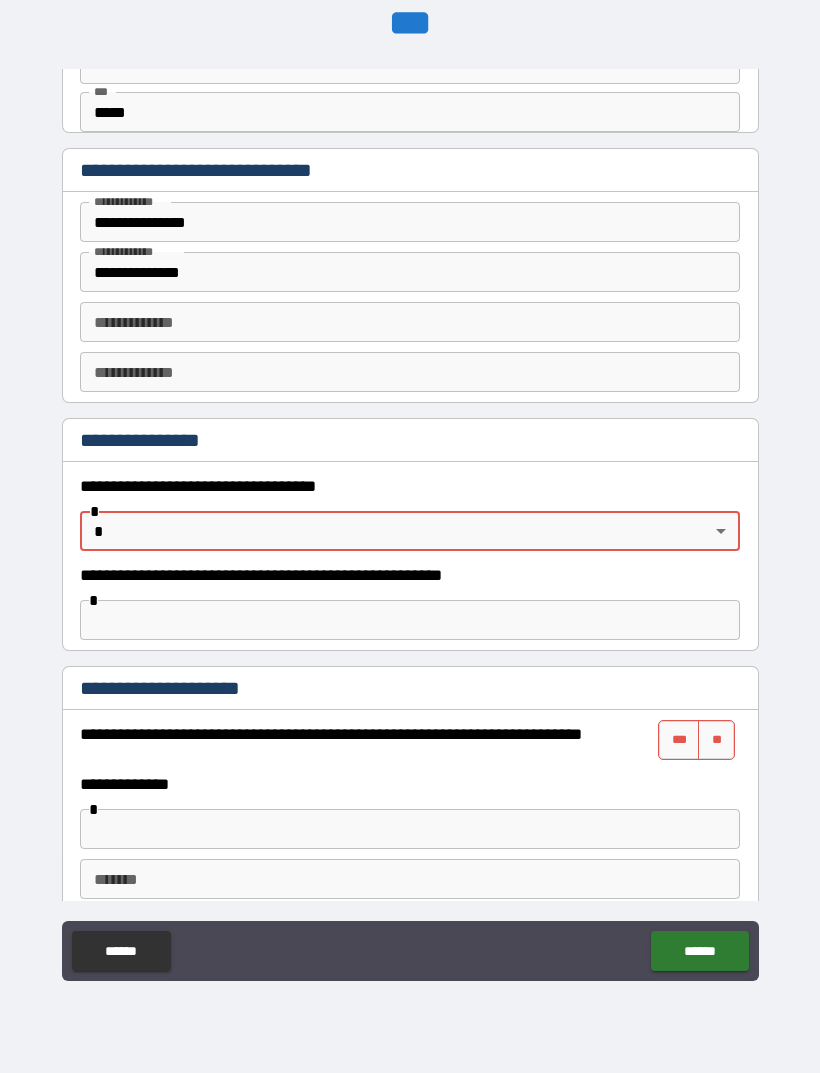 click on "**********" at bounding box center [410, 504] 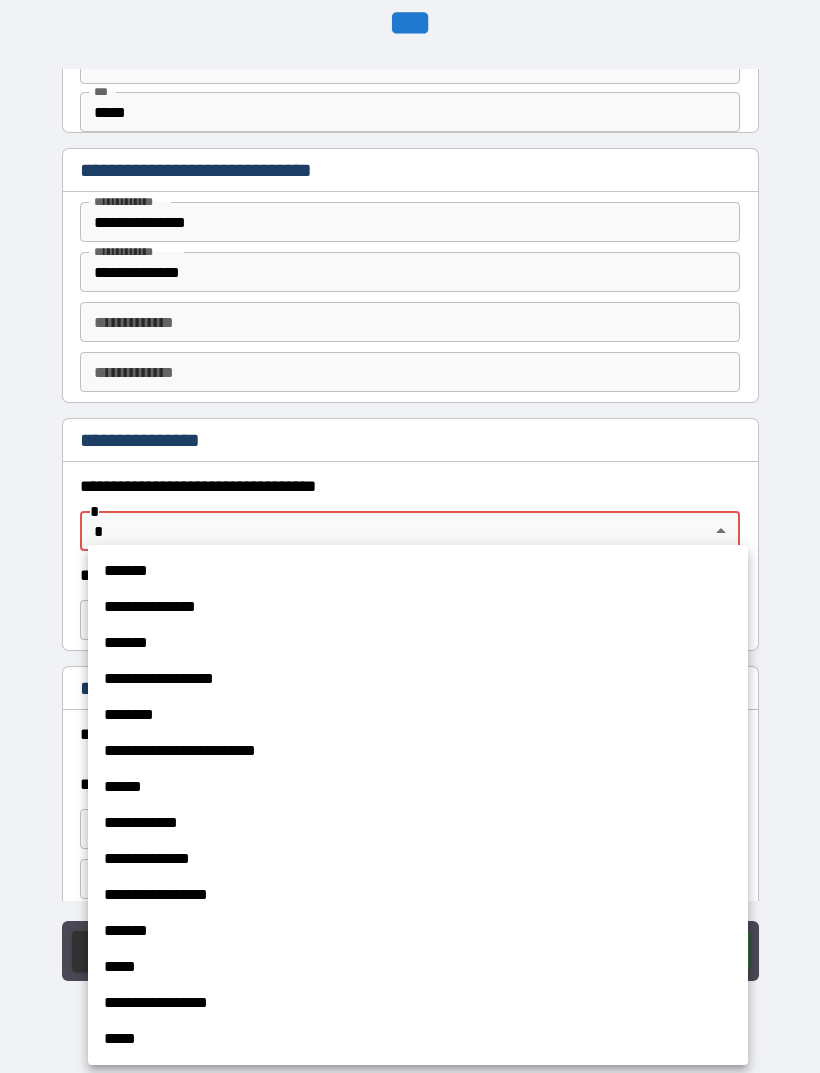 click on "*******" at bounding box center (418, 571) 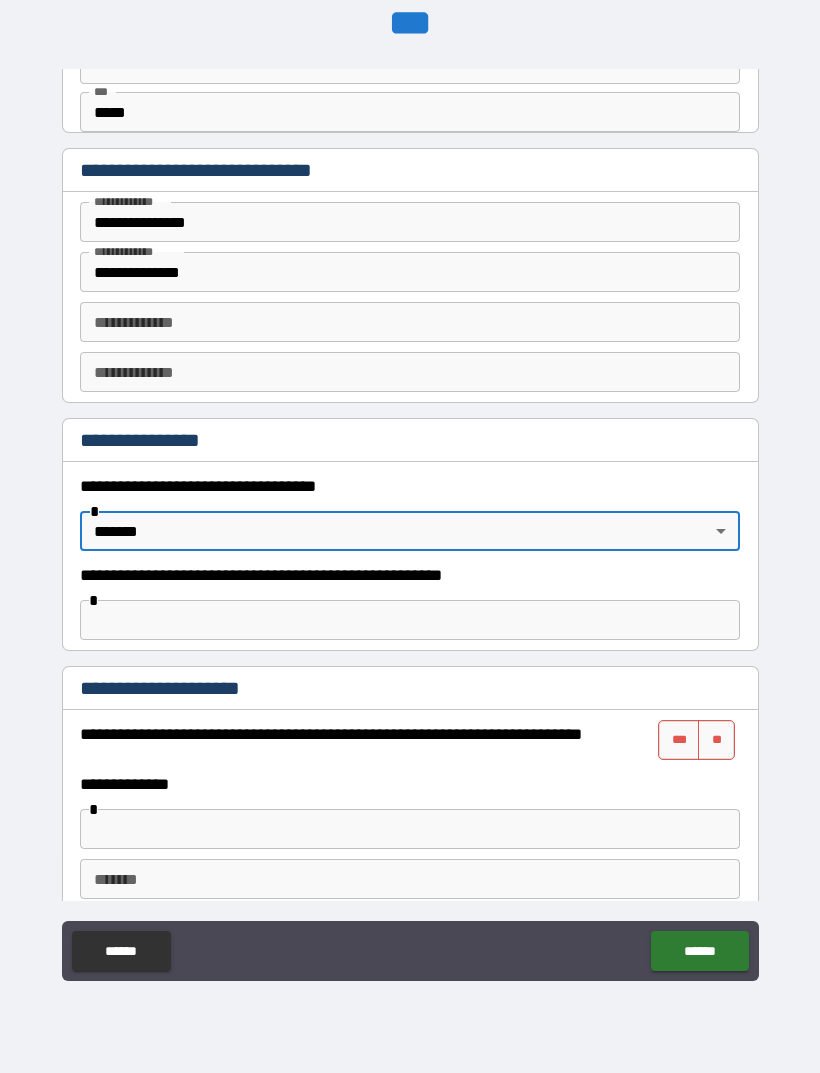 type on "*******" 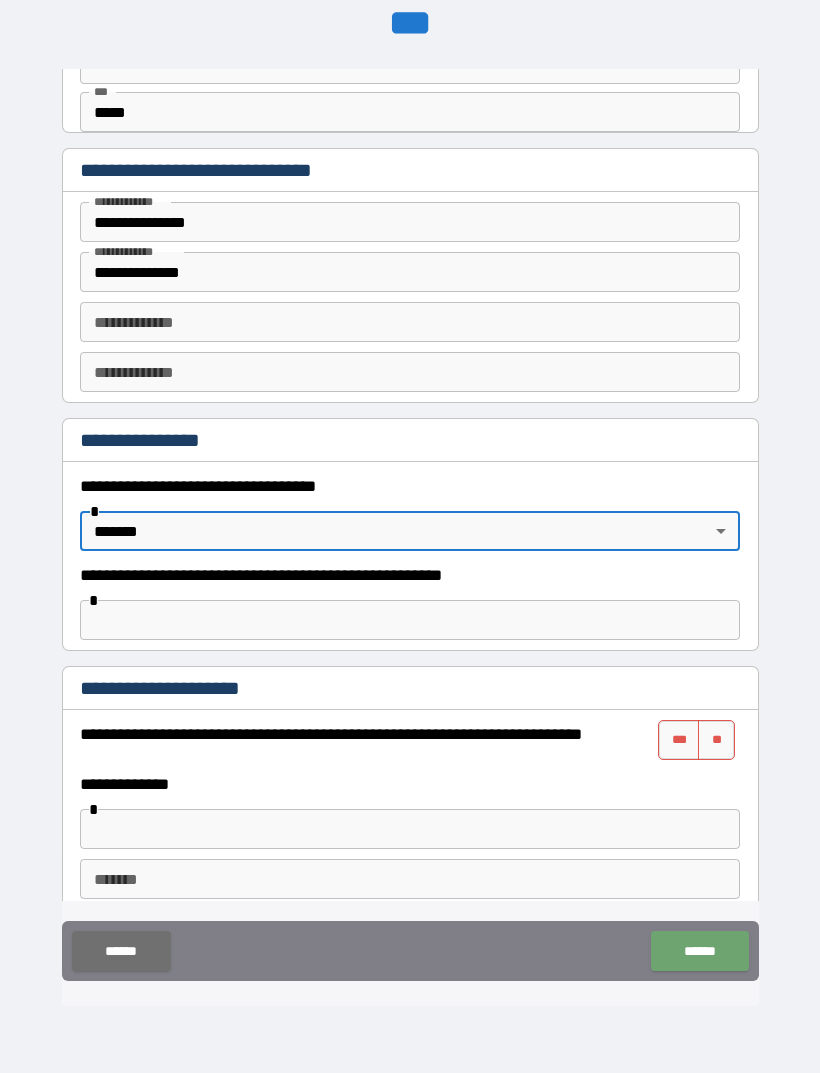 click on "******" at bounding box center (699, 951) 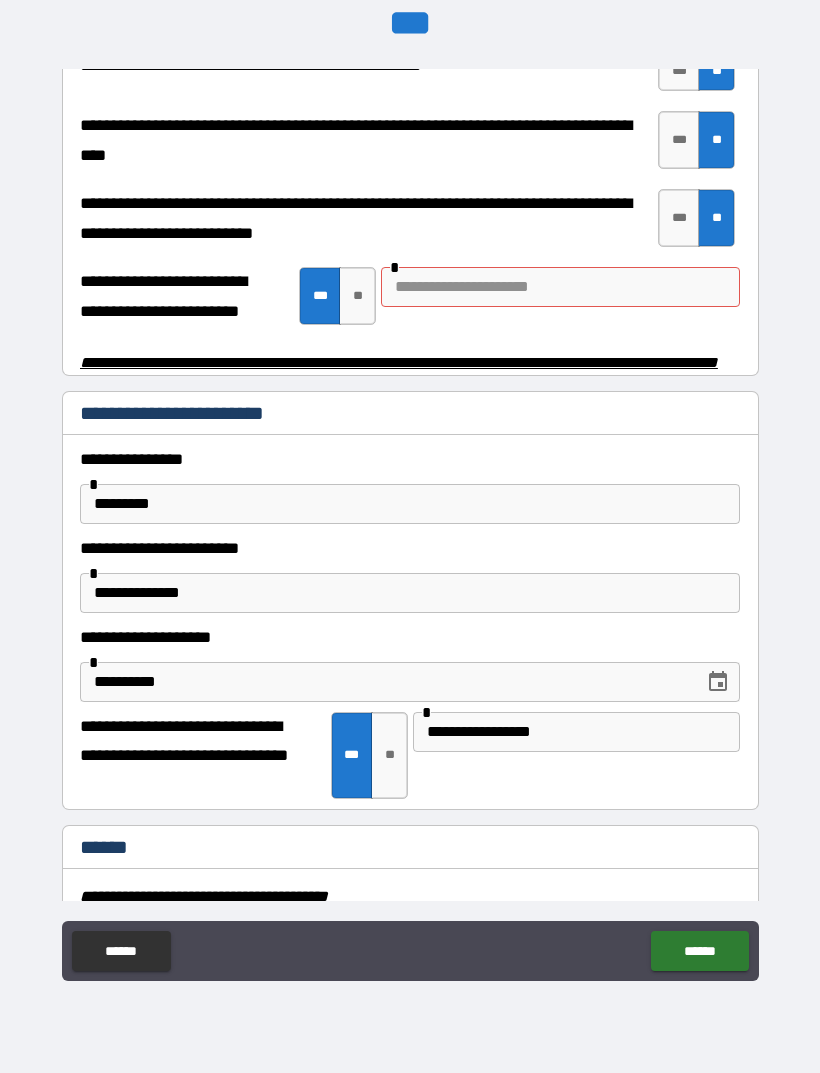 scroll, scrollTop: 4046, scrollLeft: 0, axis: vertical 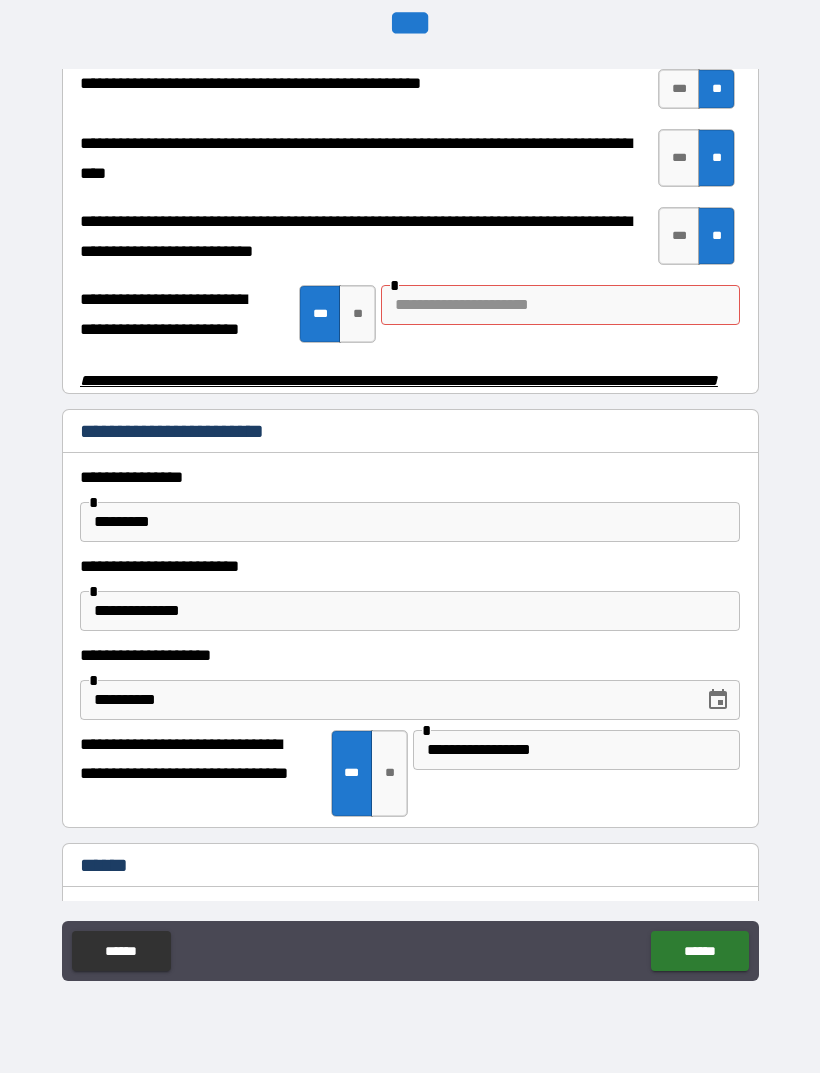 click at bounding box center [560, 305] 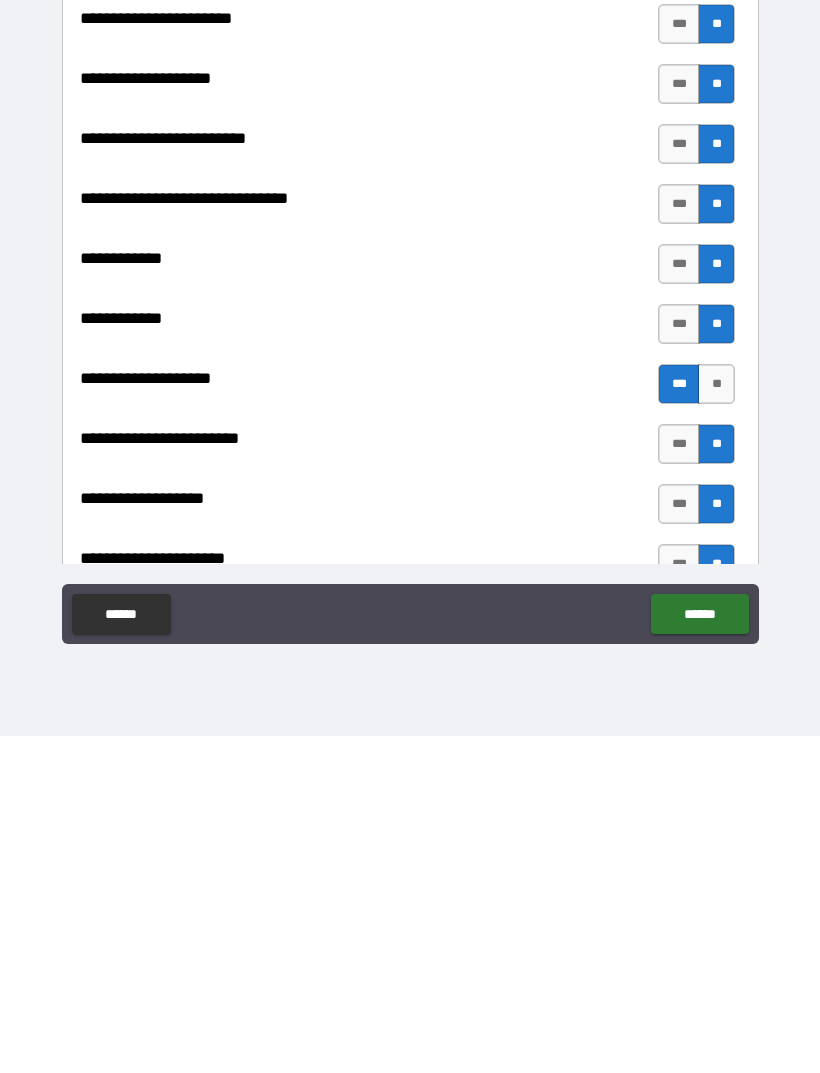type on "**********" 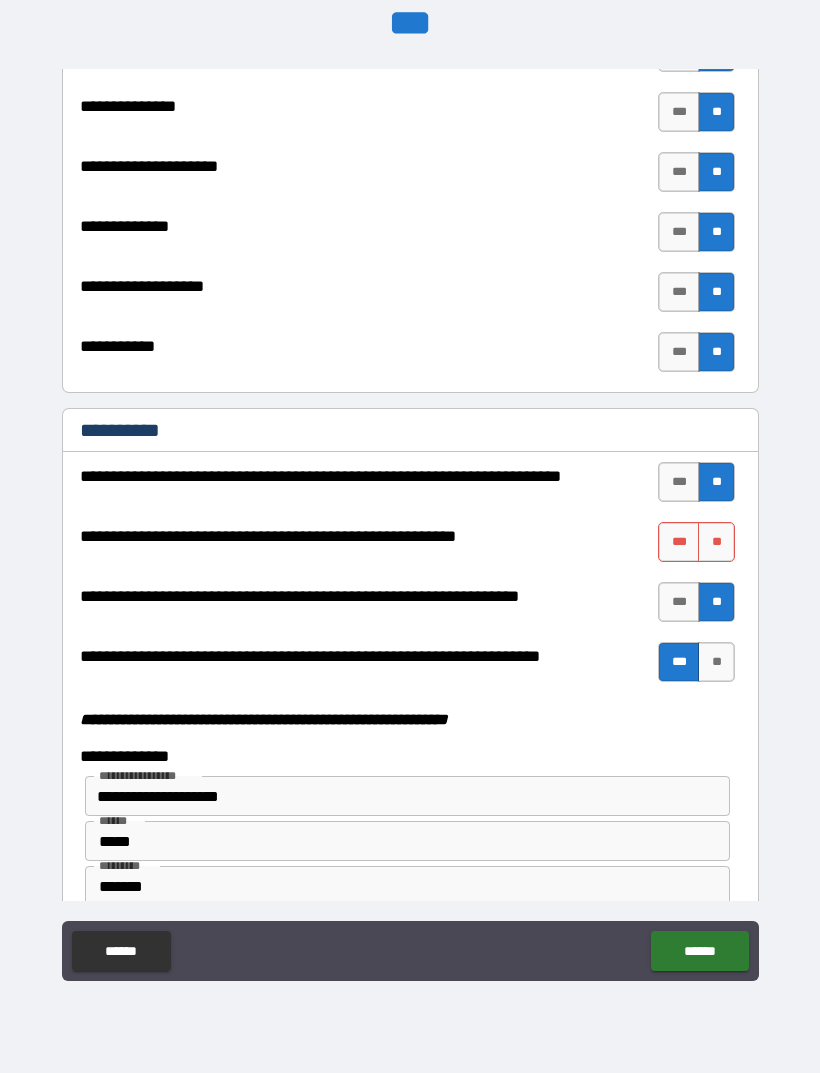 scroll, scrollTop: 4973, scrollLeft: 0, axis: vertical 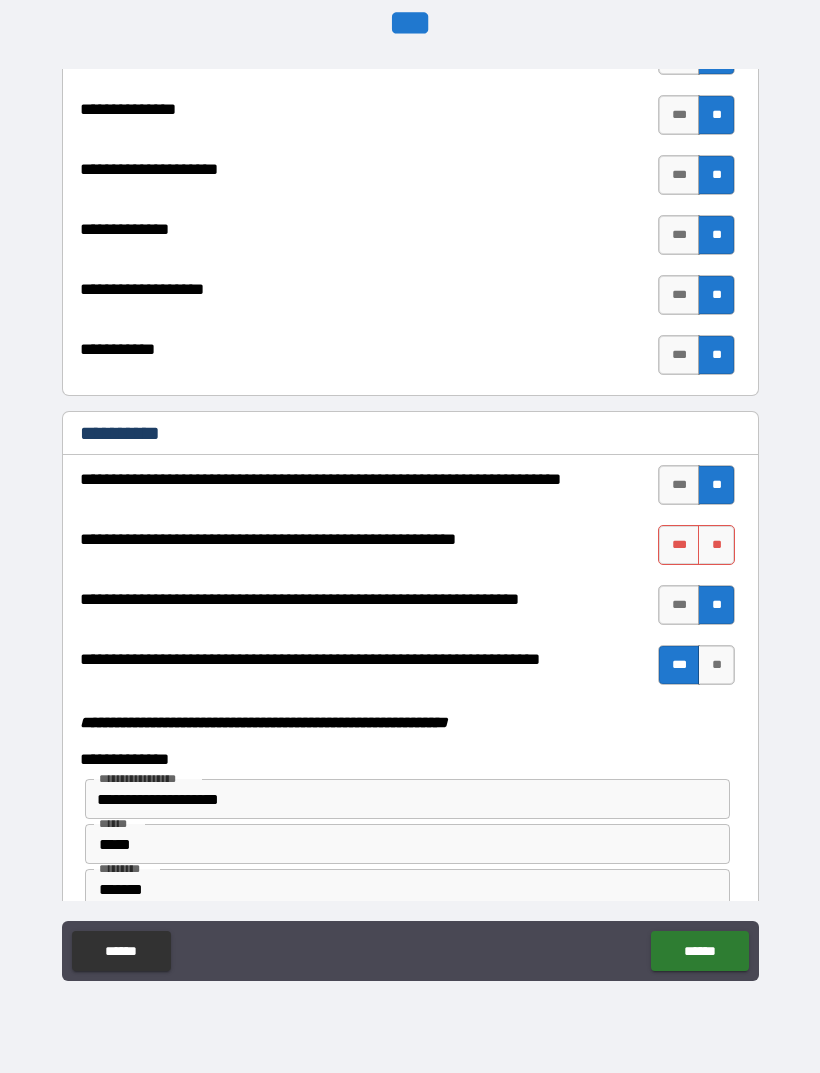 click on "**" at bounding box center [716, 545] 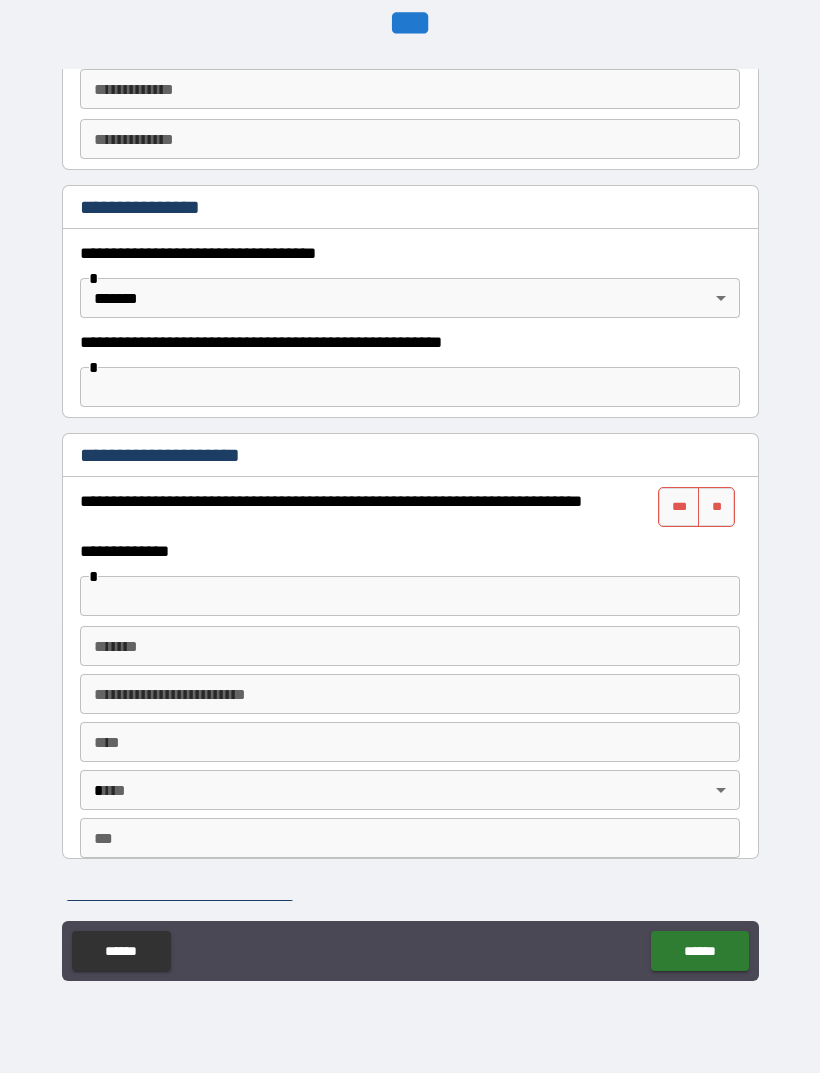scroll, scrollTop: 1067, scrollLeft: 0, axis: vertical 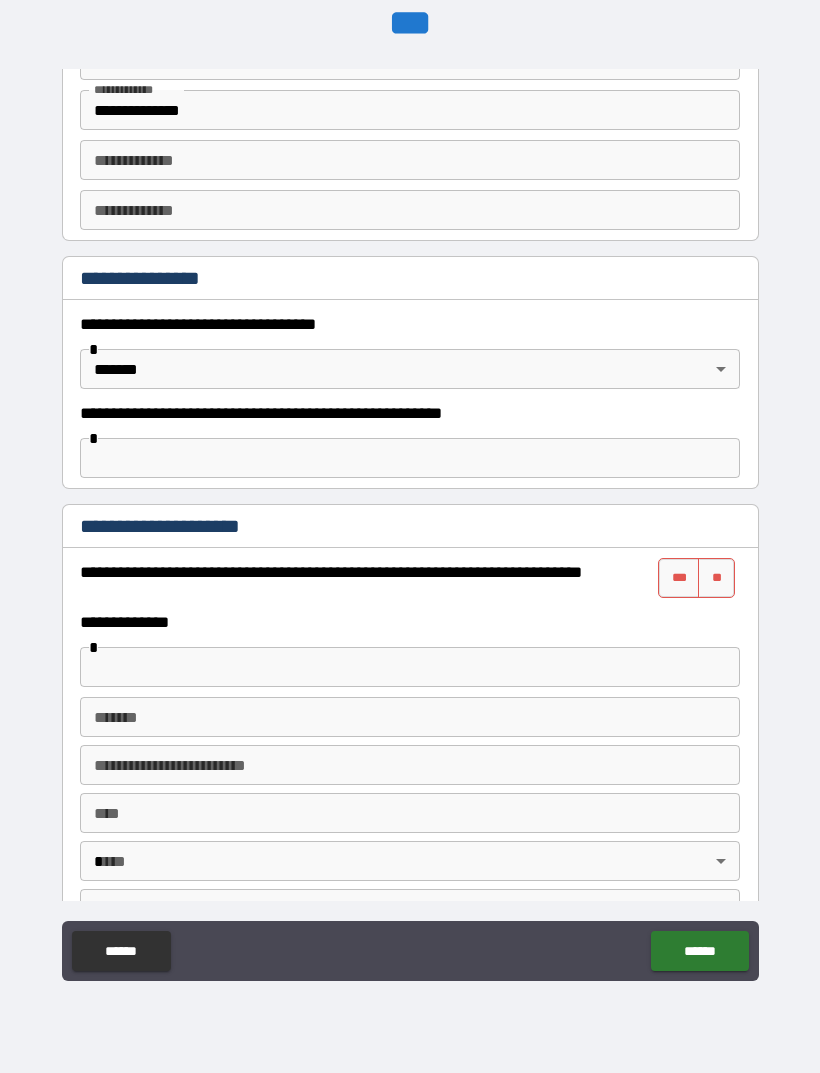 click at bounding box center [410, 667] 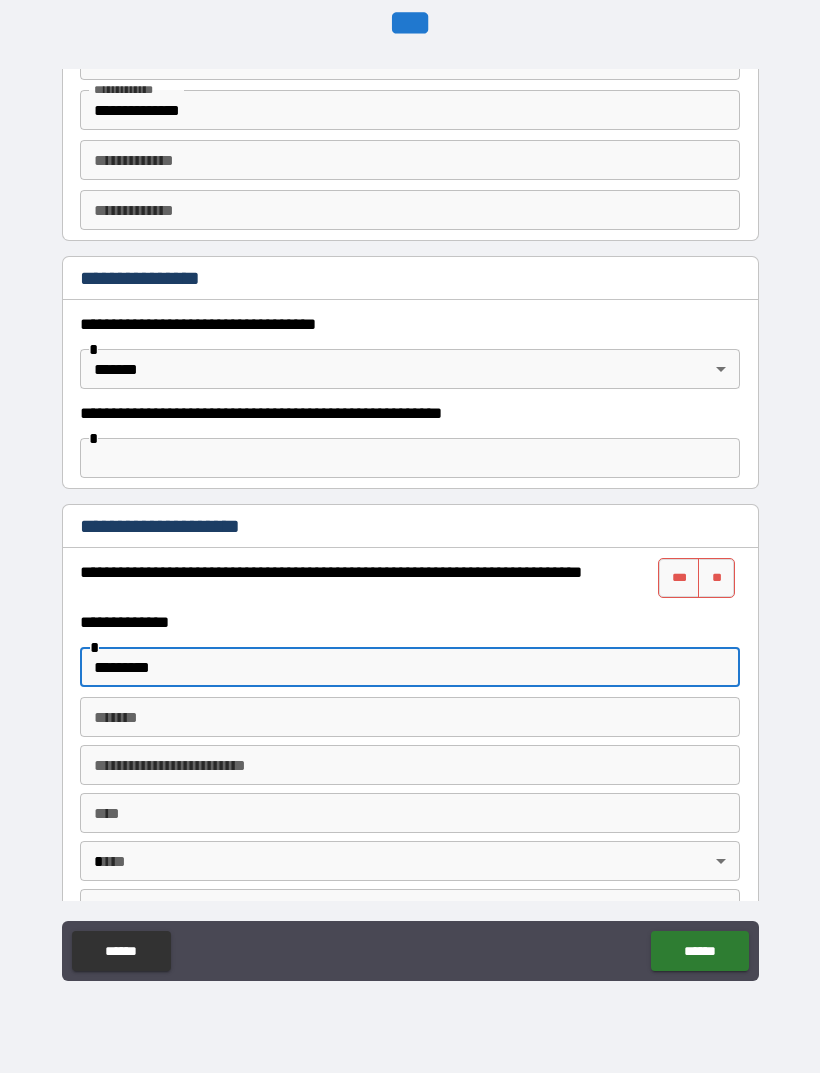 type on "*********" 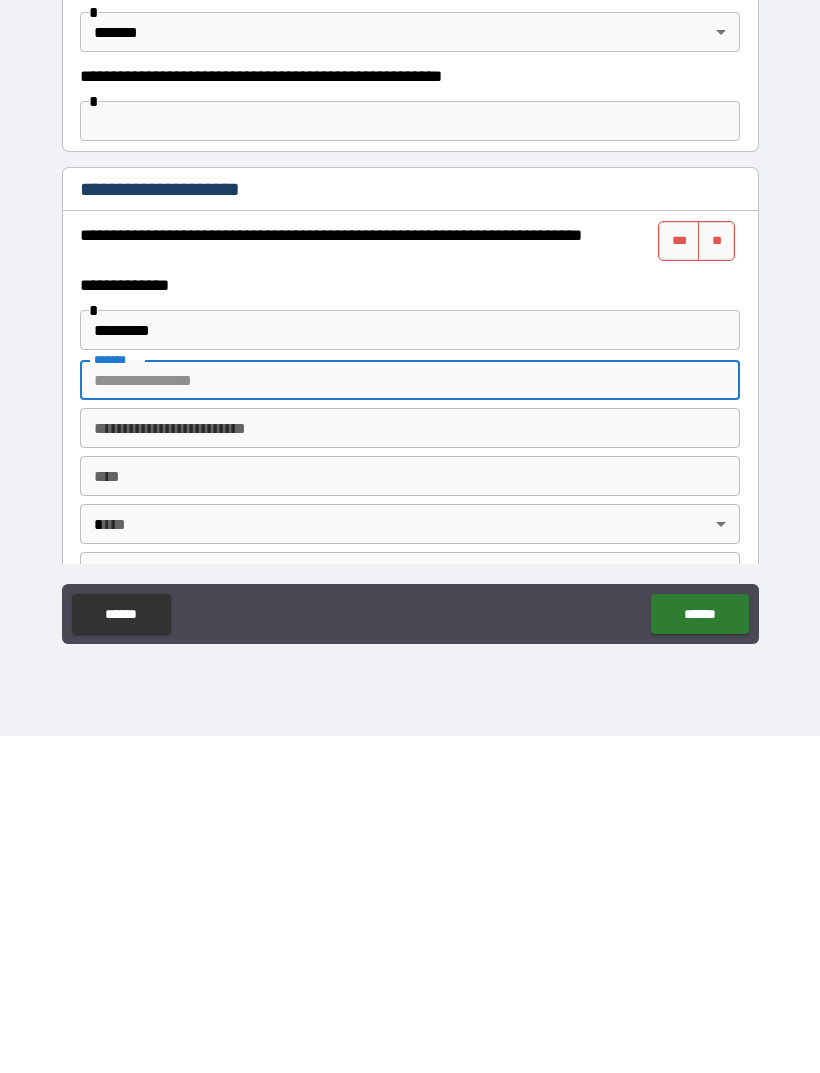 click on "****" at bounding box center [410, 813] 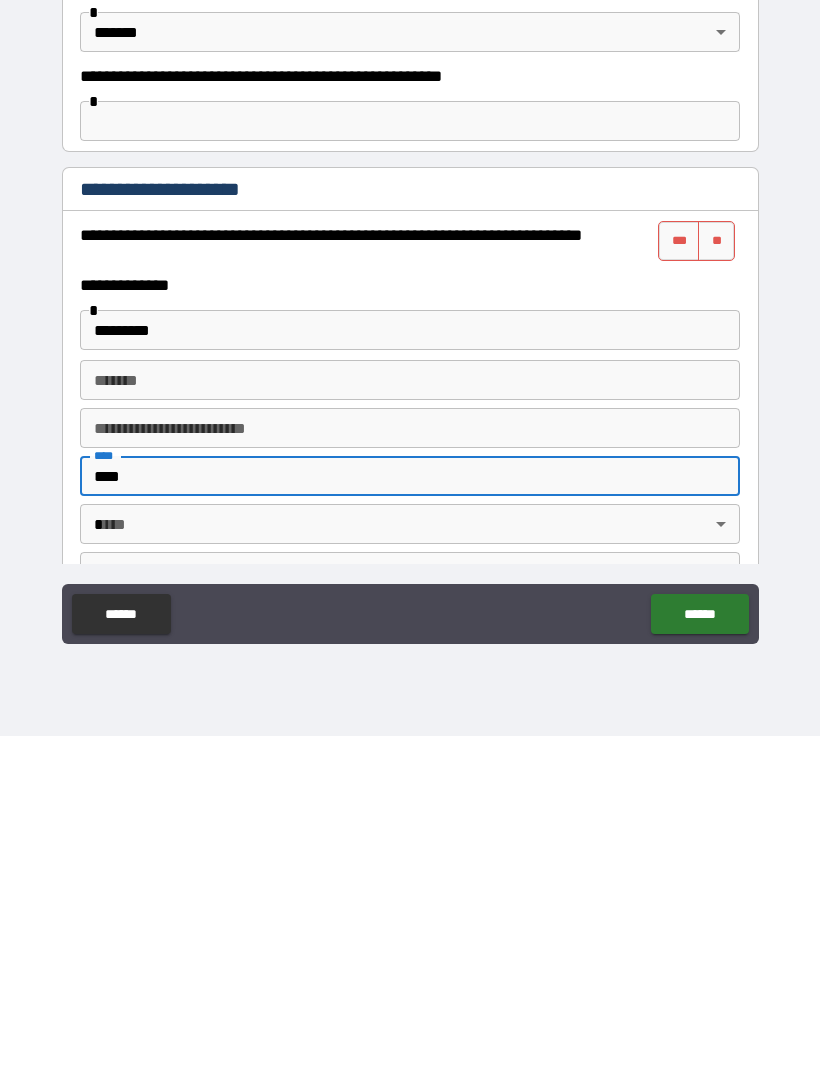 type on "****" 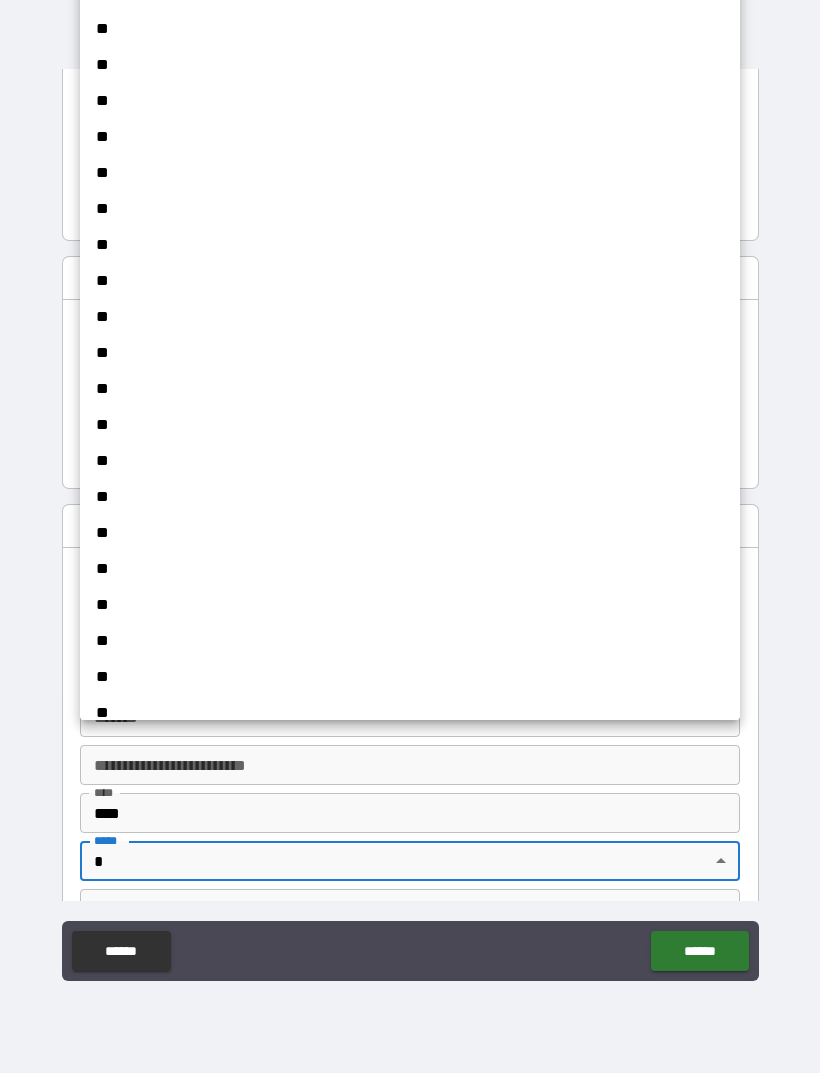 click on "**" at bounding box center [410, 281] 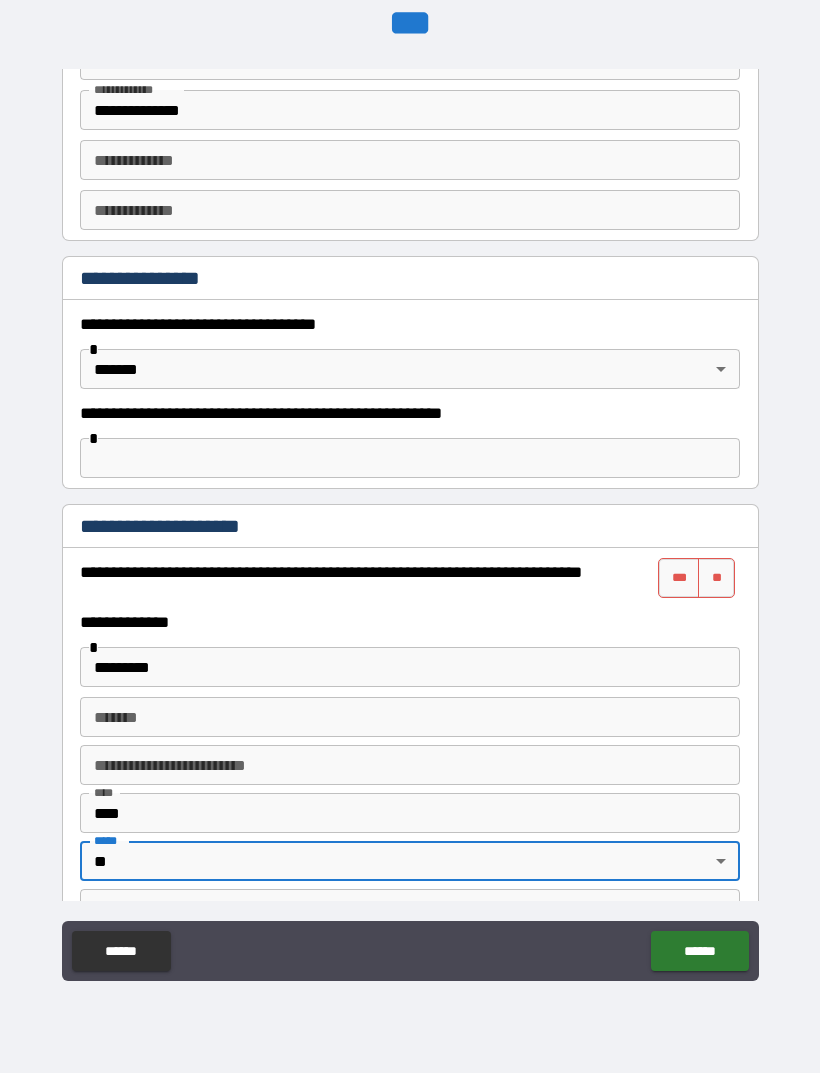 scroll, scrollTop: 1234, scrollLeft: 0, axis: vertical 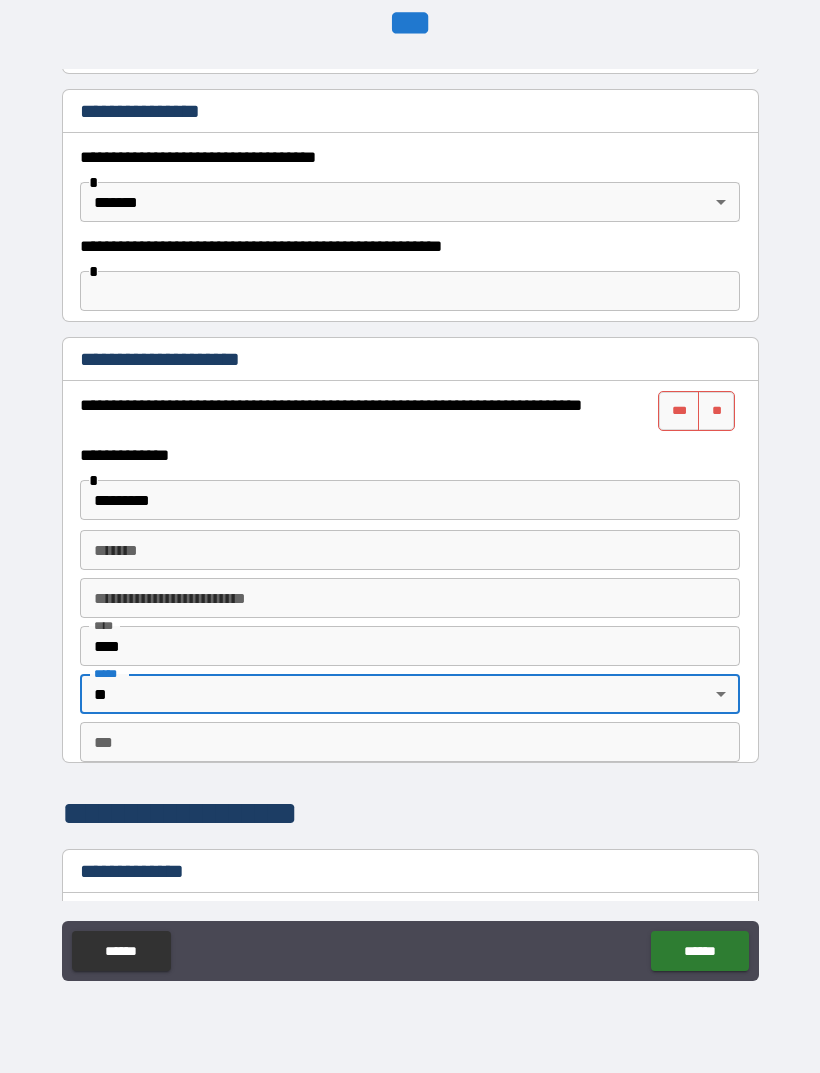 click on "***" at bounding box center [410, 742] 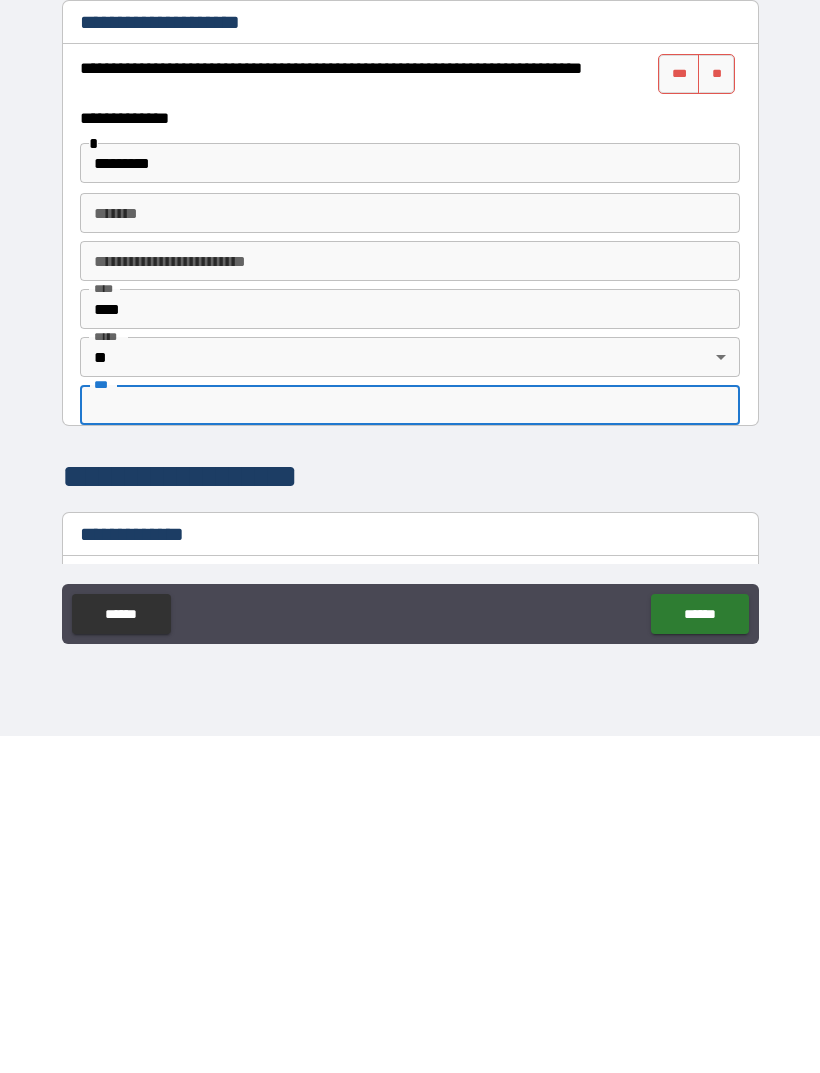 type on "*" 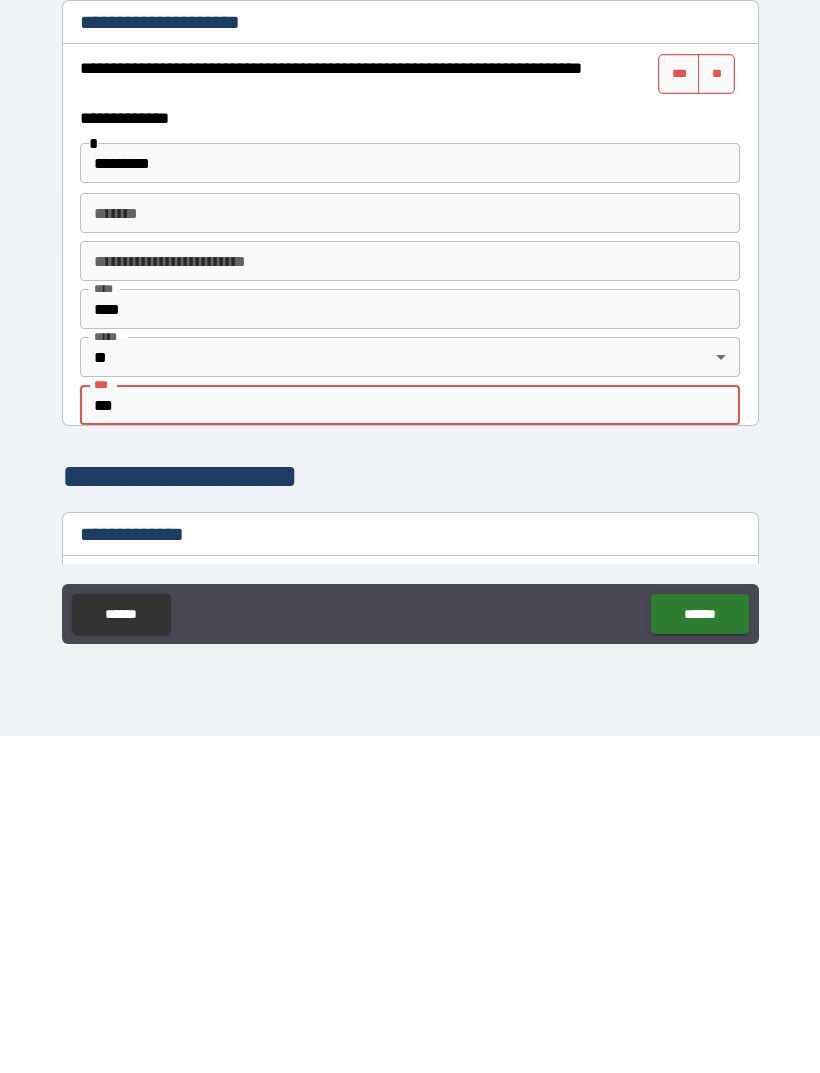 type on "***" 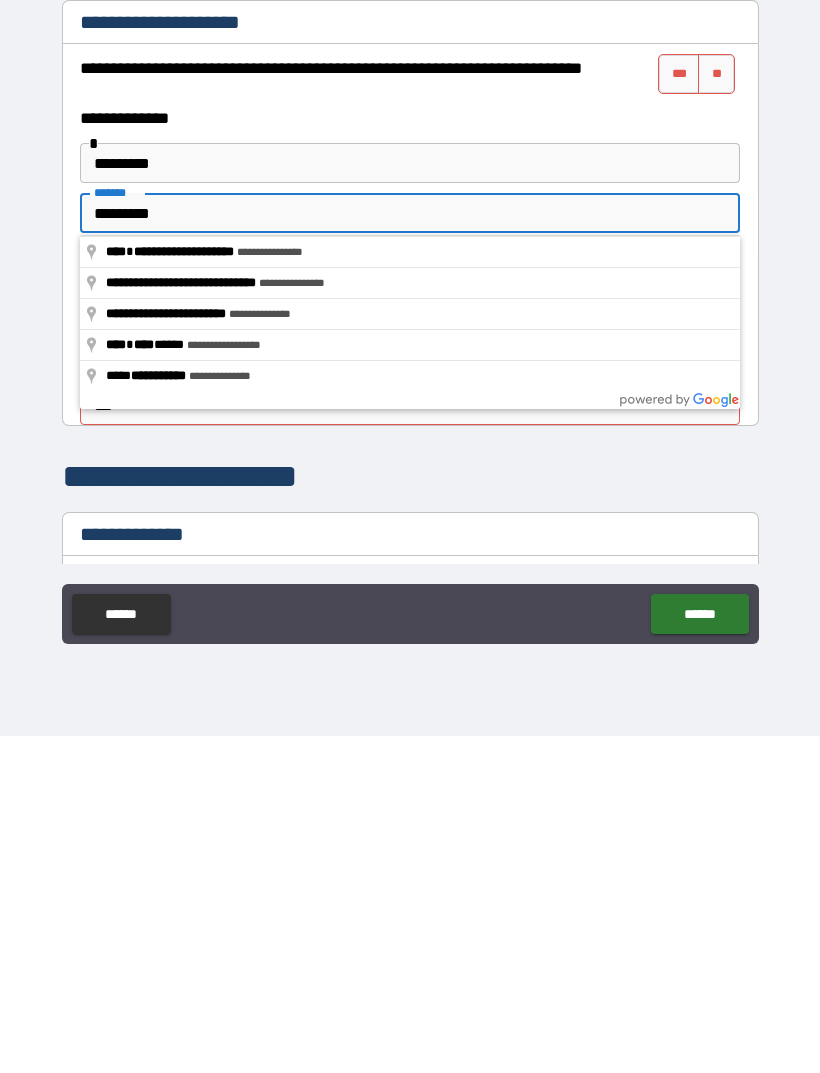 type on "**********" 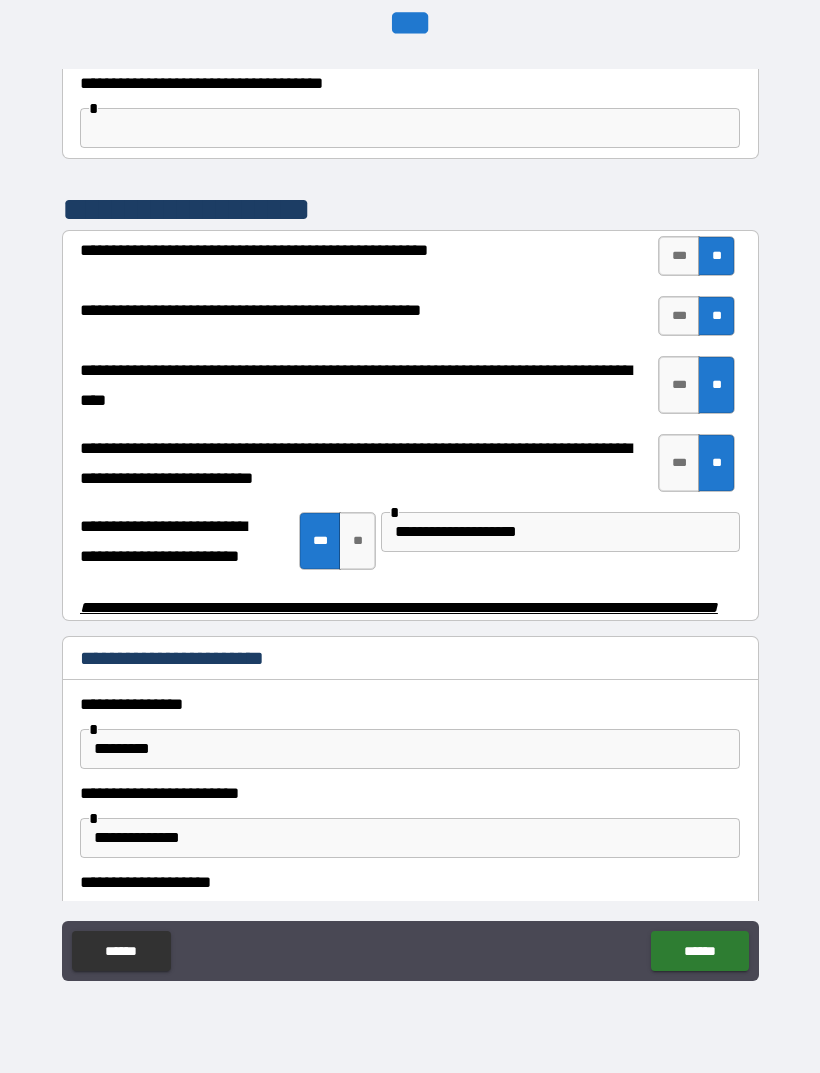 click on "******" at bounding box center (699, 951) 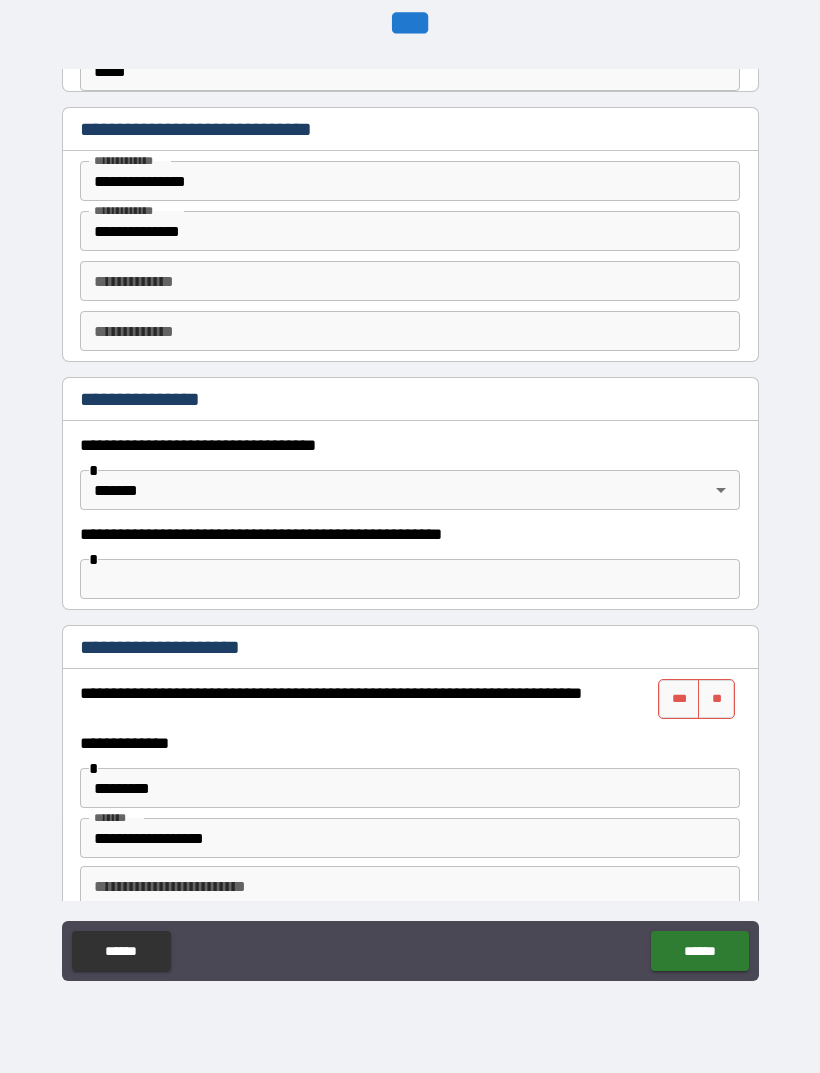 scroll, scrollTop: 971, scrollLeft: 0, axis: vertical 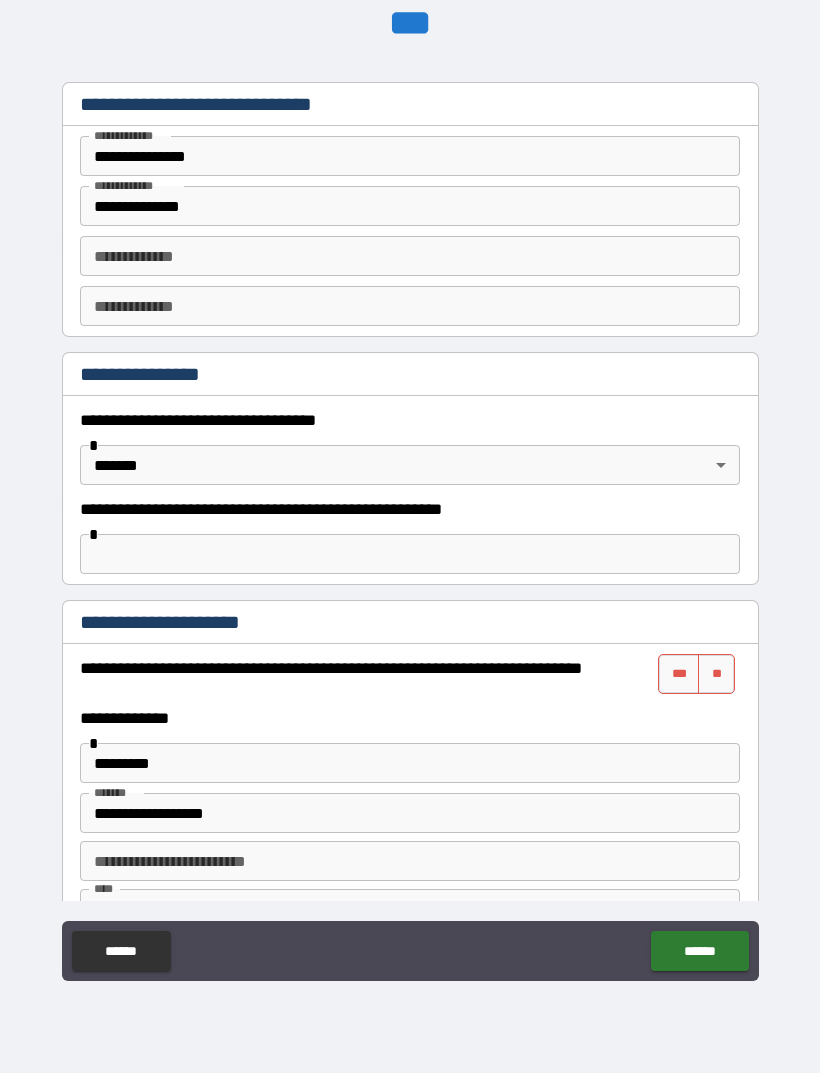 click on "**" at bounding box center [716, 674] 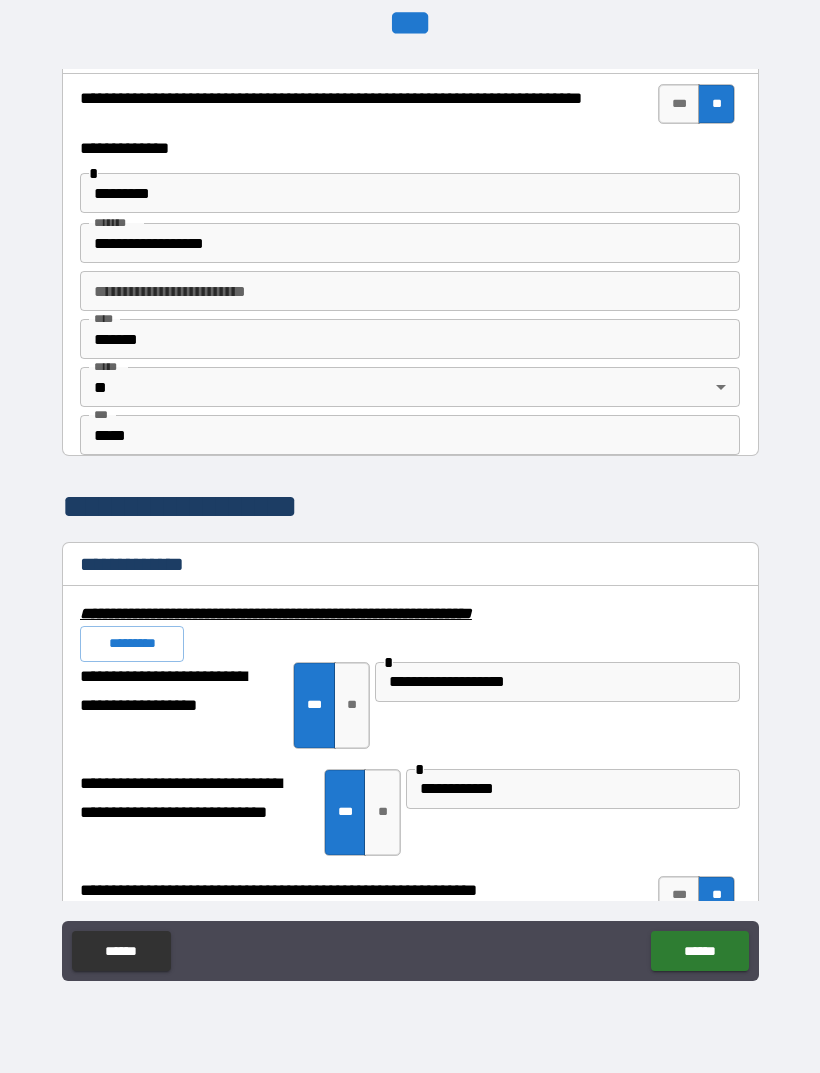 scroll, scrollTop: 1546, scrollLeft: 0, axis: vertical 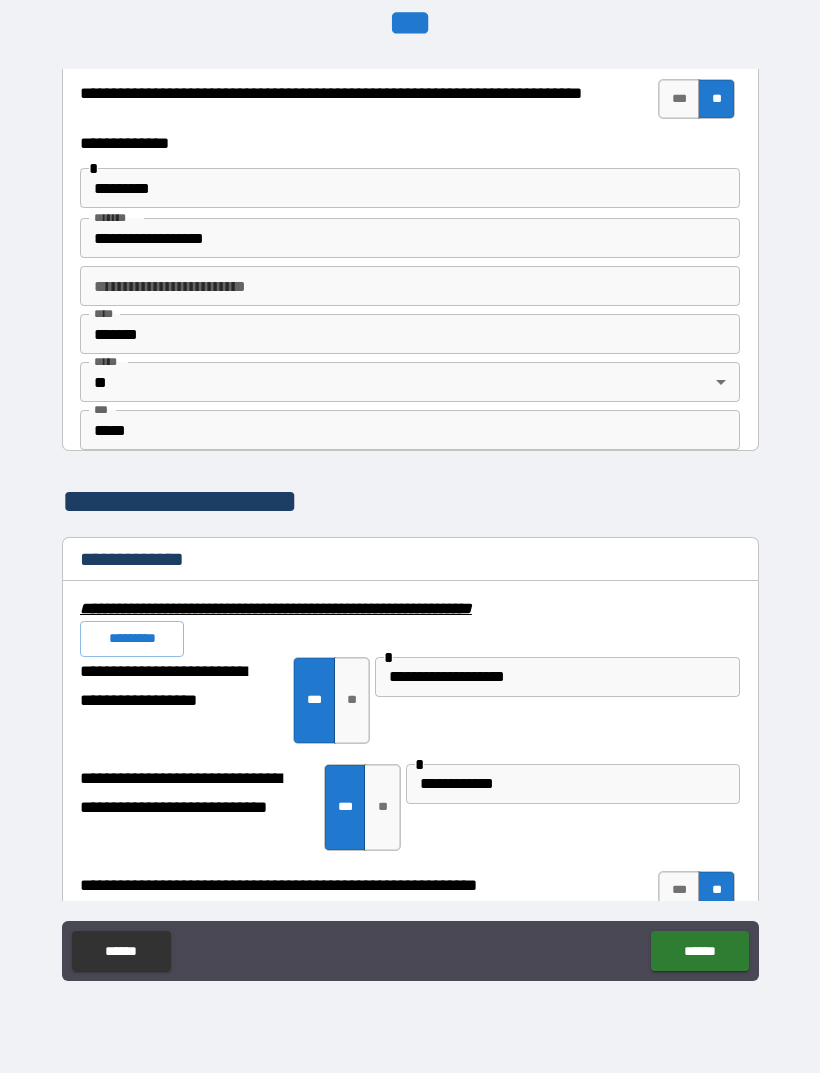 click on "******" at bounding box center [699, 951] 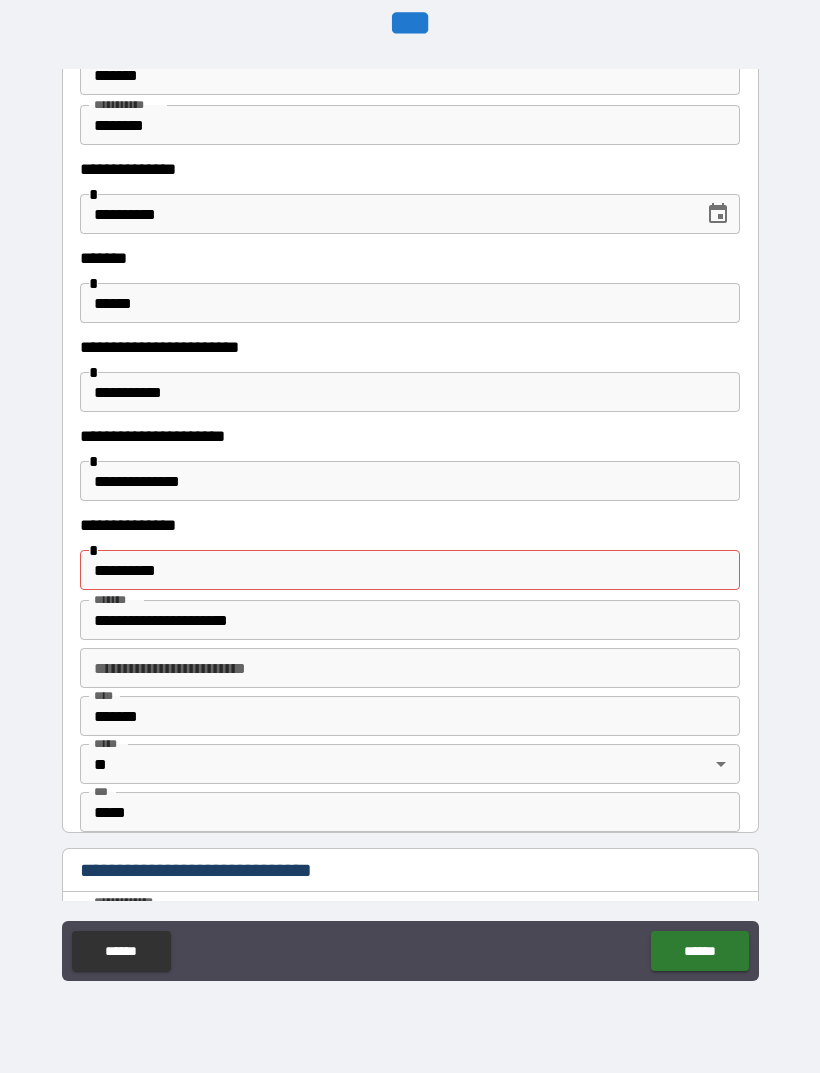 scroll, scrollTop: 231, scrollLeft: 0, axis: vertical 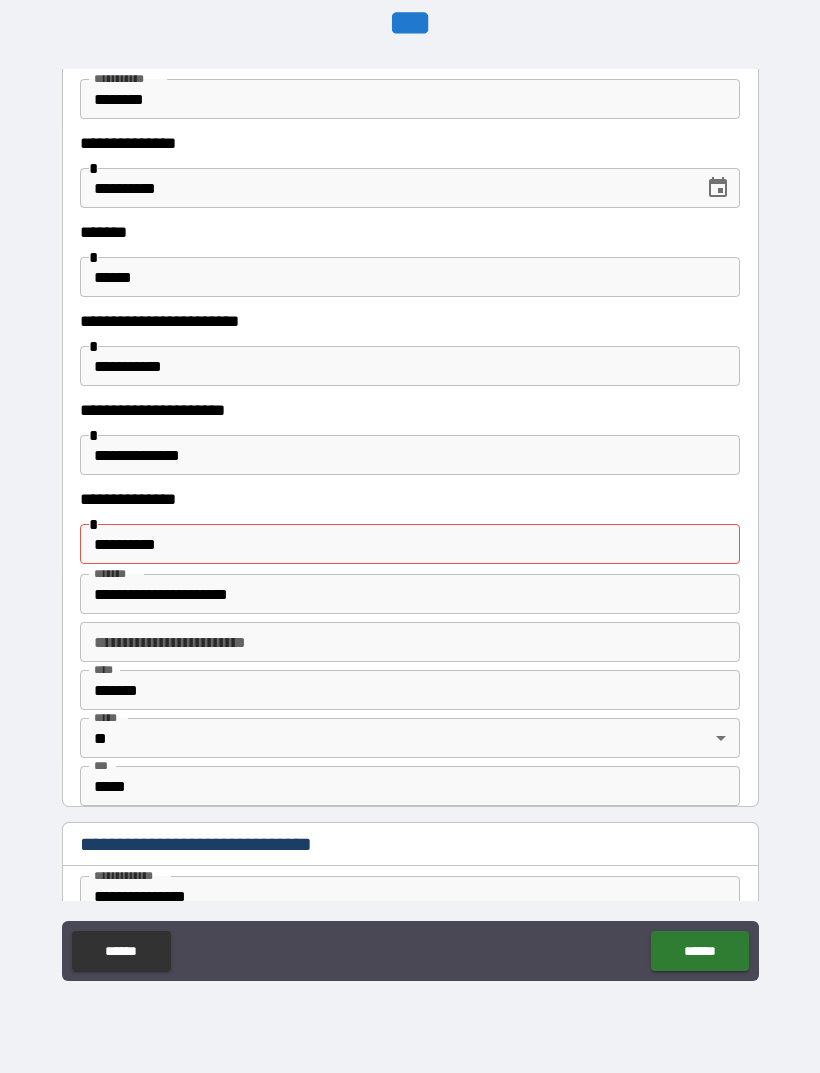 click on "**********" at bounding box center [410, 544] 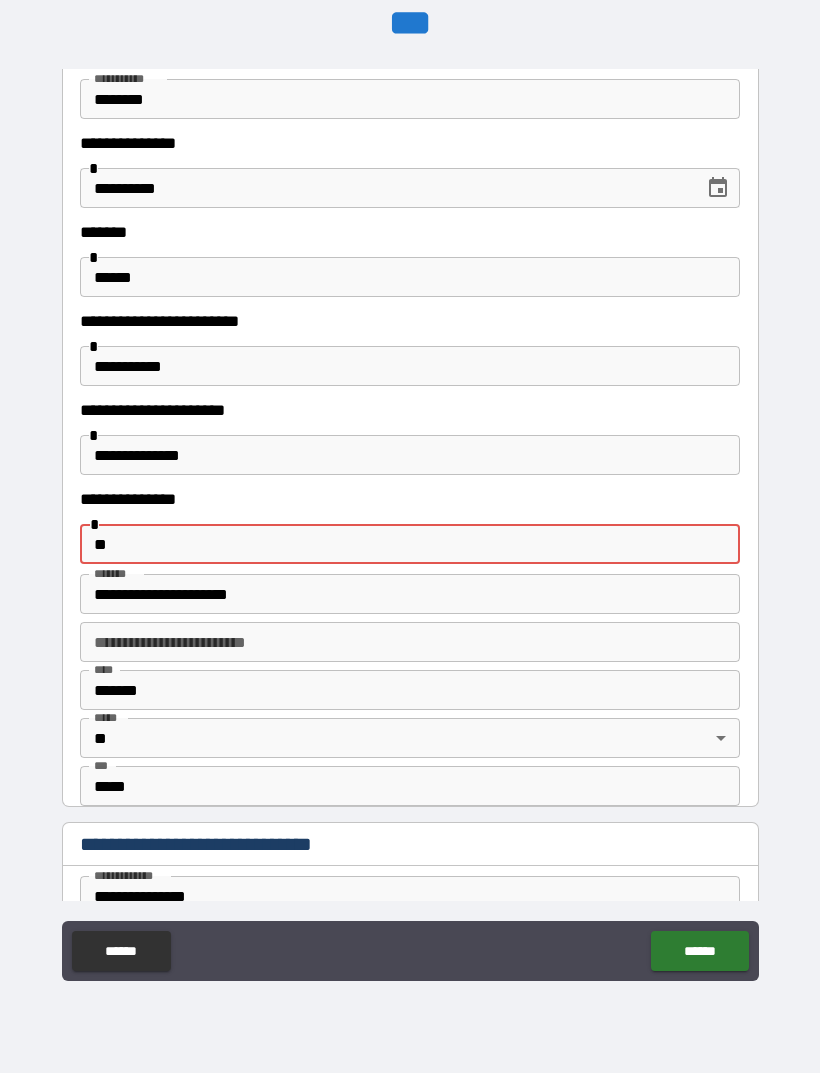 type on "*" 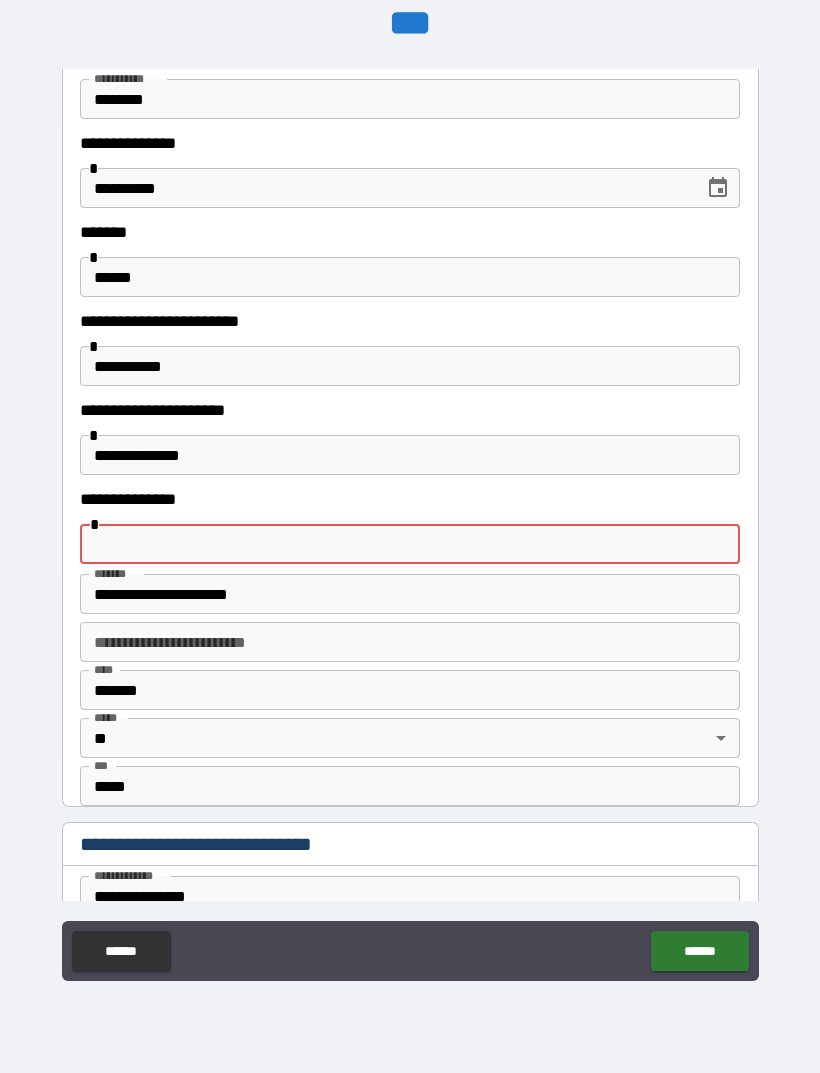 type on "*" 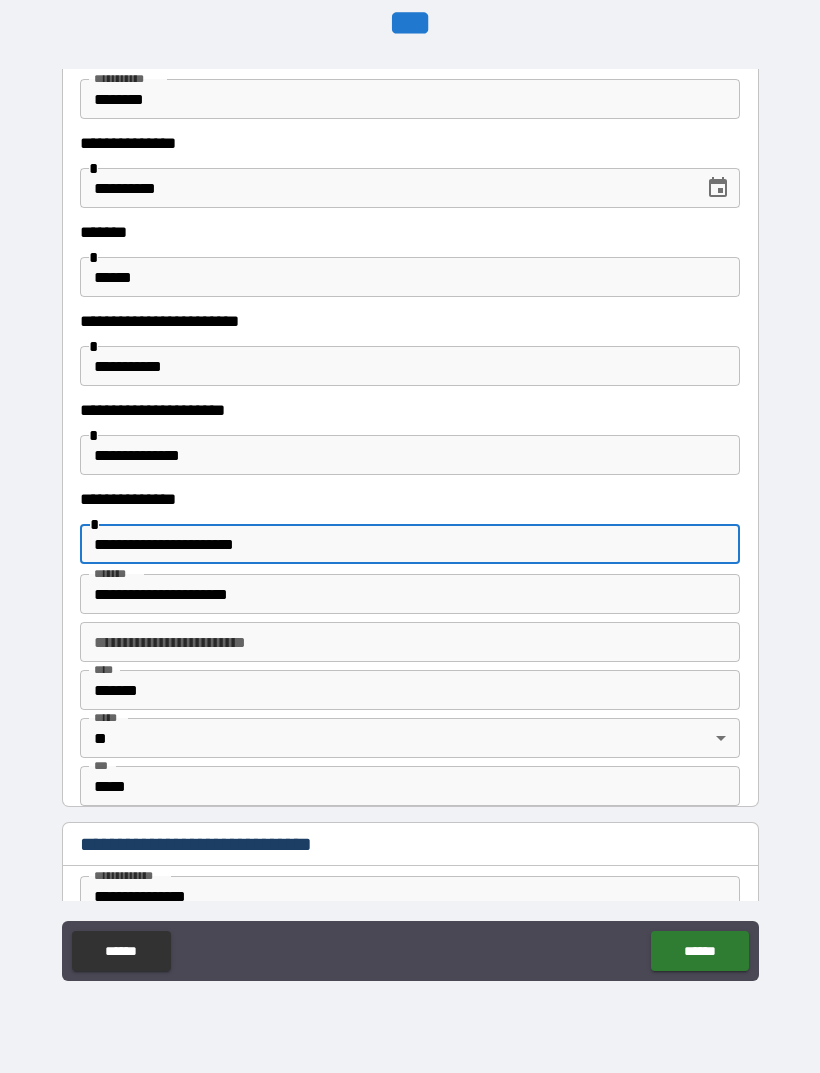 type on "**********" 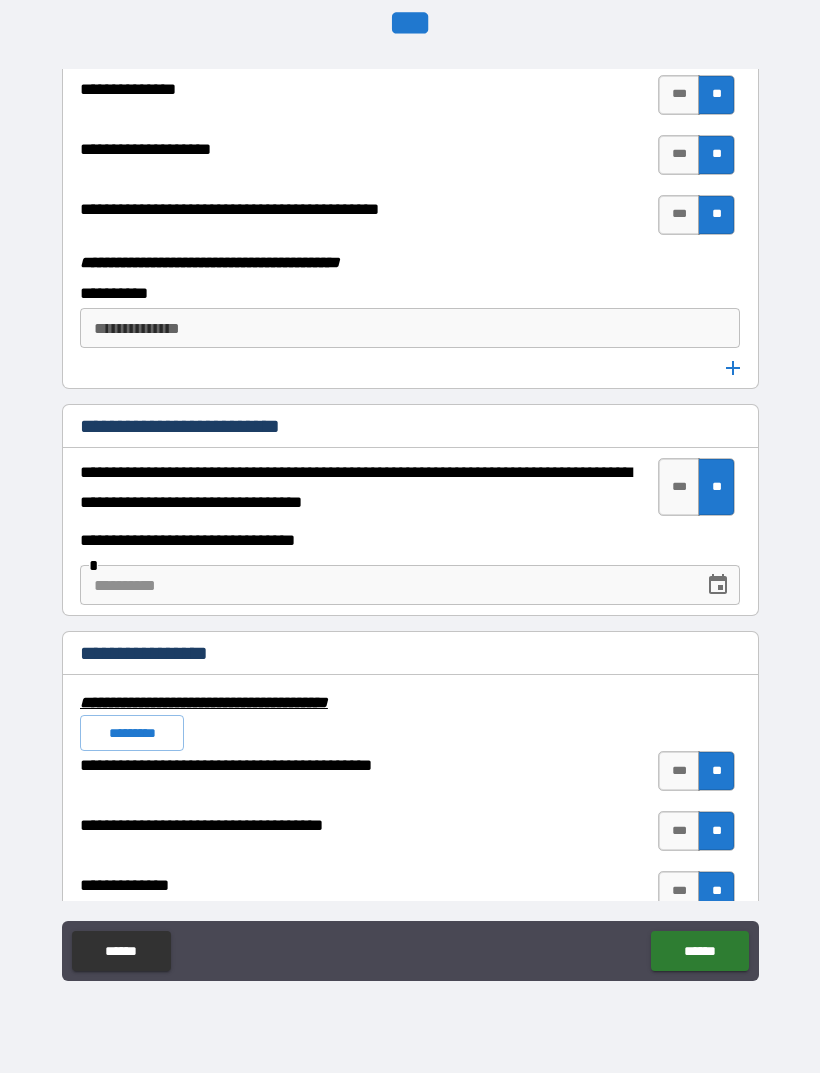 scroll, scrollTop: 0, scrollLeft: 0, axis: both 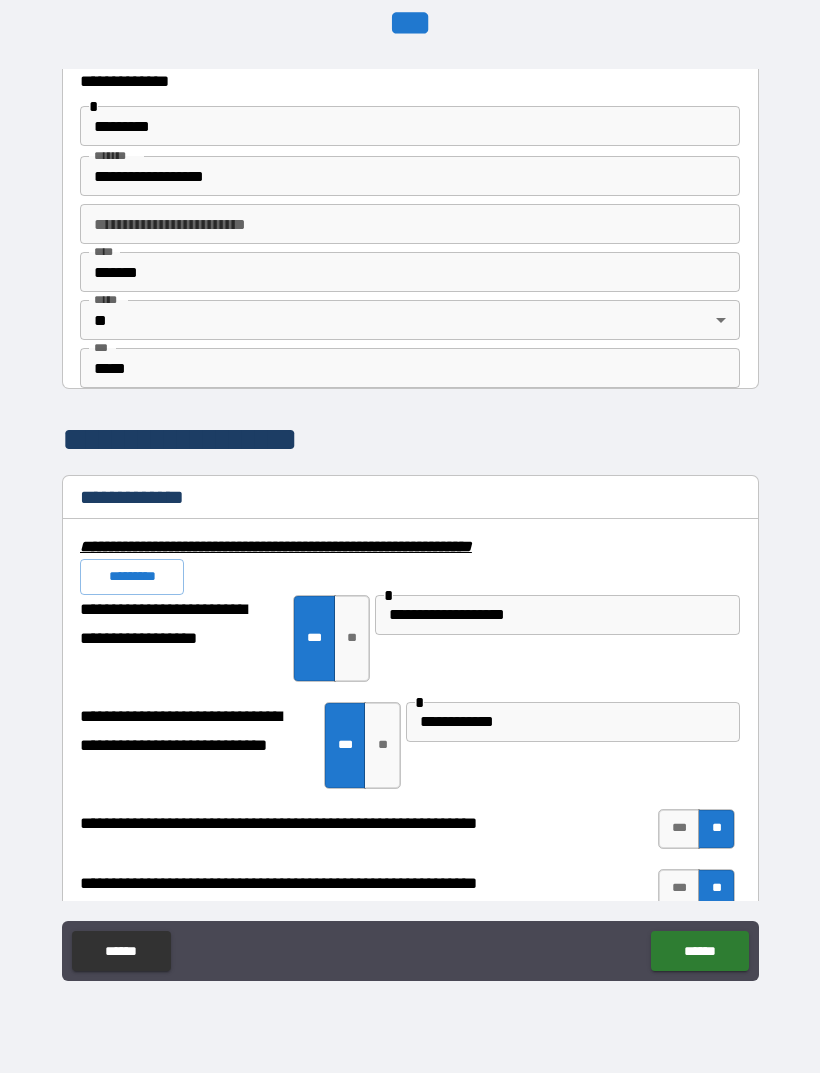 click on "******" at bounding box center (699, 951) 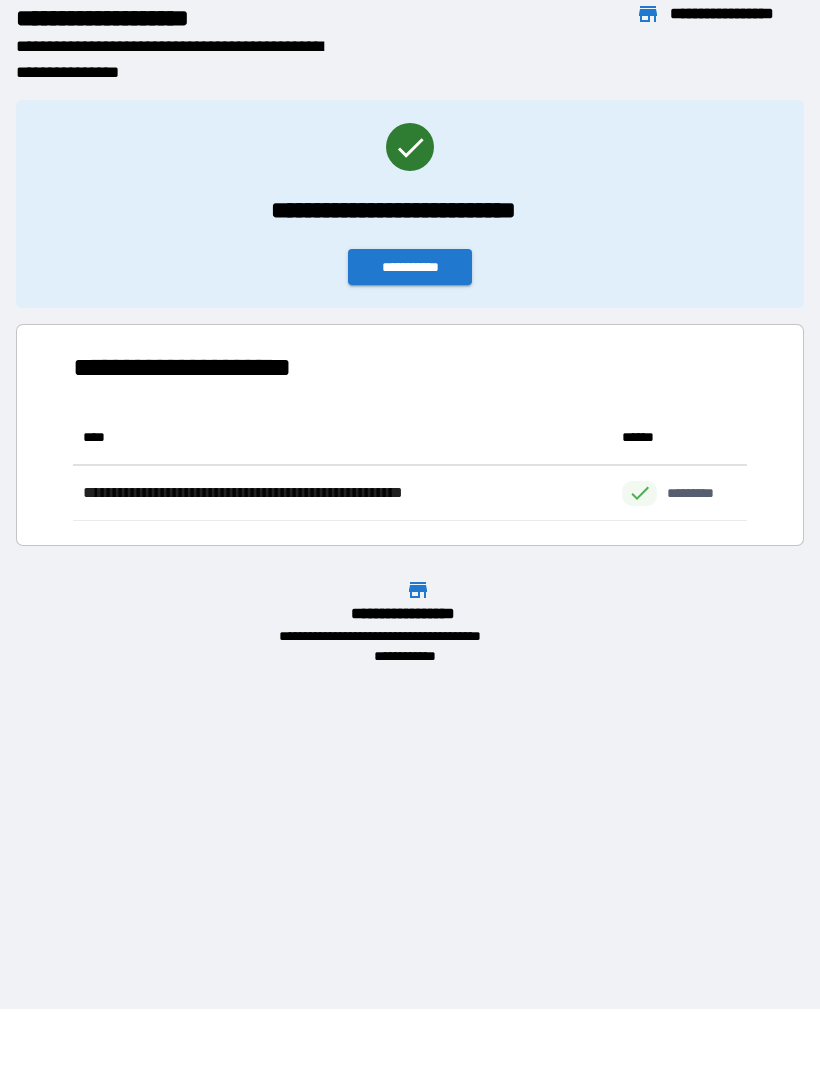 scroll, scrollTop: 1, scrollLeft: 1, axis: both 